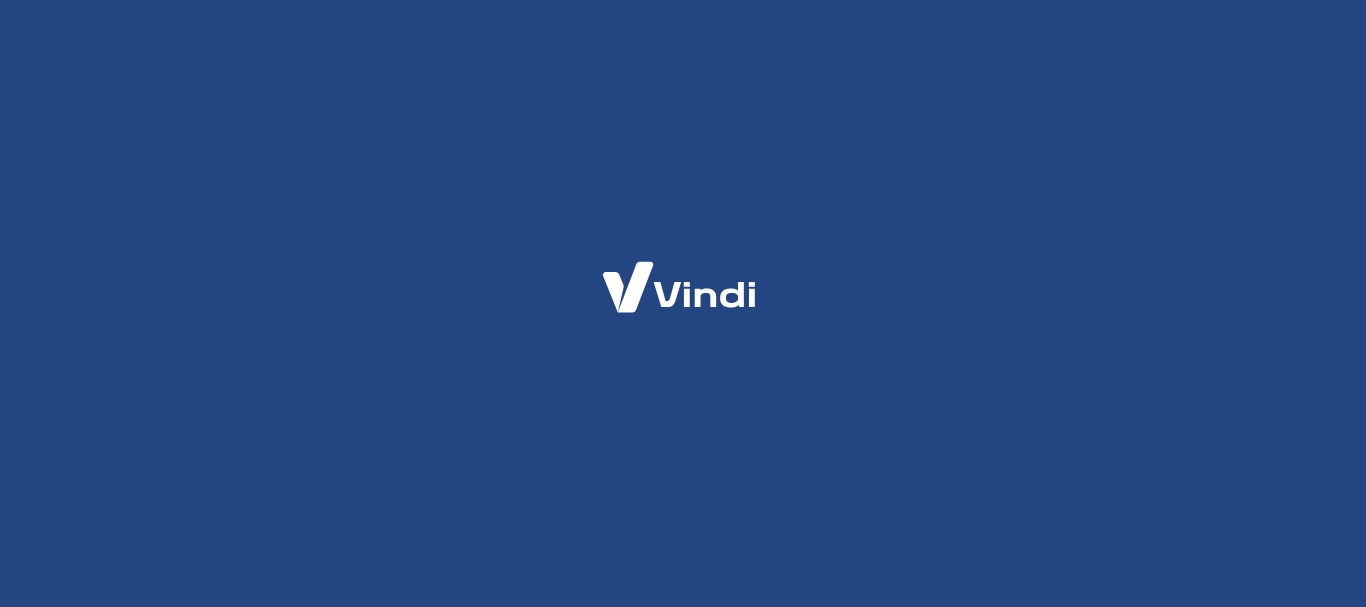 scroll, scrollTop: 0, scrollLeft: 0, axis: both 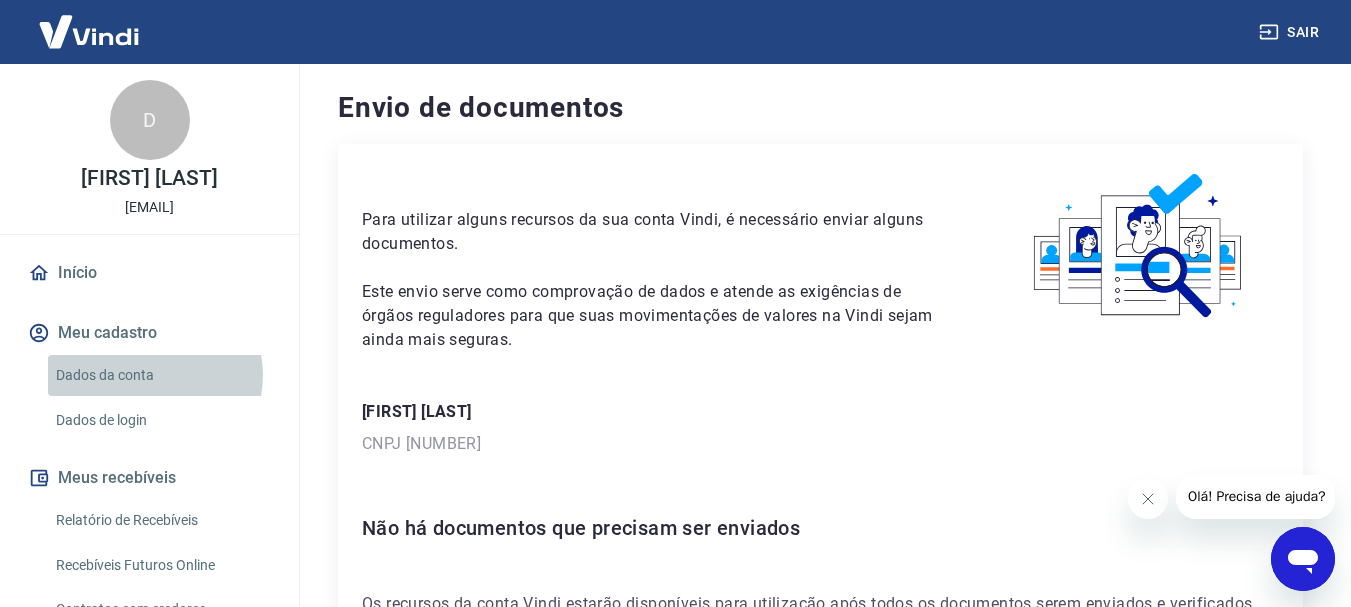 click on "Dados da conta" at bounding box center (161, 375) 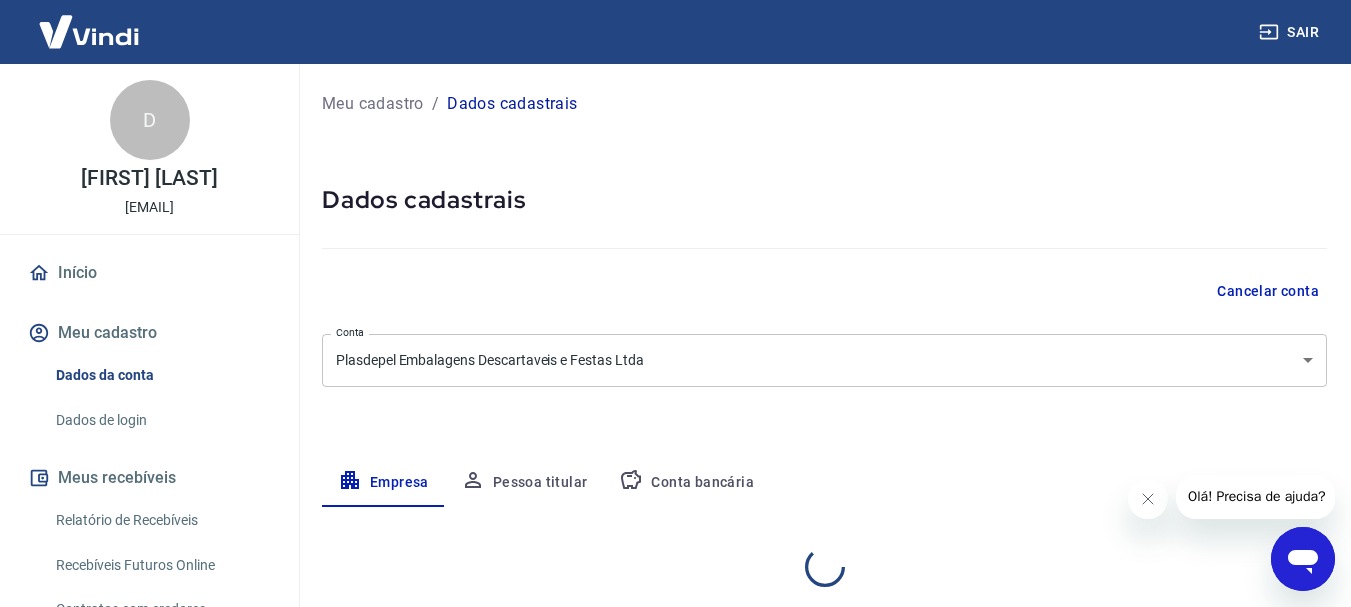 select on "SP" 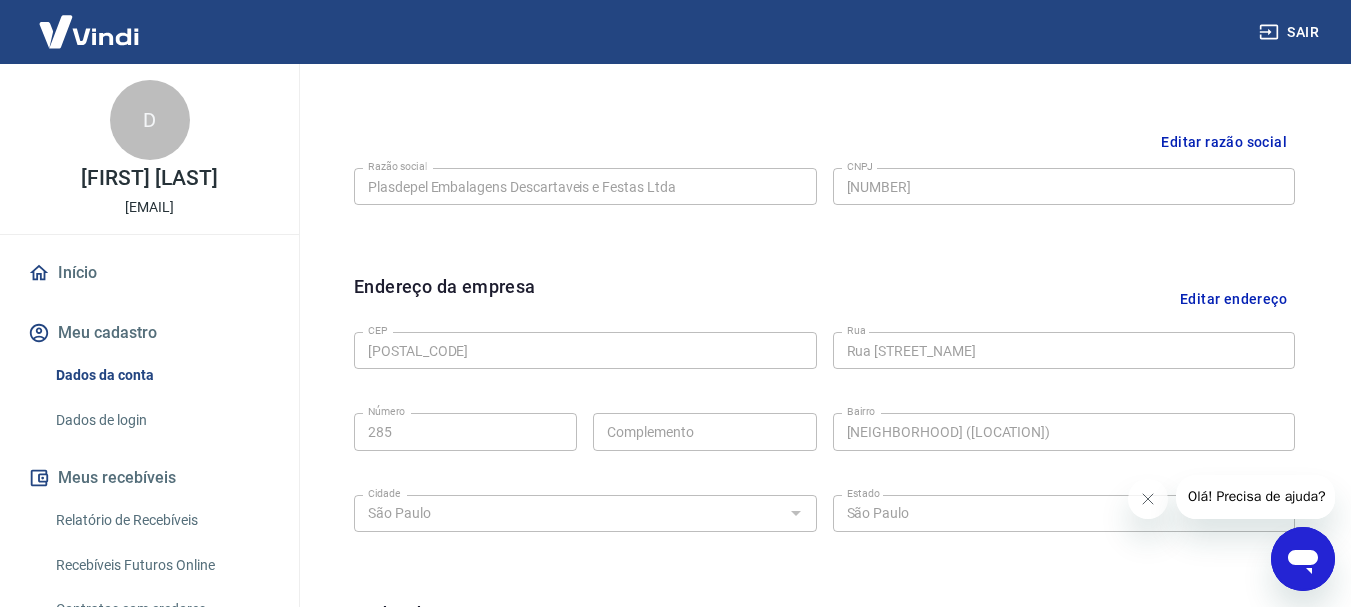 scroll, scrollTop: 500, scrollLeft: 0, axis: vertical 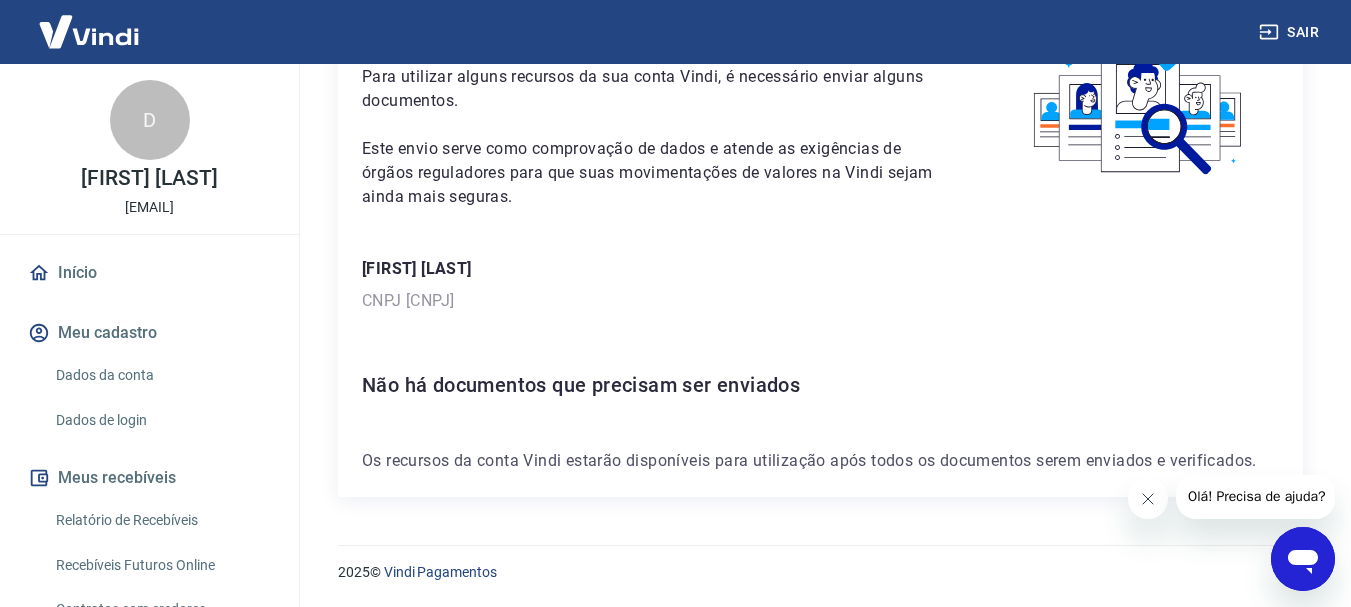 click at bounding box center (1147, 499) 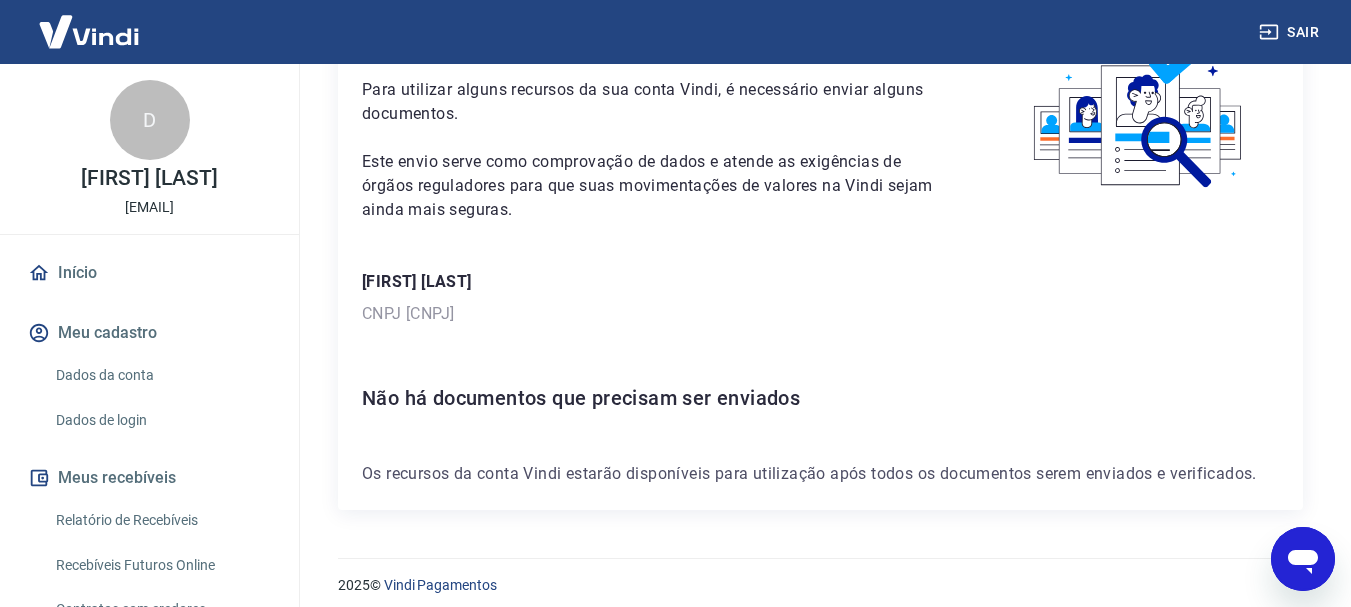 scroll, scrollTop: 143, scrollLeft: 0, axis: vertical 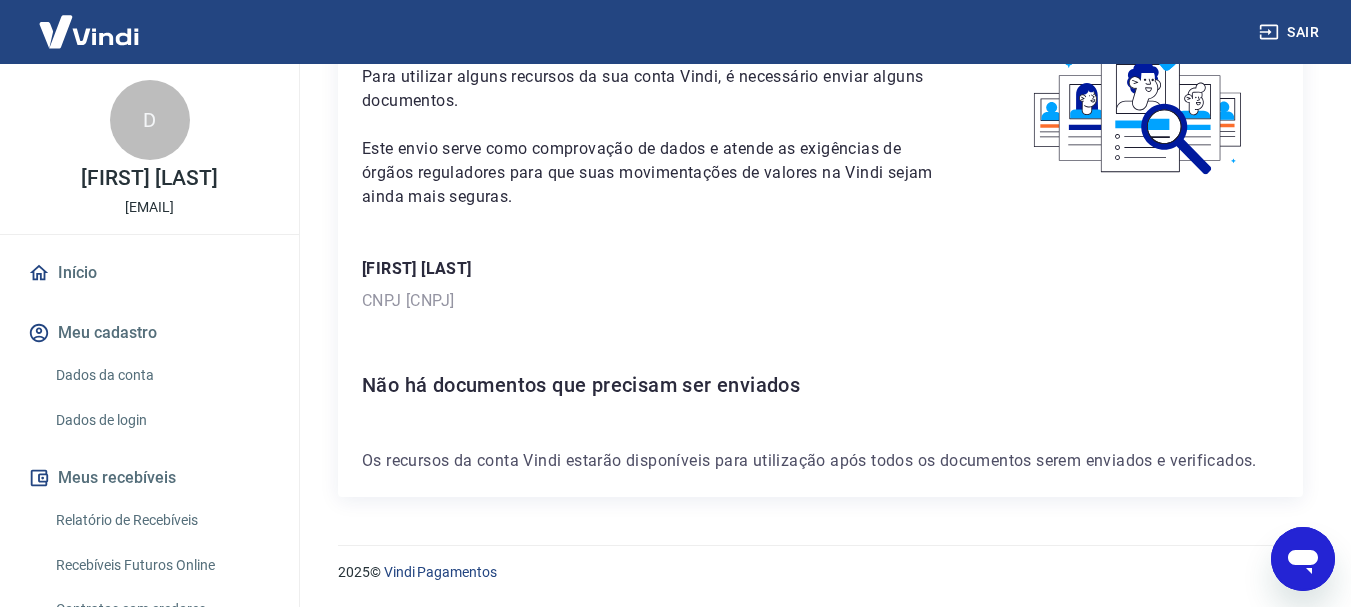 click 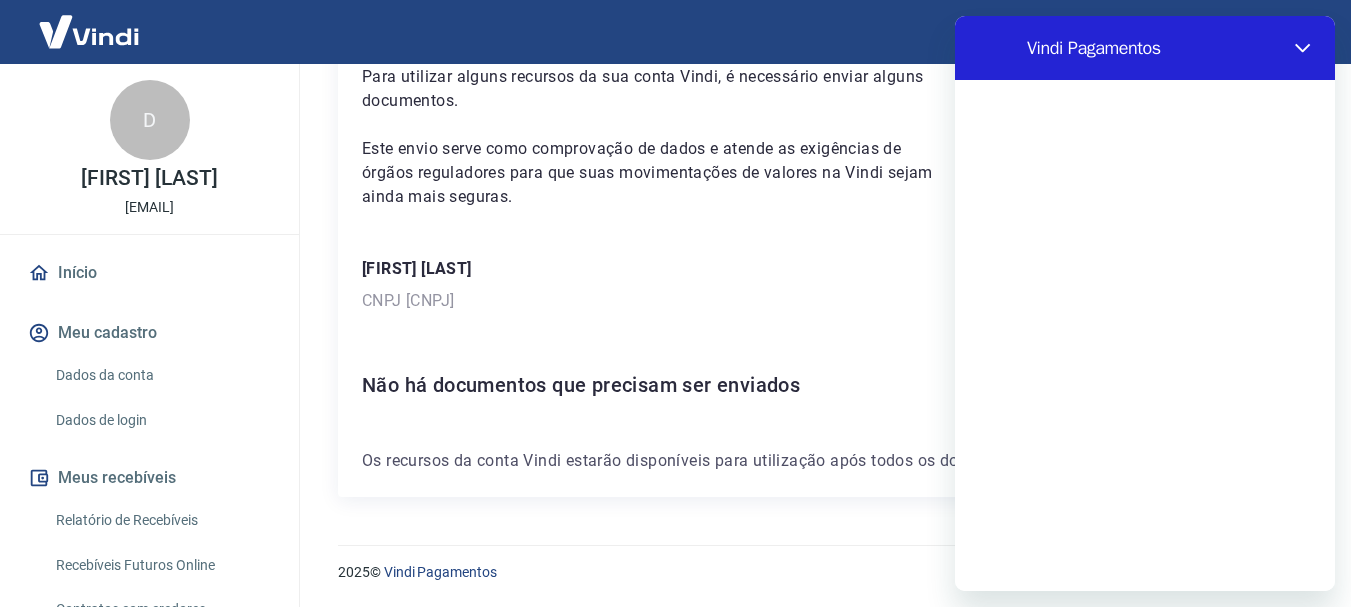 scroll, scrollTop: 0, scrollLeft: 0, axis: both 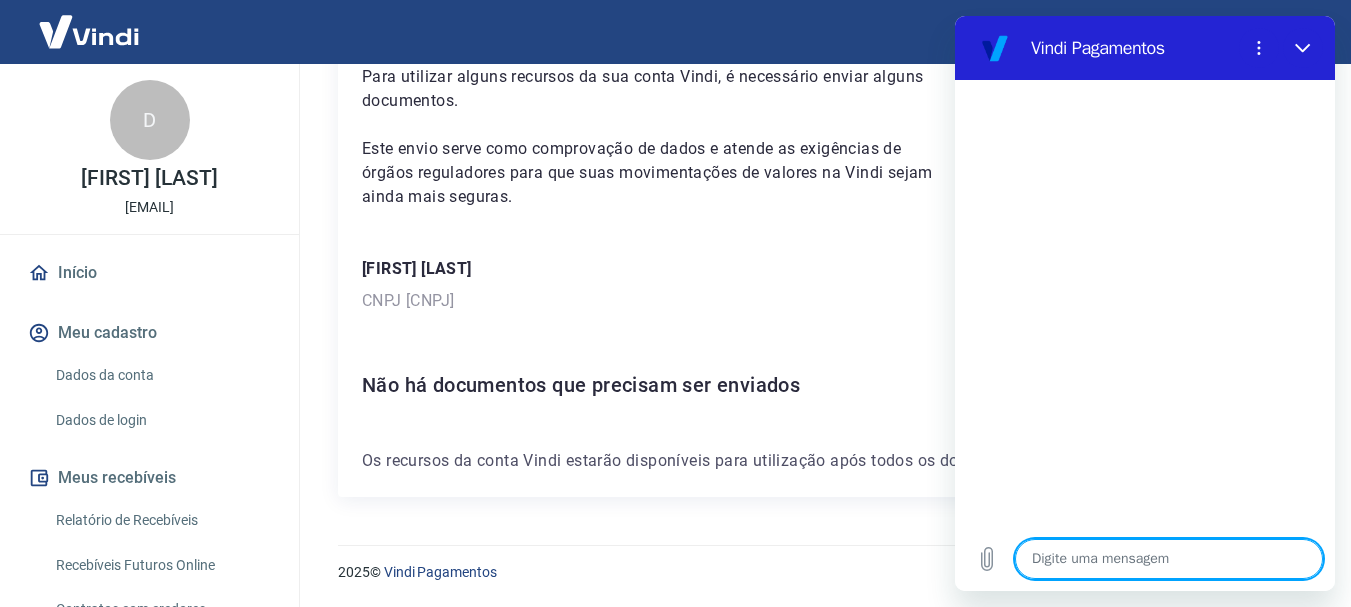 click at bounding box center (1169, 559) 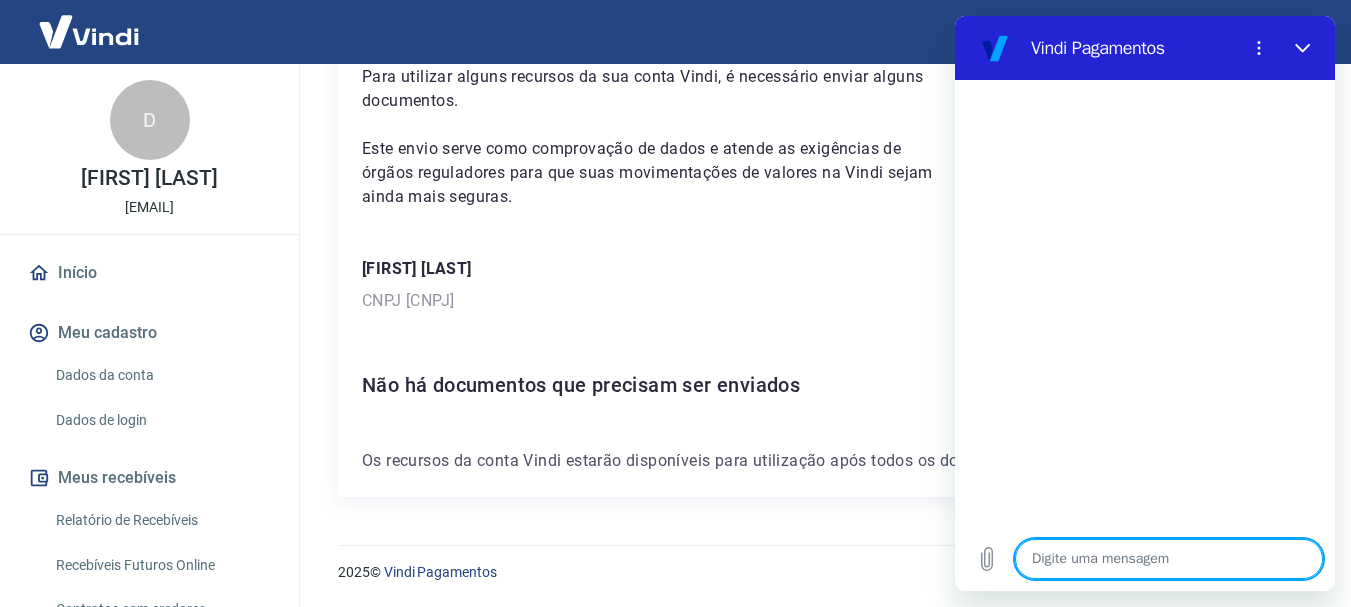 type on "M" 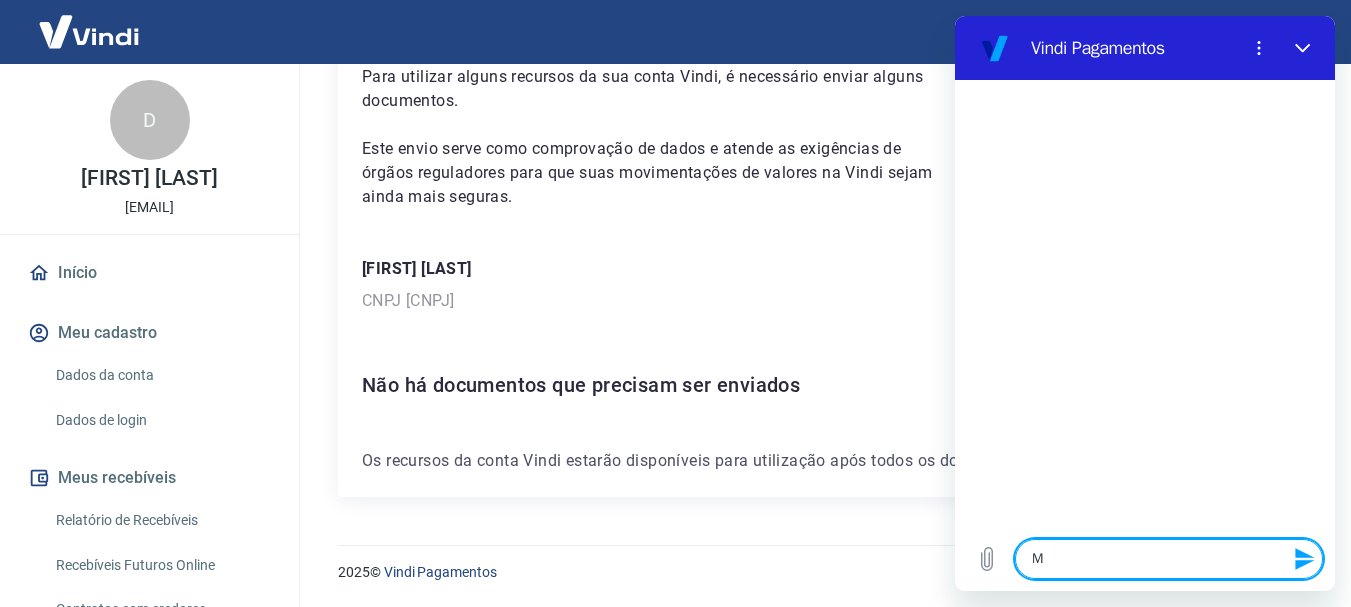 type on "Mi" 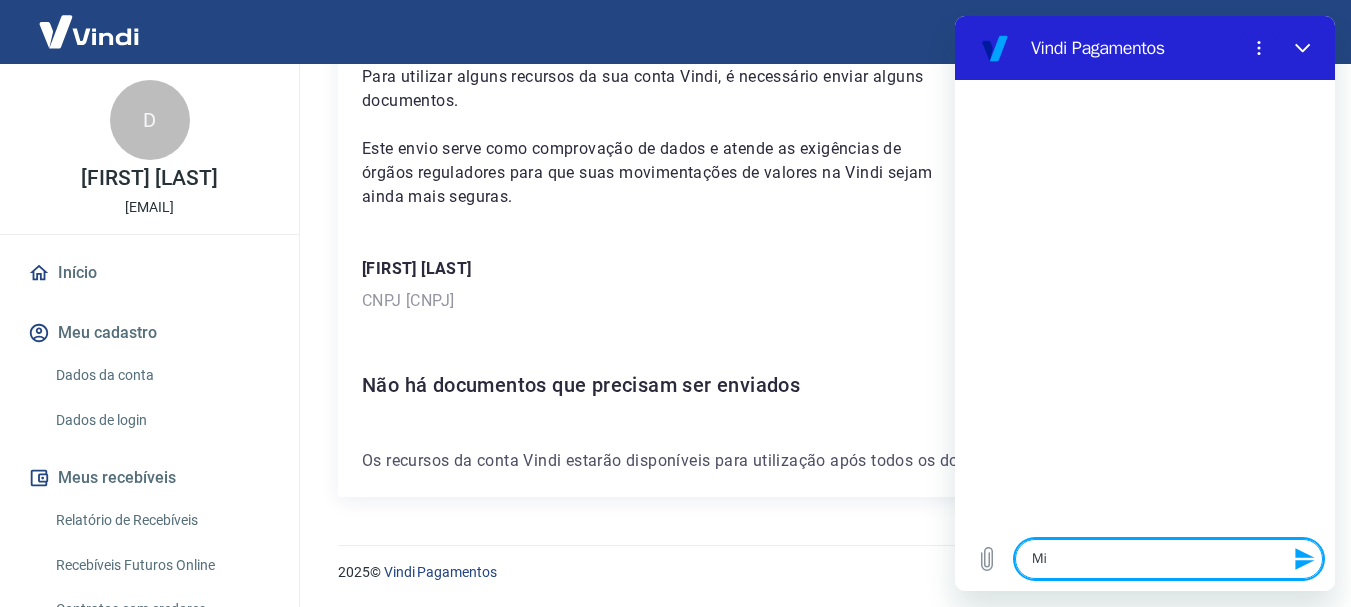 type on "Min" 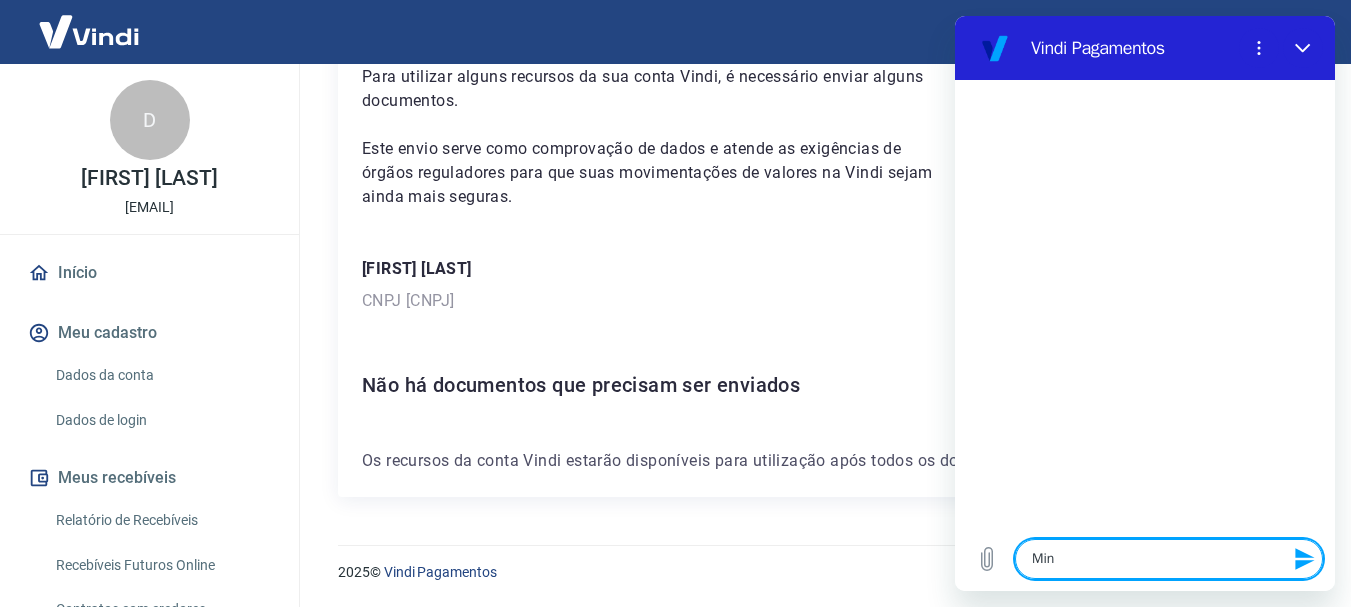 type on "Minh" 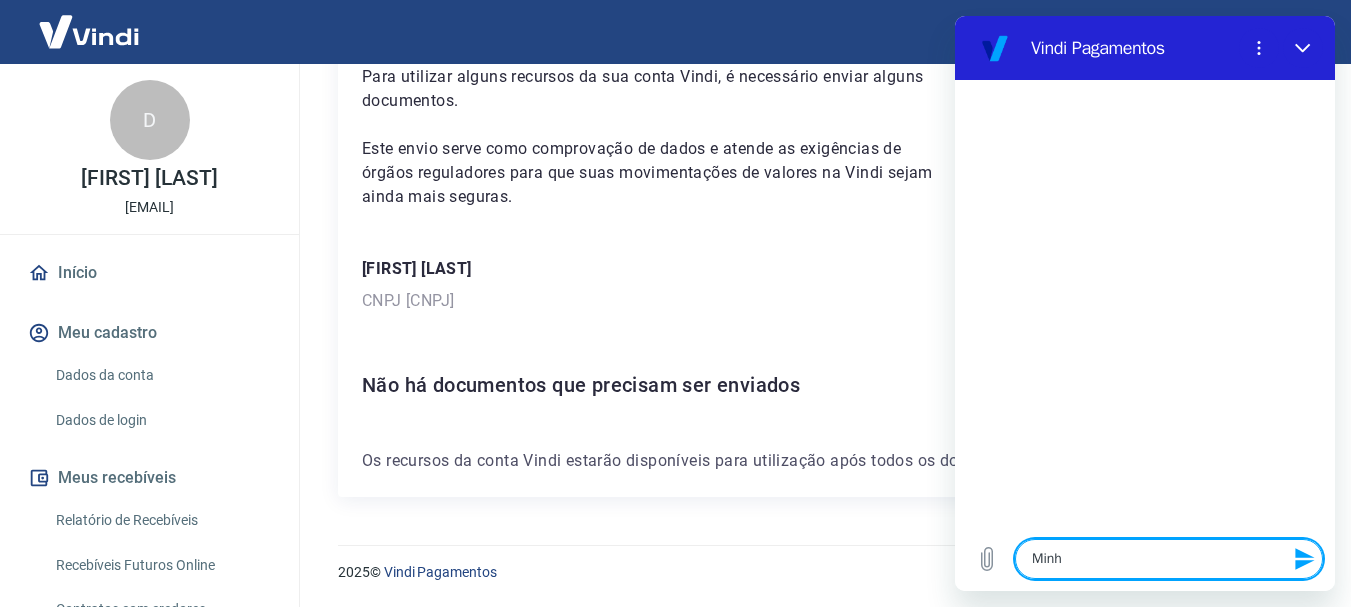 type on "Minha" 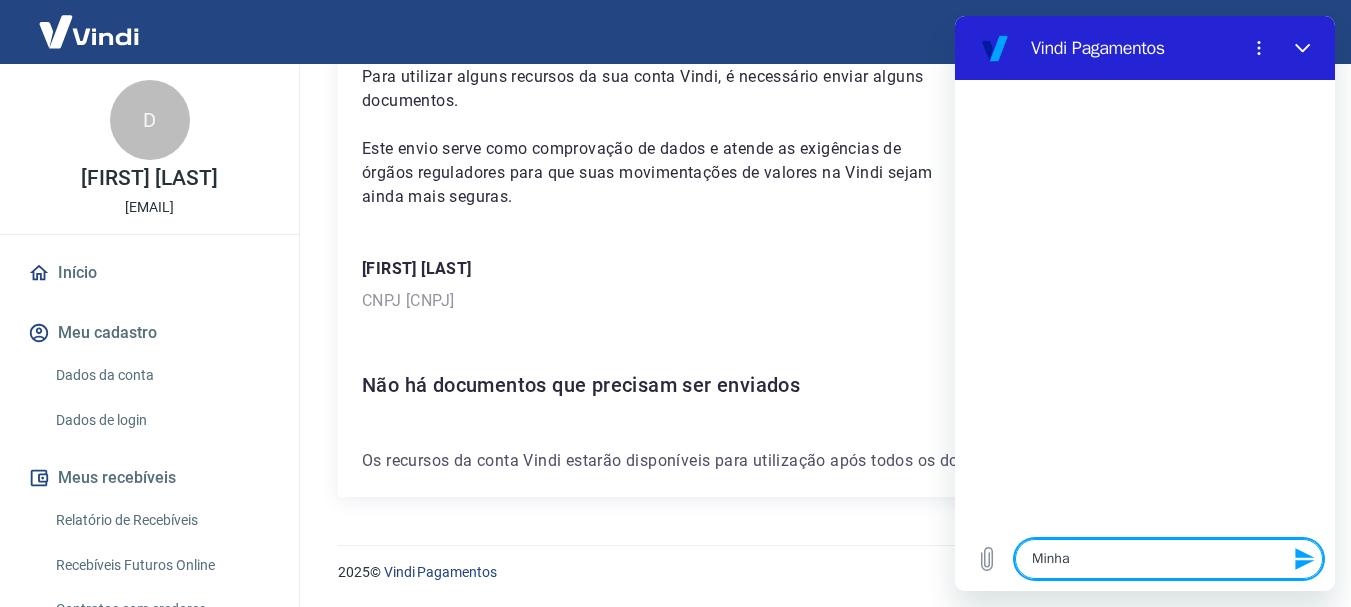 type on "Minha" 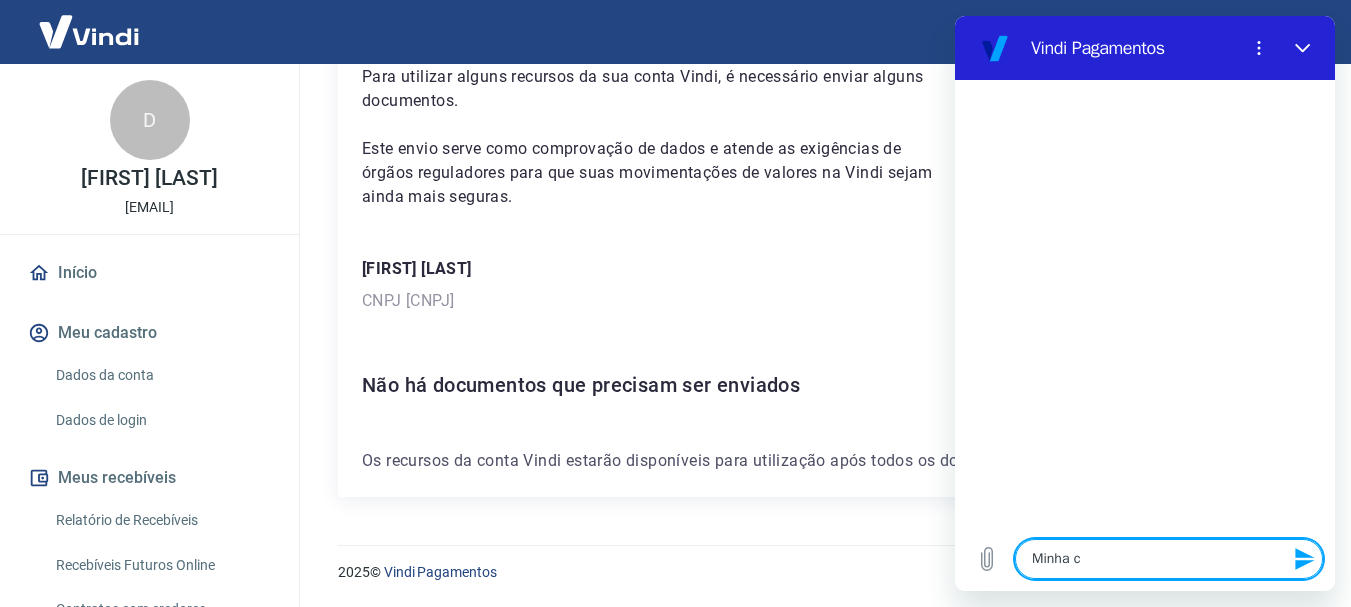 type on "Minha co" 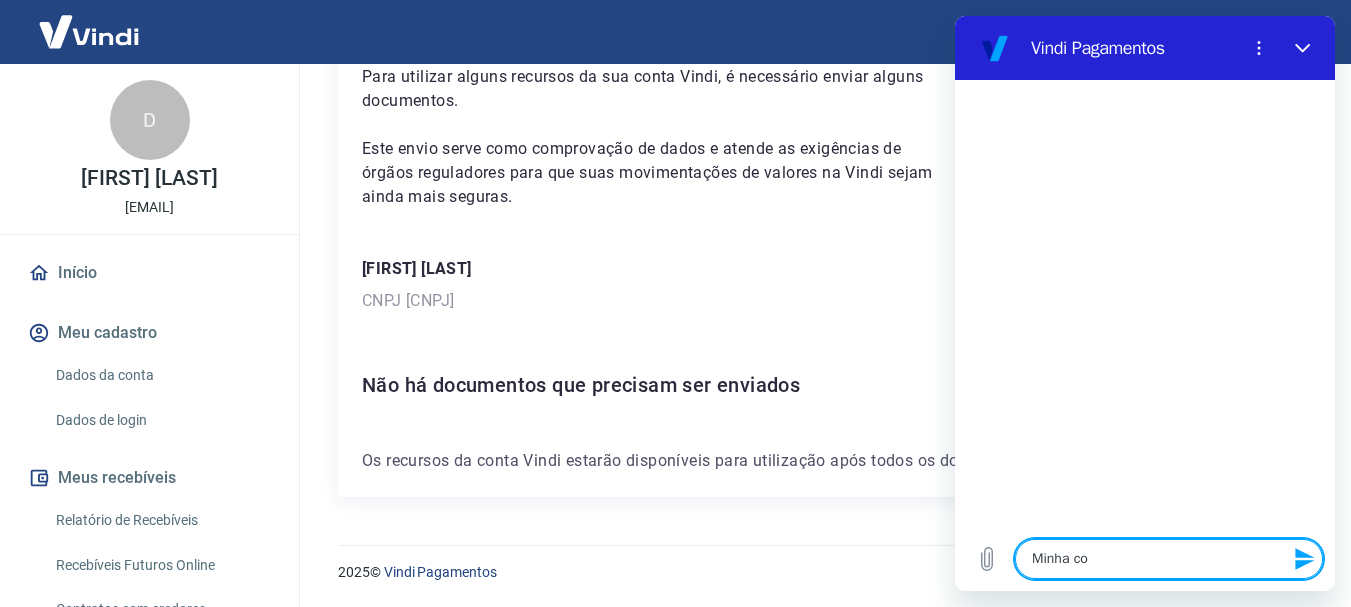 type on "Minha con" 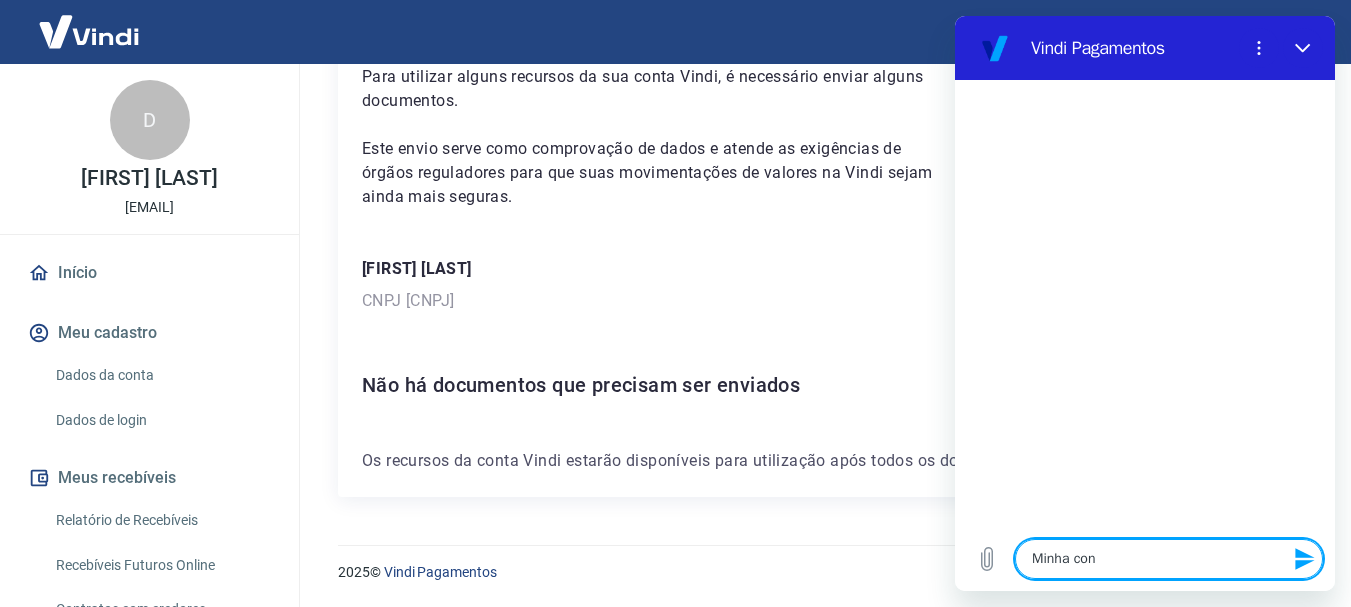 type on "Minha cona" 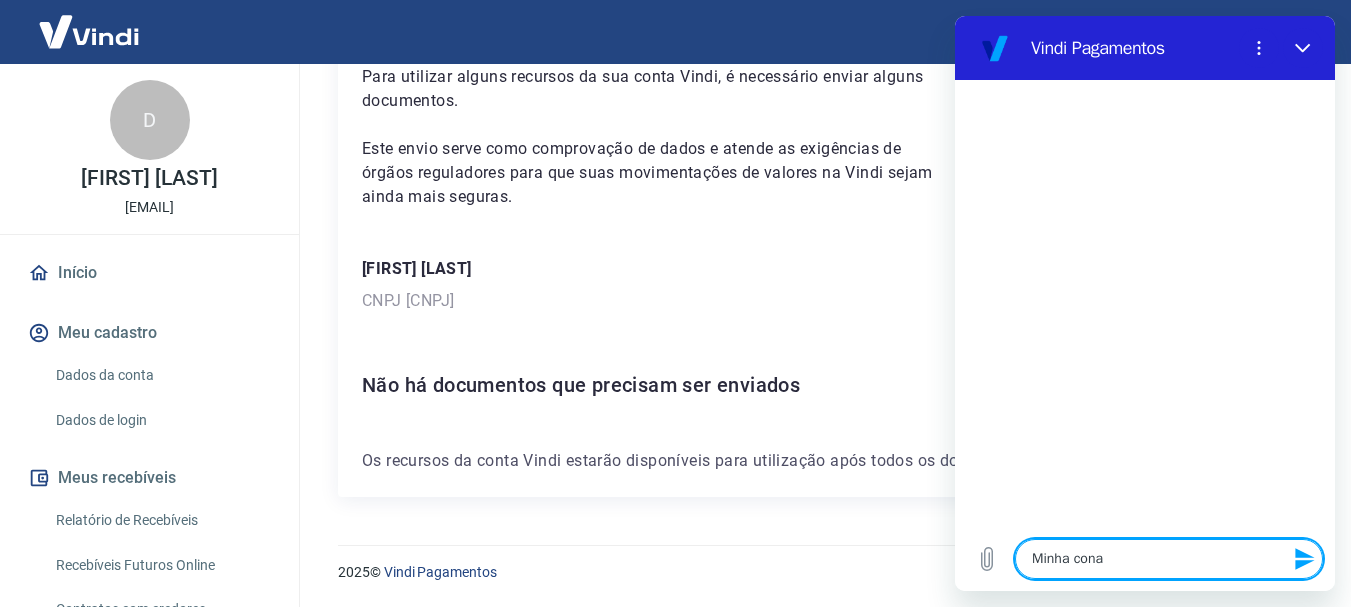 type on "Minha cona" 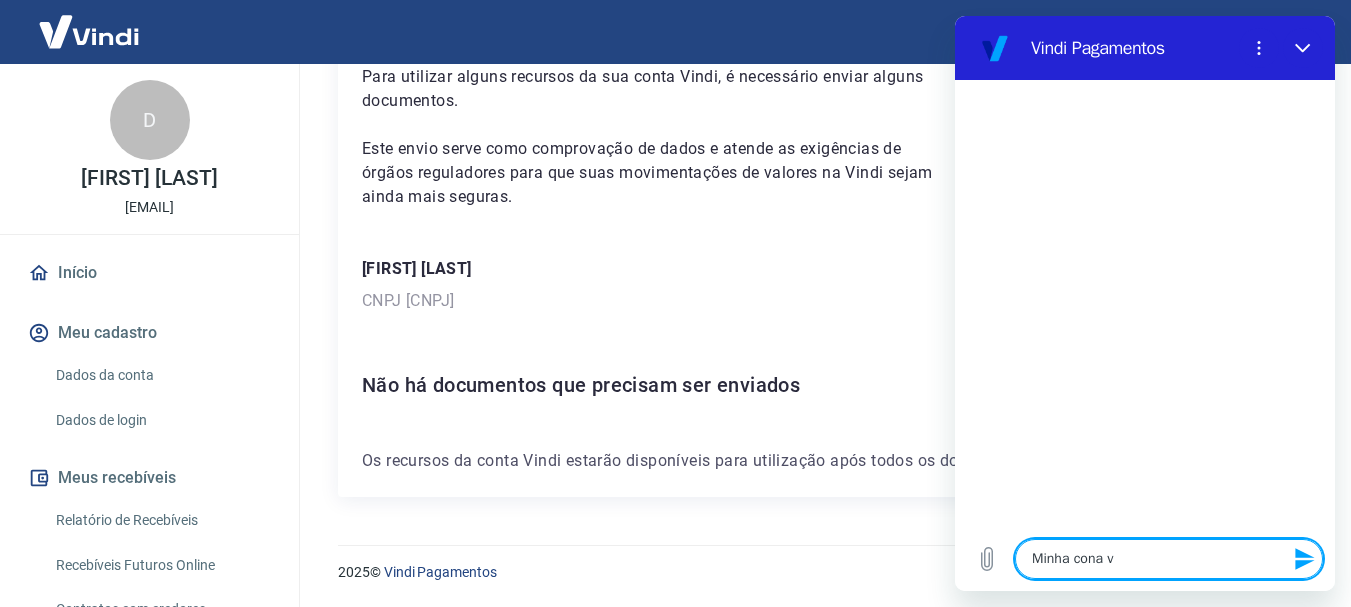 type on "Minha cona vi" 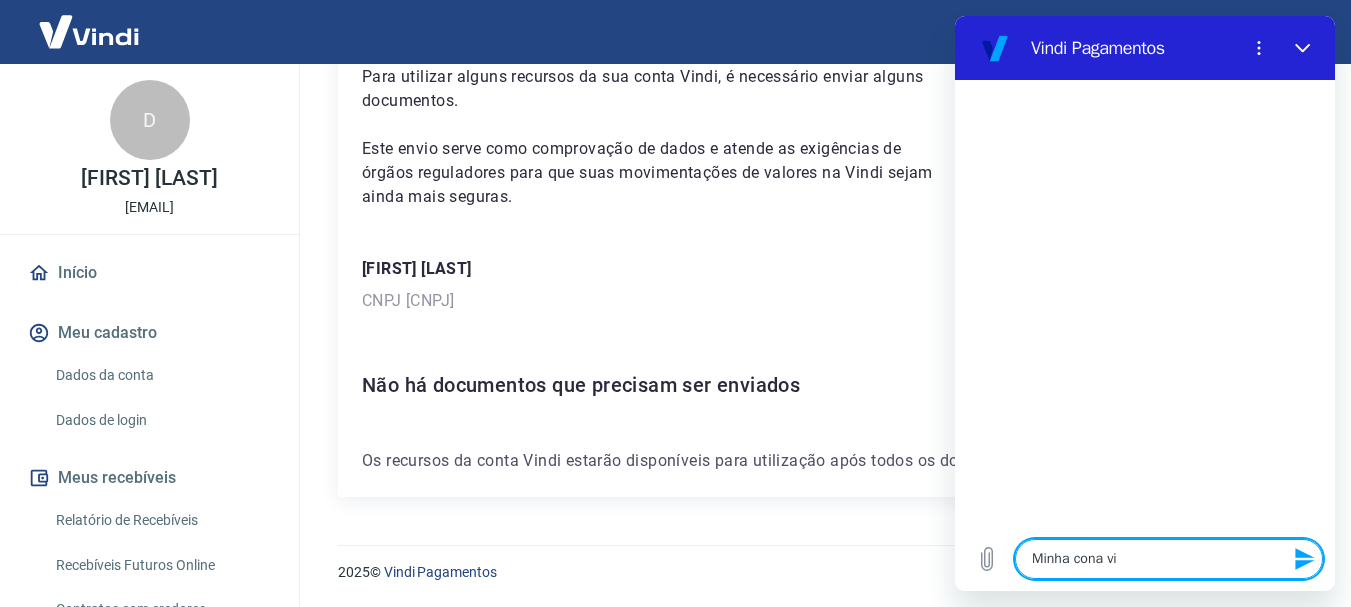 type on "Minha cona vin" 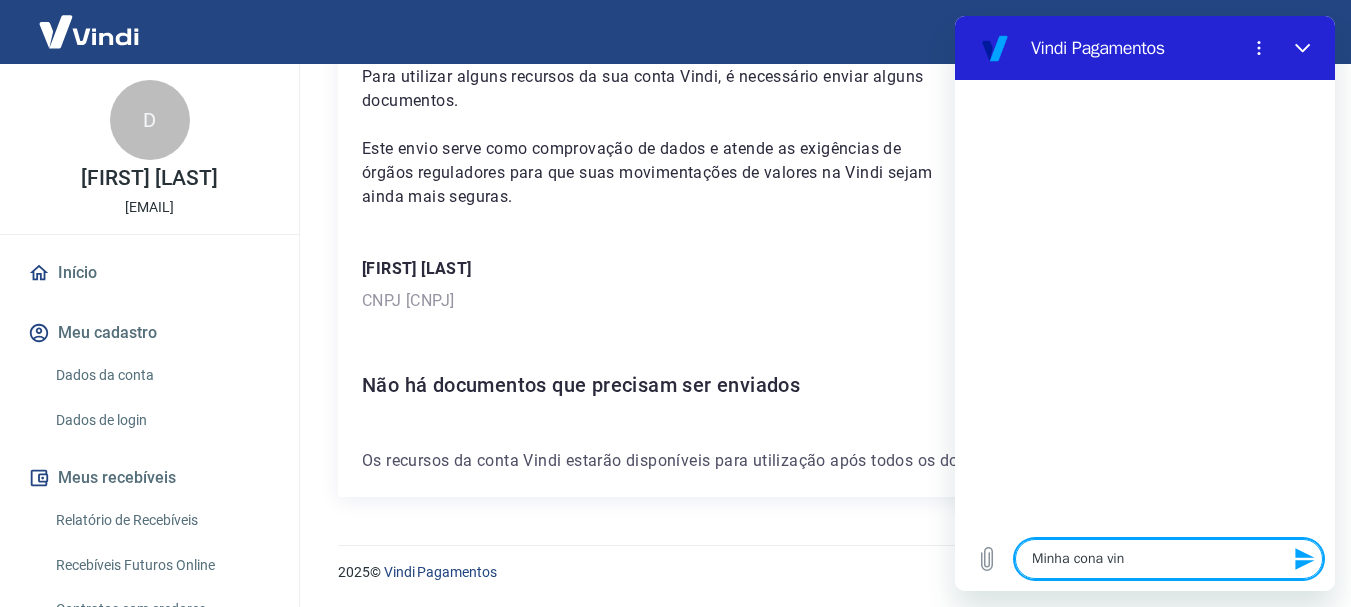 type on "Minha cona vind" 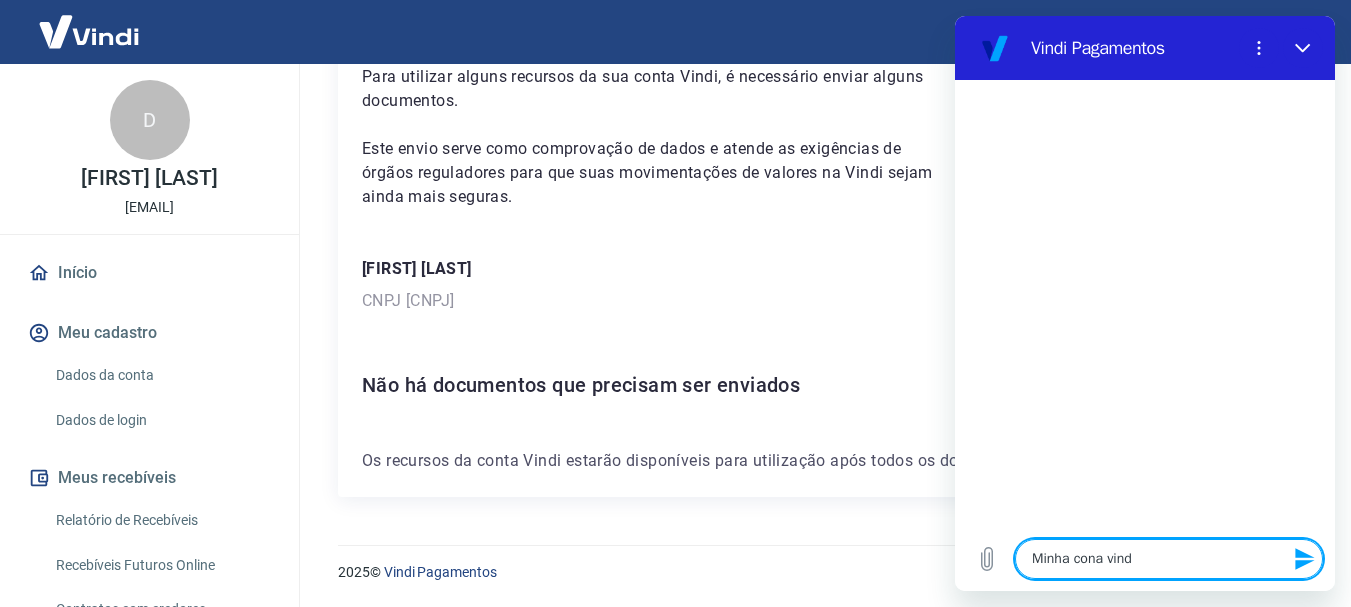 type on "Minha cona vindi" 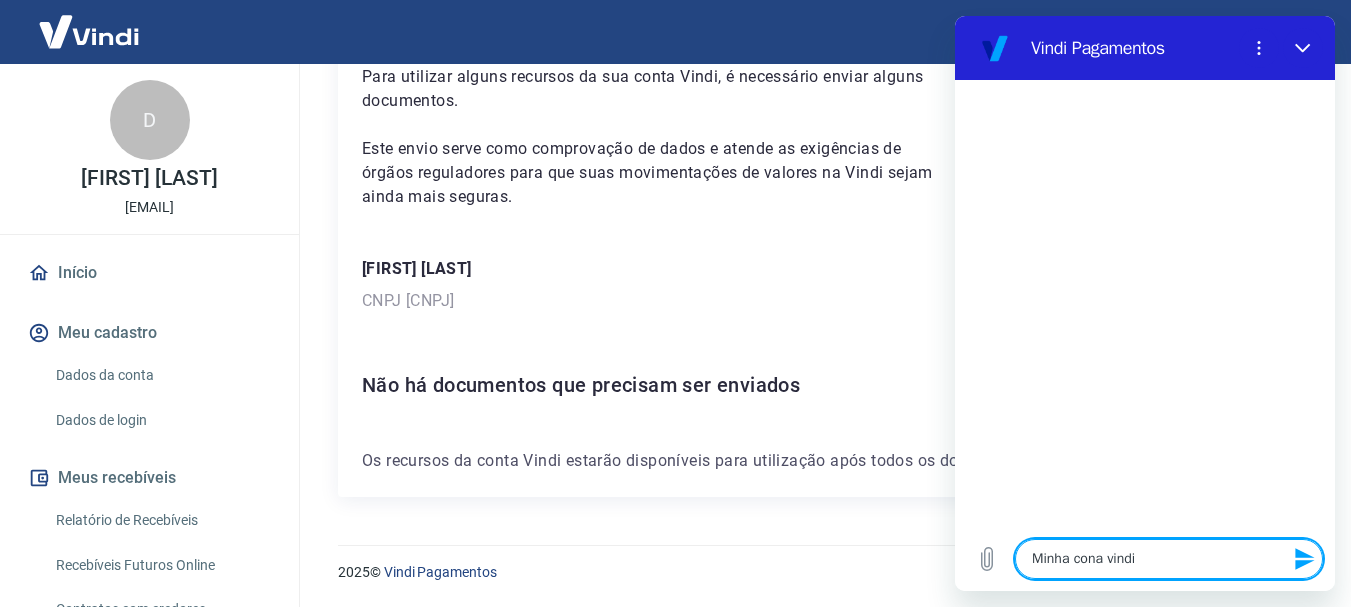 type on "Minha cona vind" 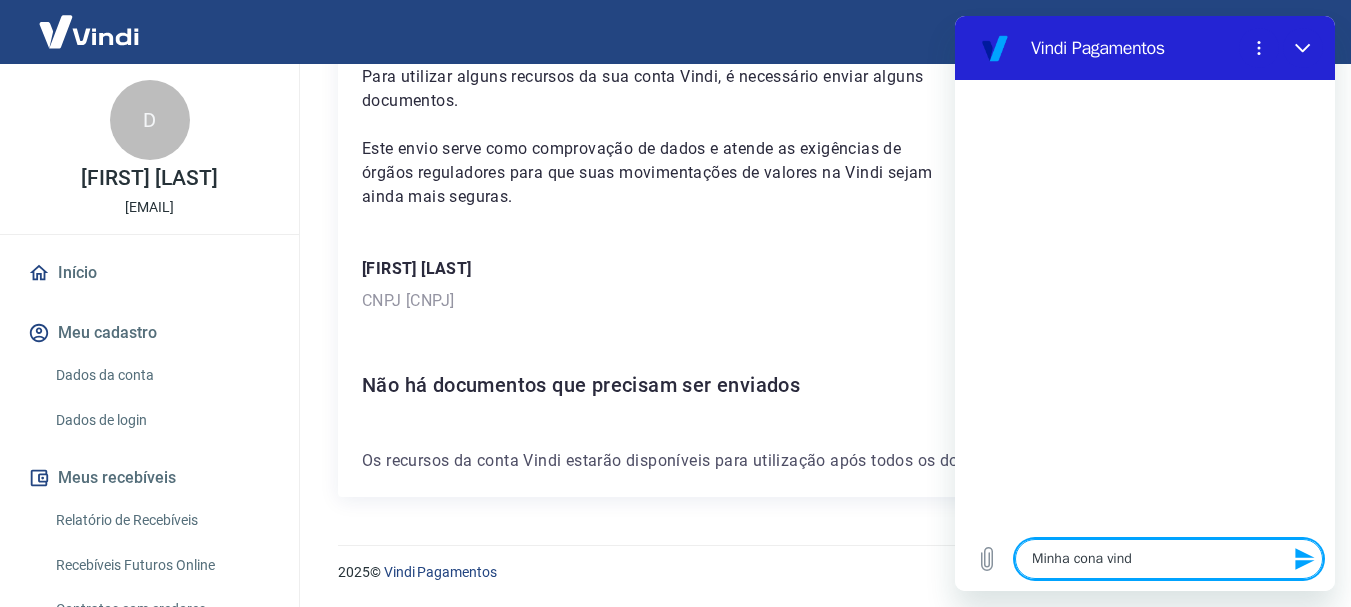 type on "Minha cona vin" 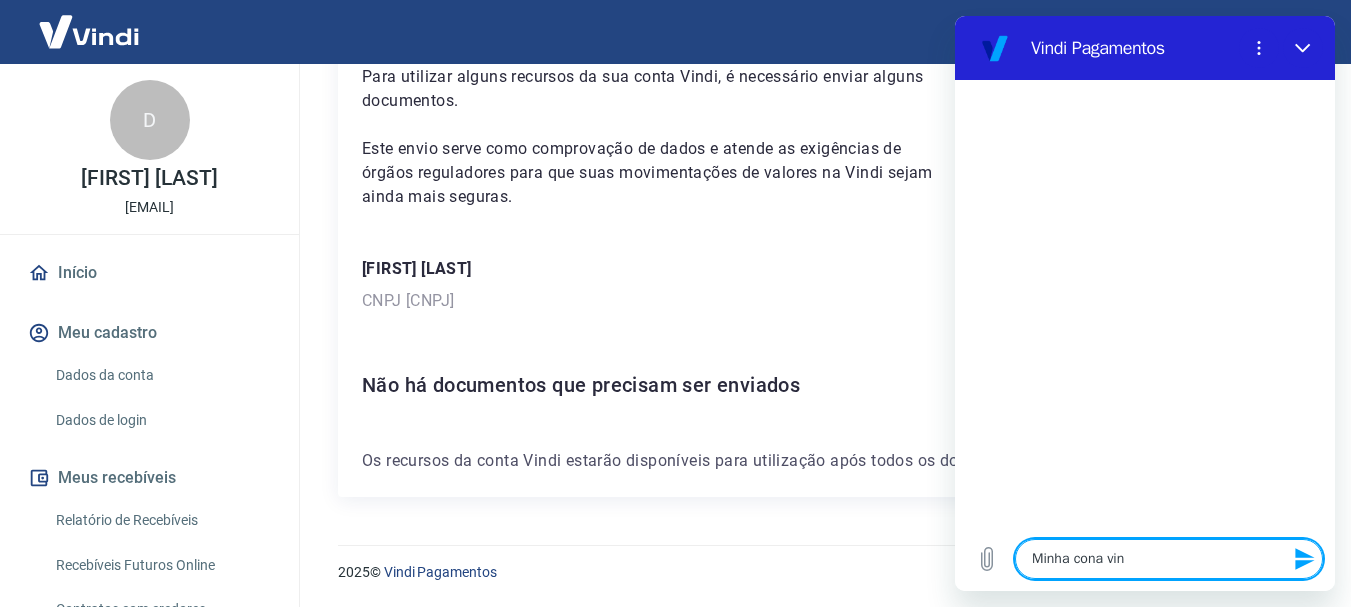 type on "Minha cona vi" 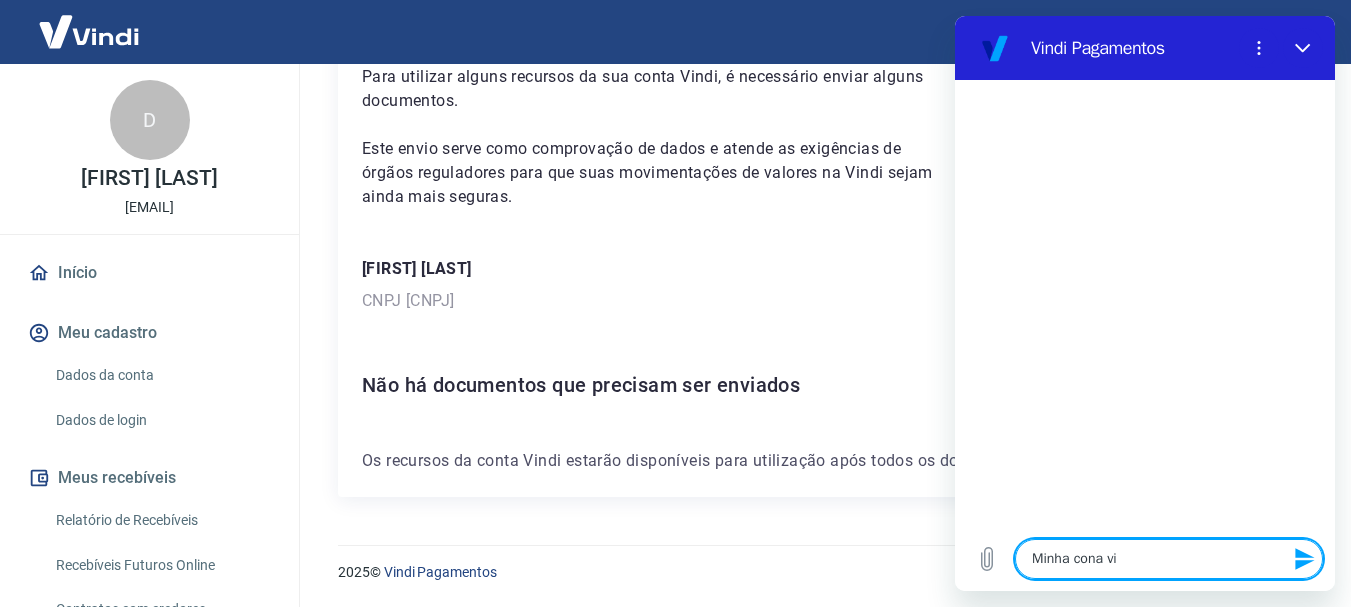 type on "Minha cona v" 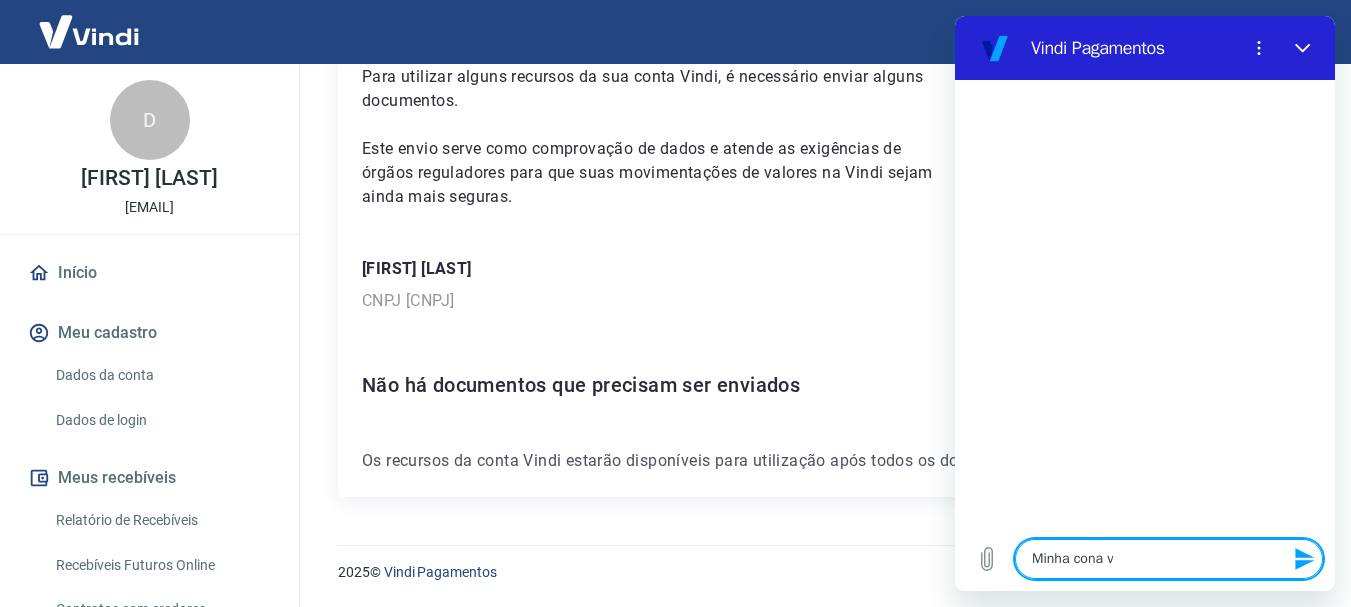 type on "Minha cona" 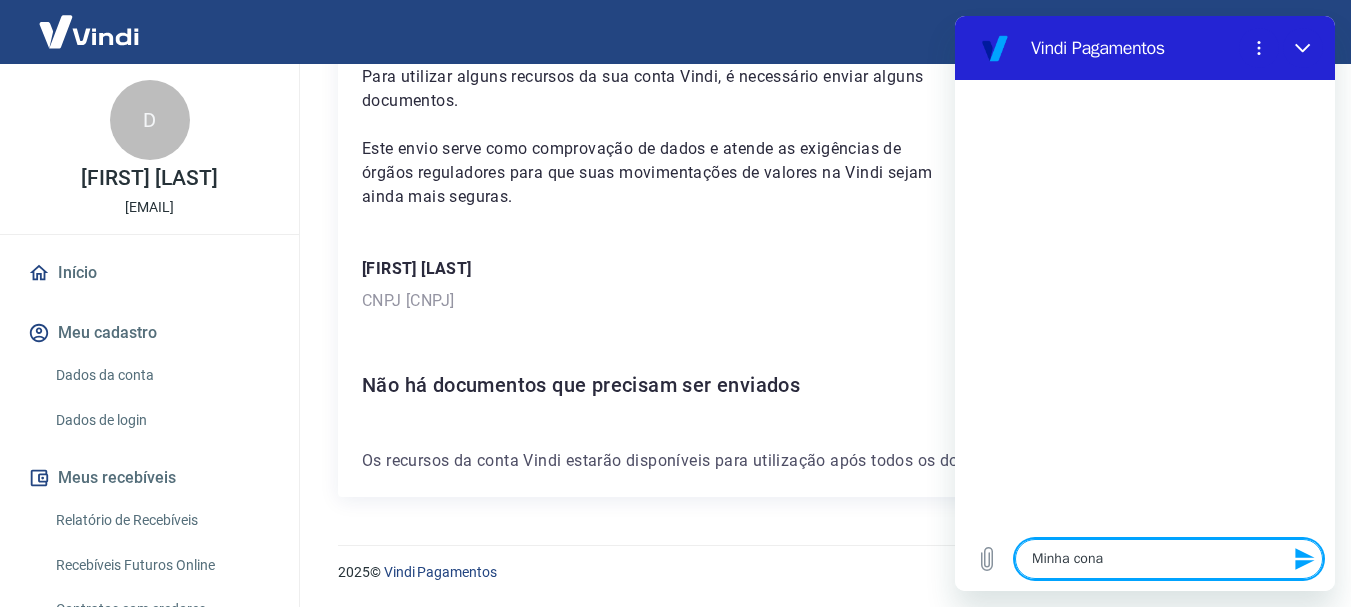 type on "x" 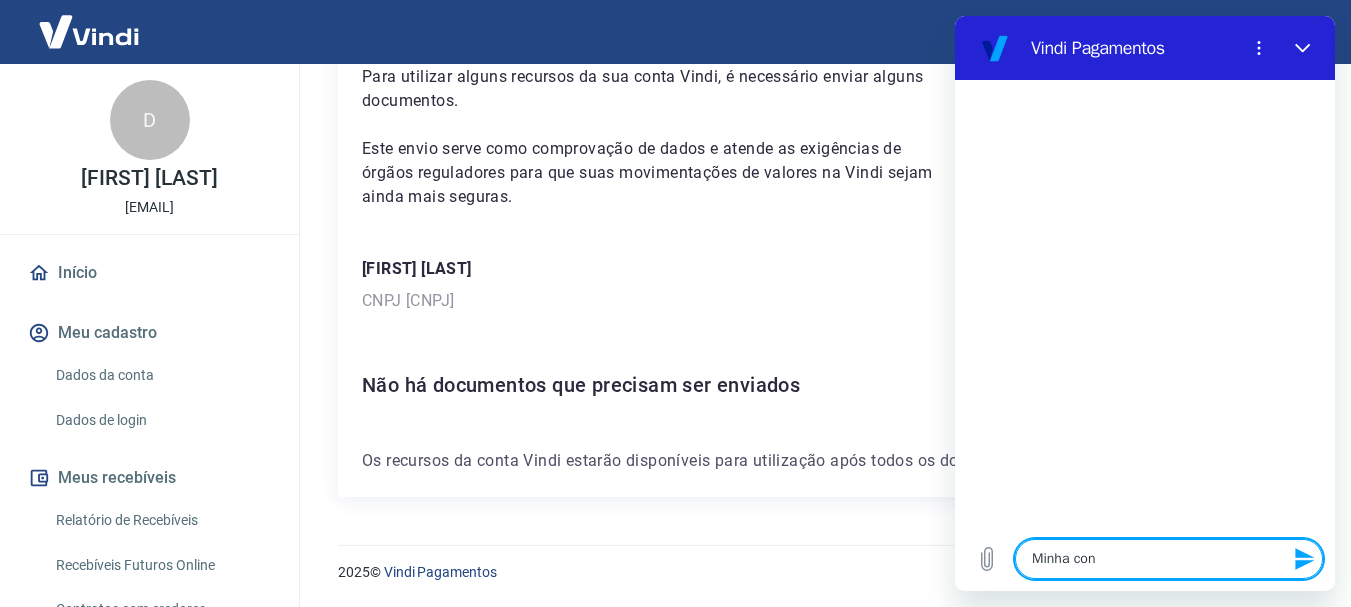 type on "Minha cont" 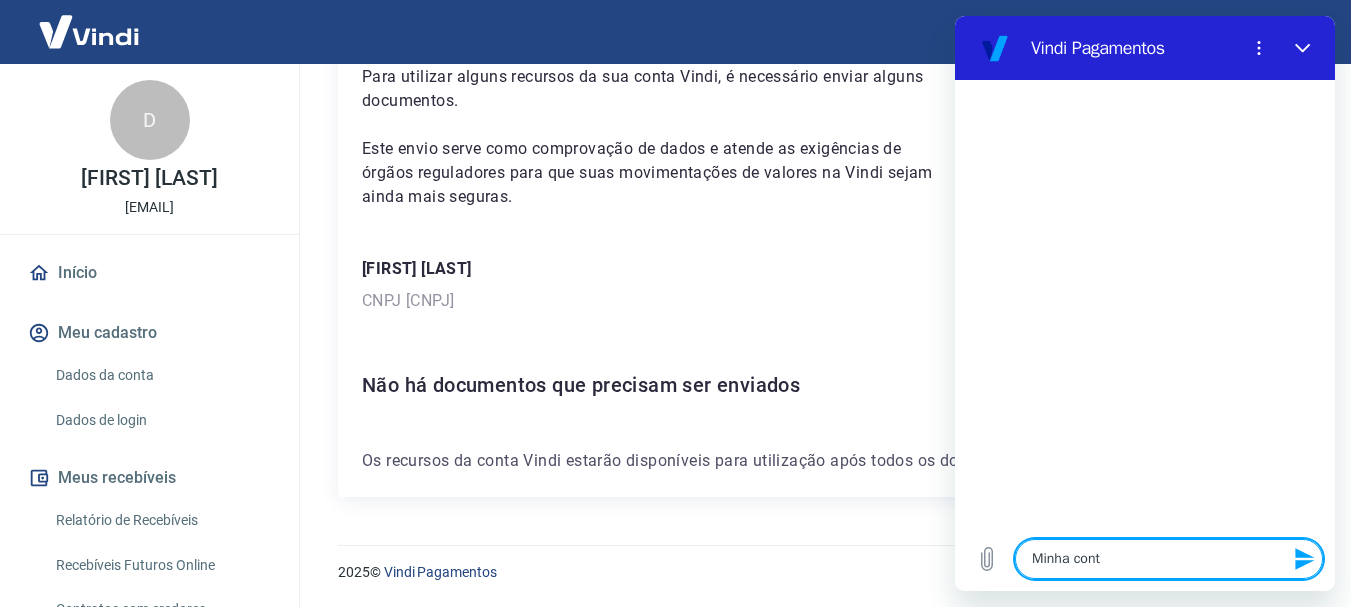 type on "Minha conta" 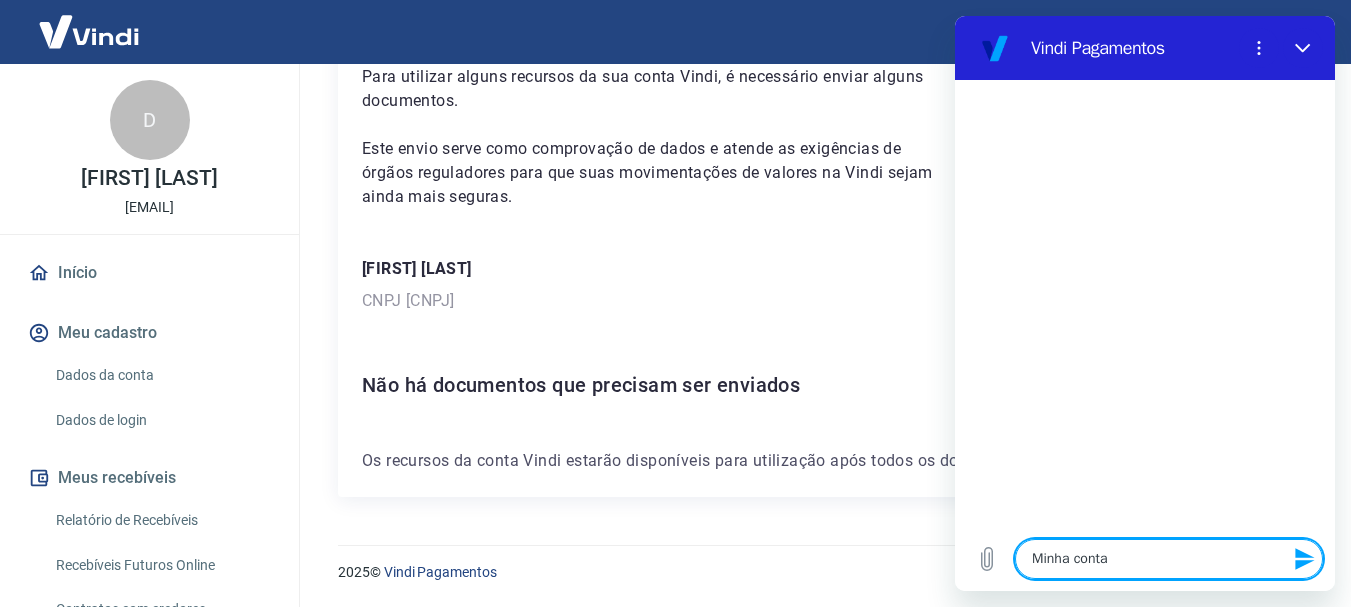 type on "Minha conta" 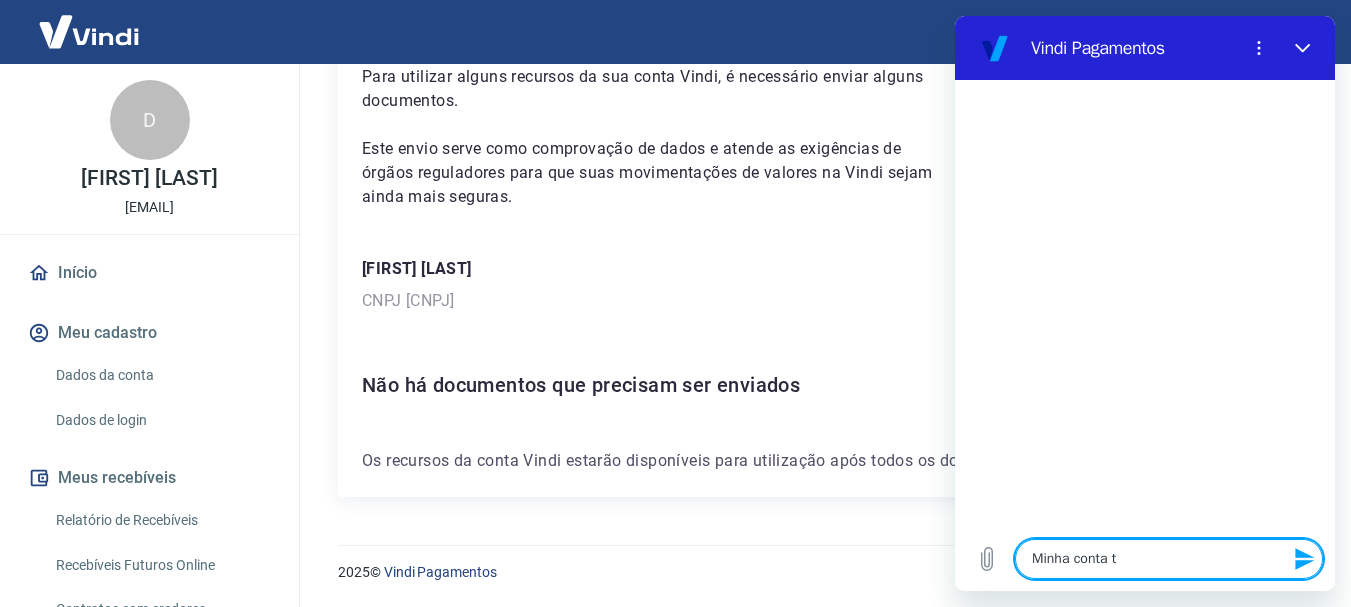 type on "Minha conta tr" 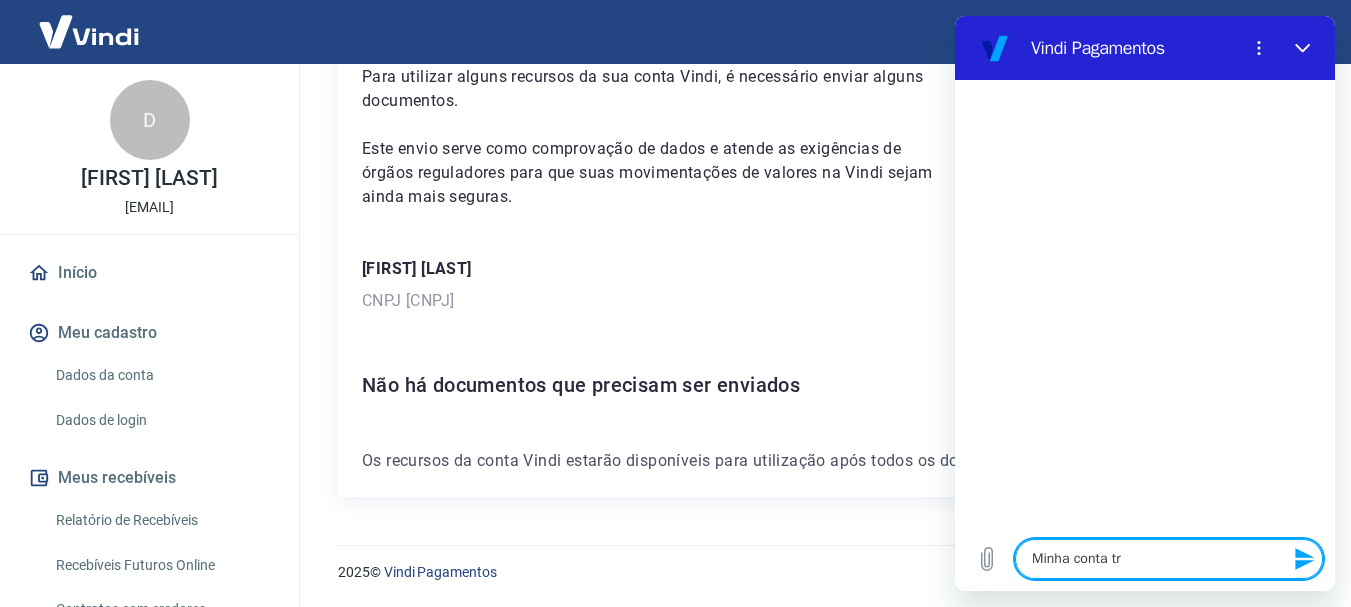 type on "x" 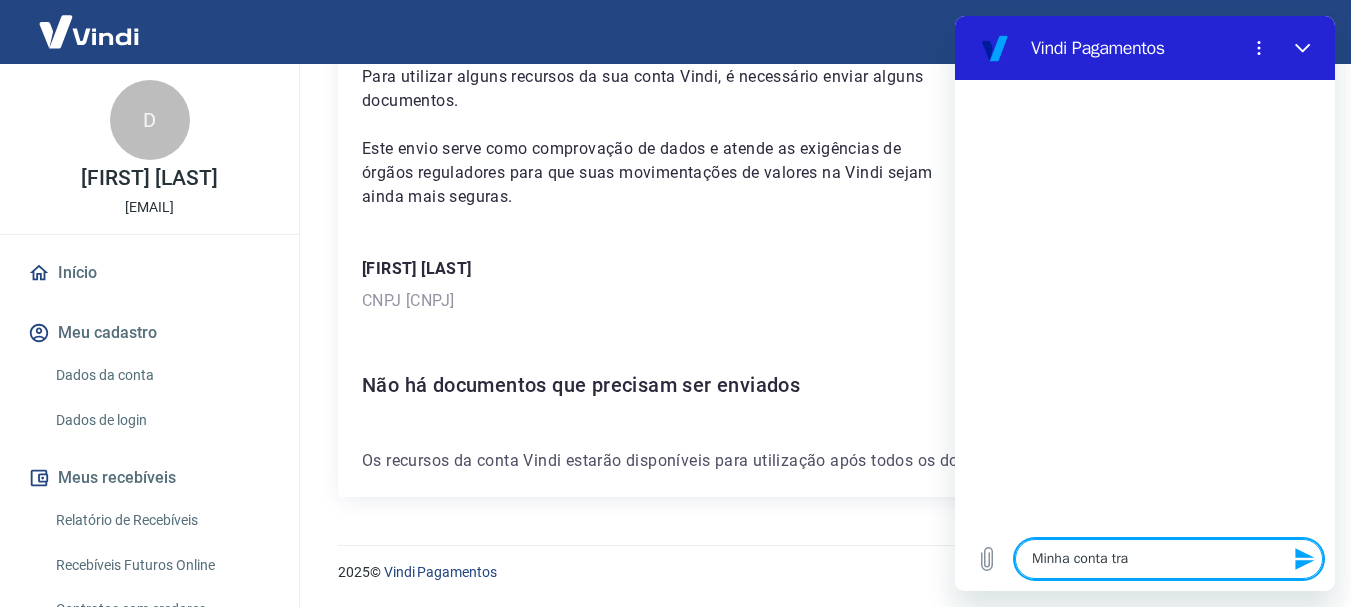 type on "Minha conta tray" 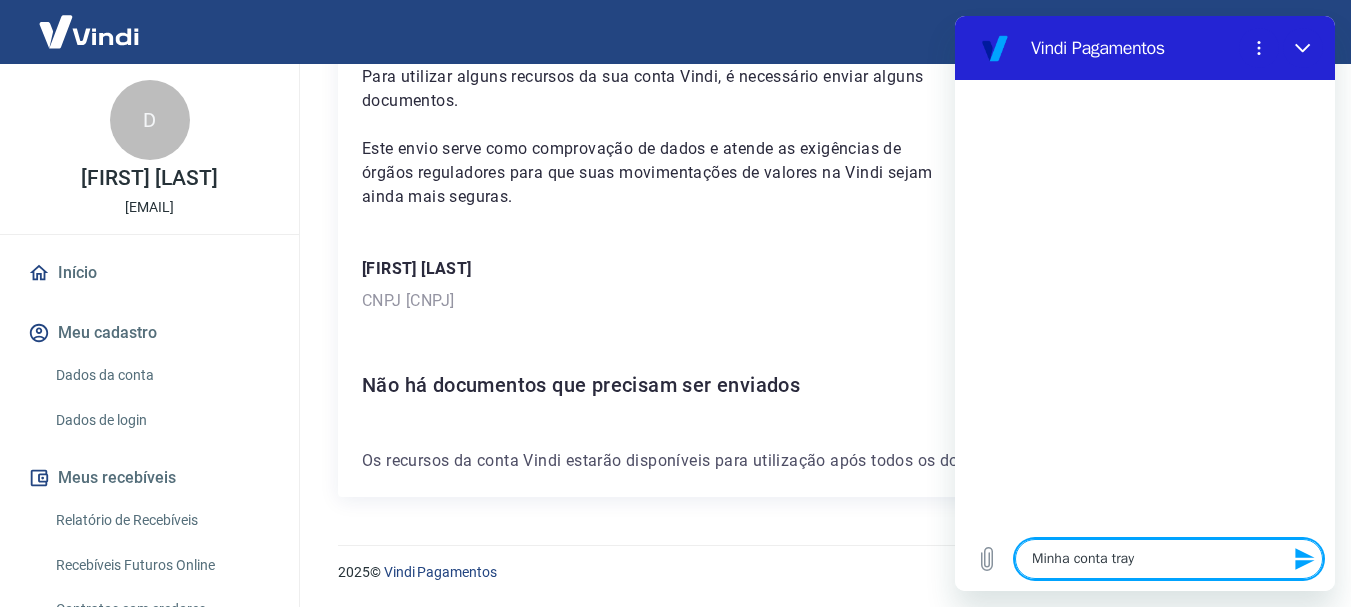type on "Minha conta tray" 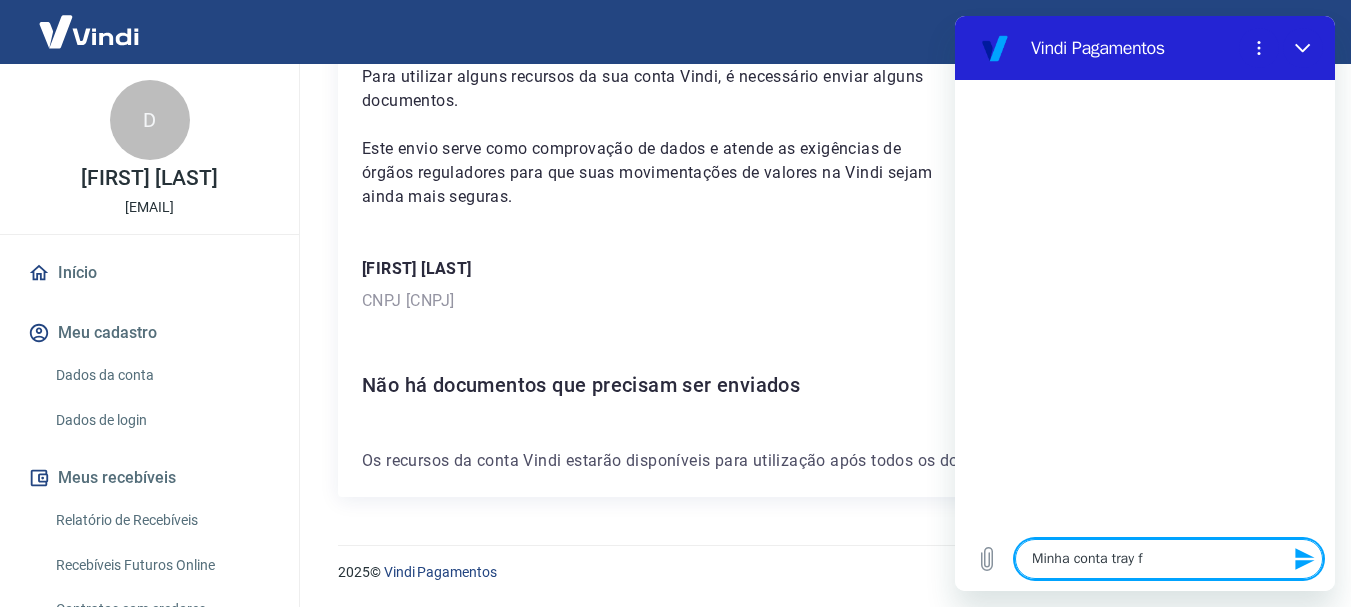 type on "Minha conta tray foi blo" 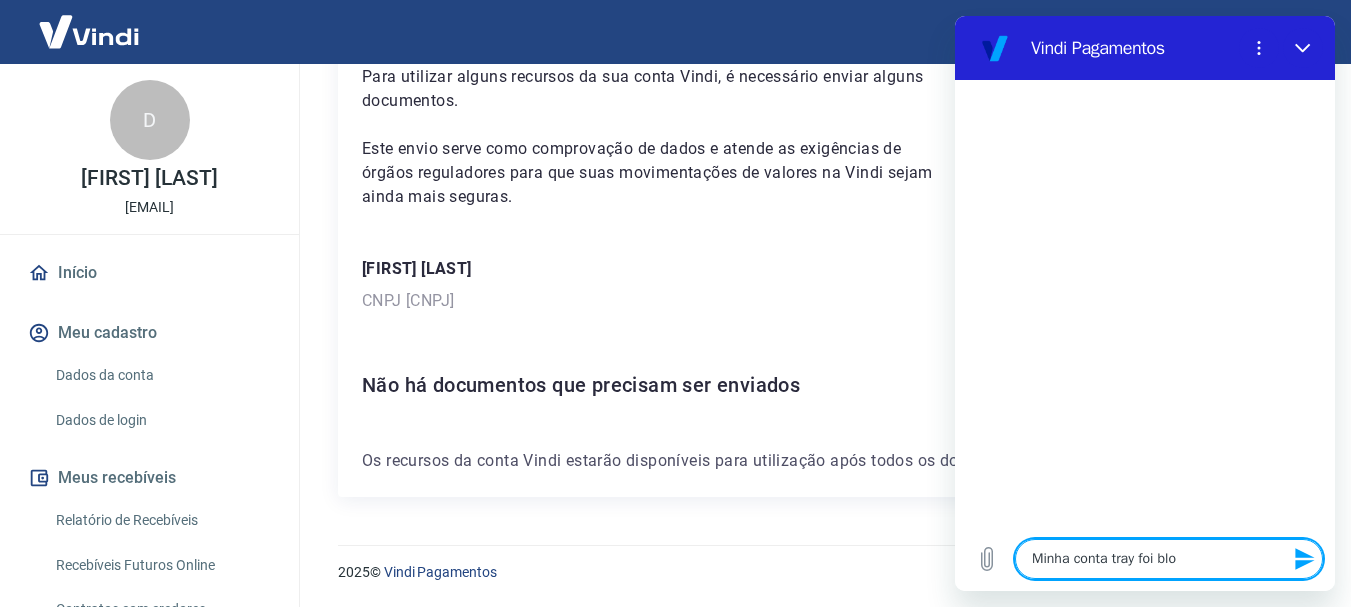 type on "Minha conta tray foi" 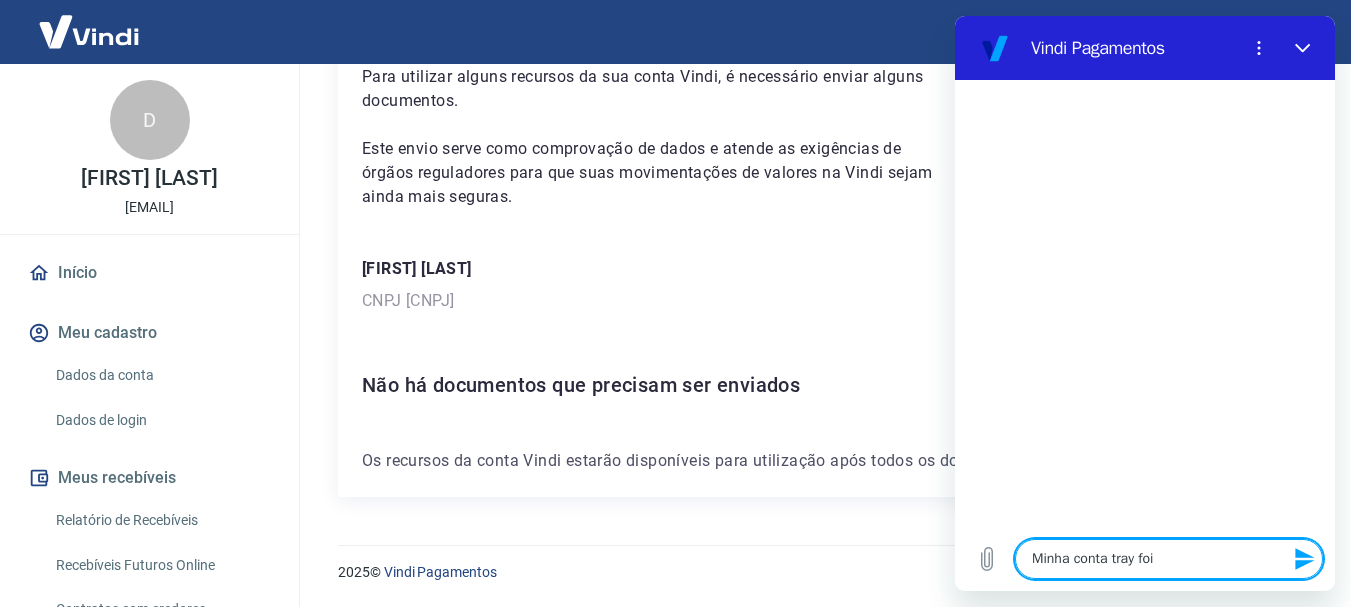 type on "Minha conta tray foi" 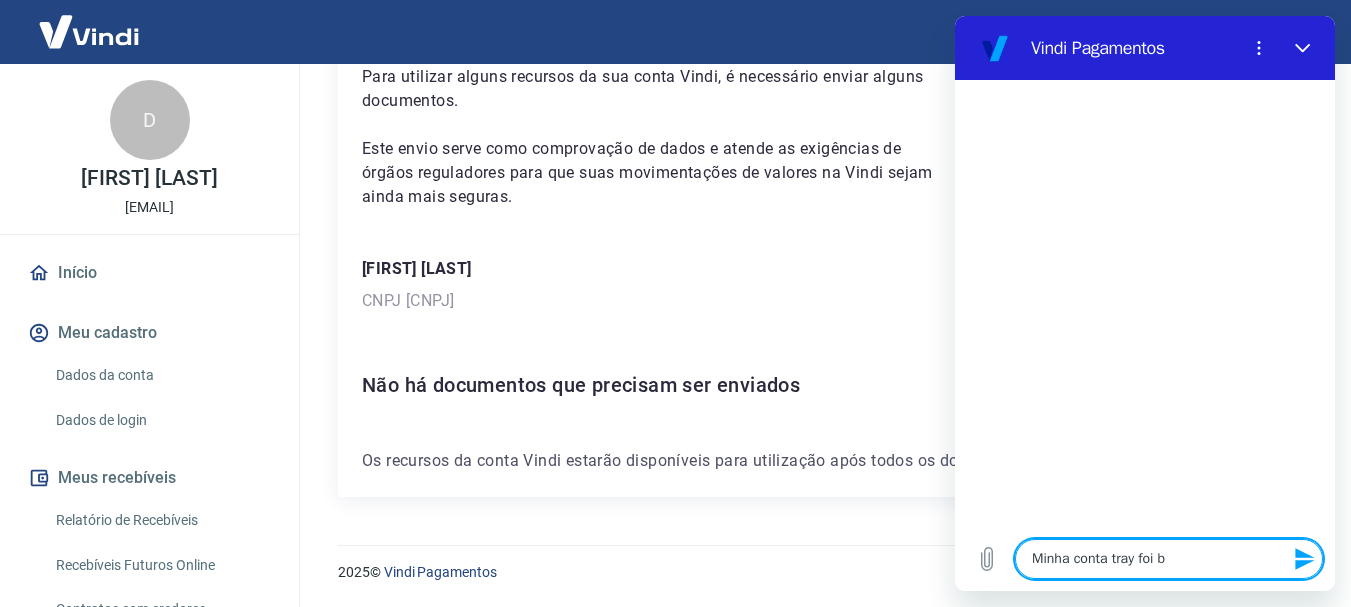 type on "Minha conta tray foi bl" 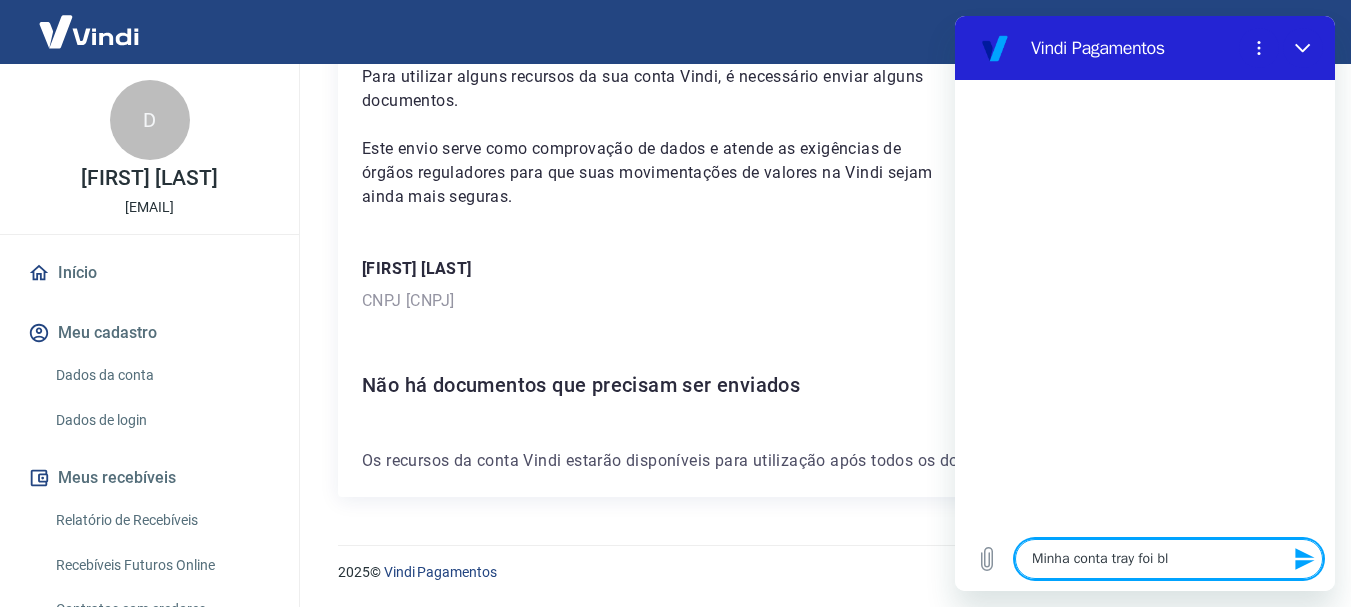 type on "Minha conta tray foi blo" 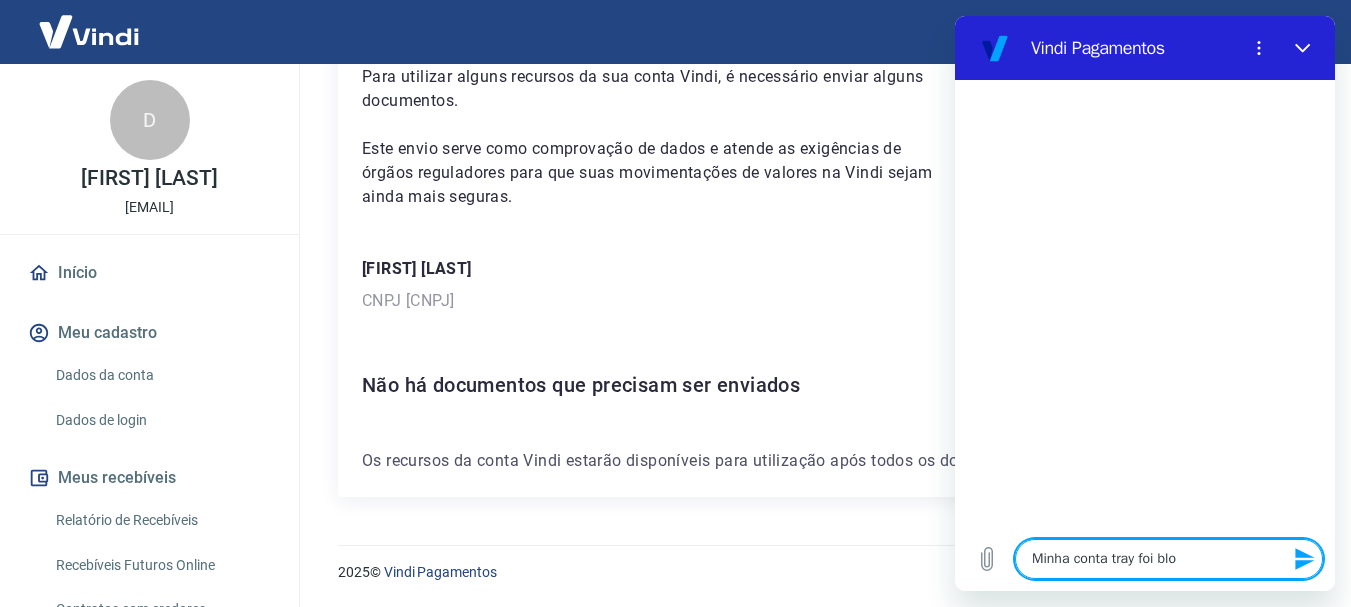 type on "x" 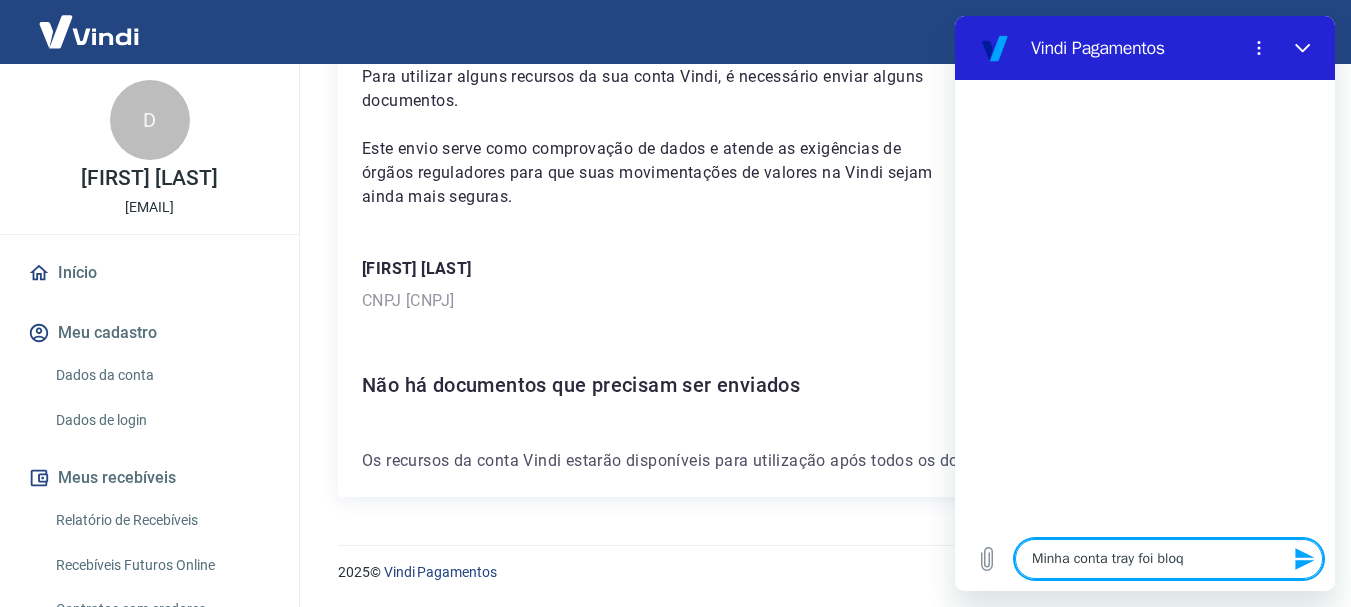type on "Minha conta tray foi bloqu" 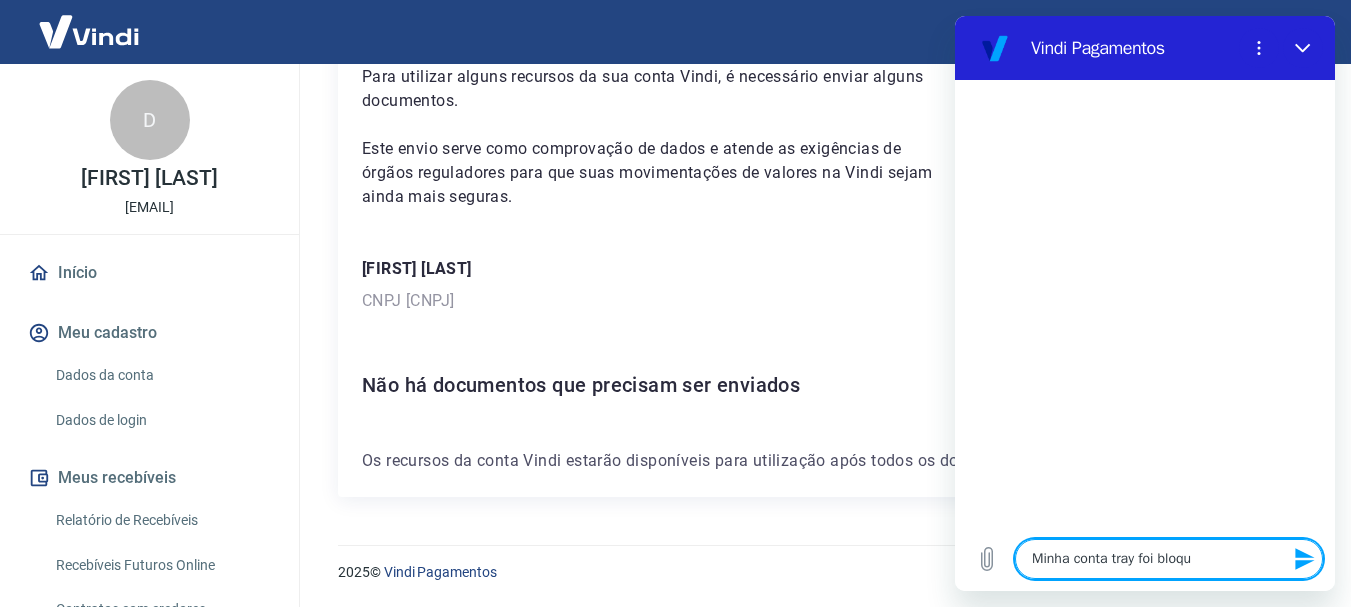 type on "Minha conta tray foi bloque" 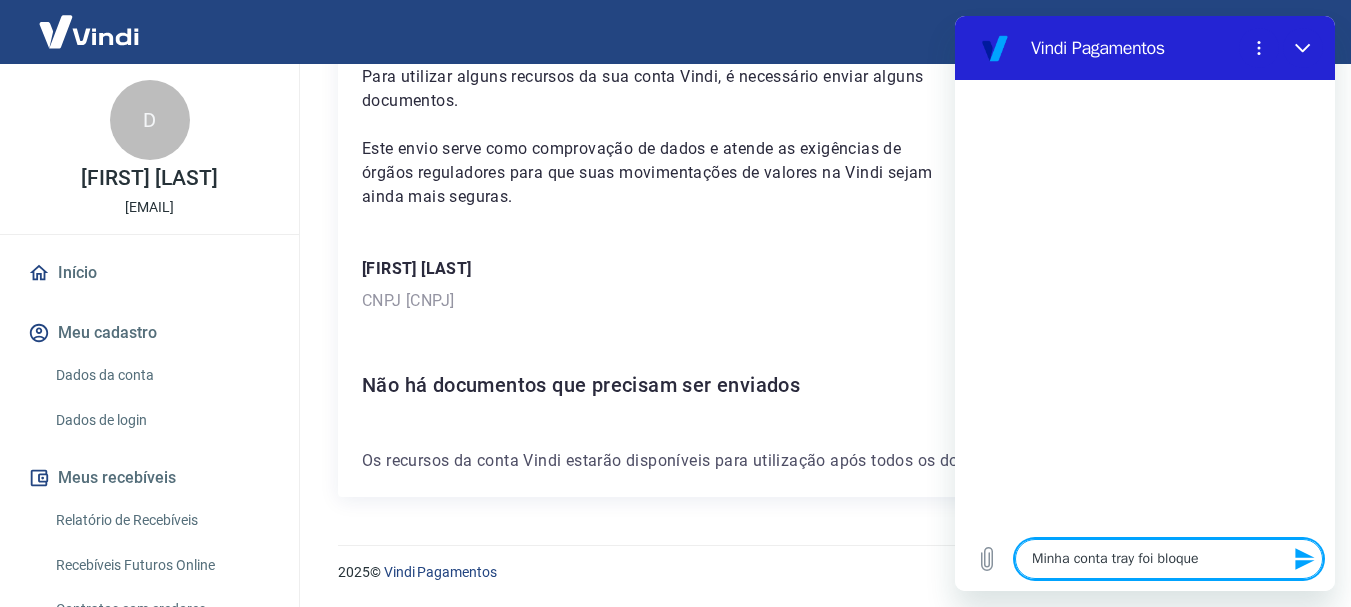 type on "Minha conta tray foi bloquea" 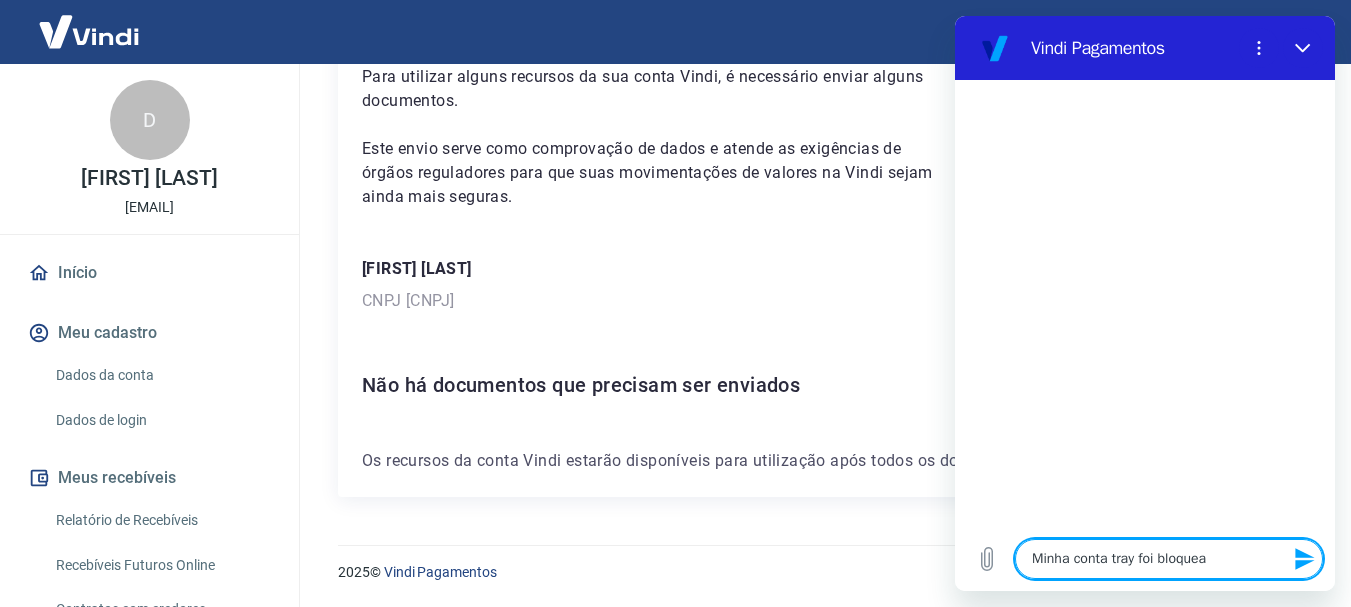 type on "Minha conta tray foi bloquead" 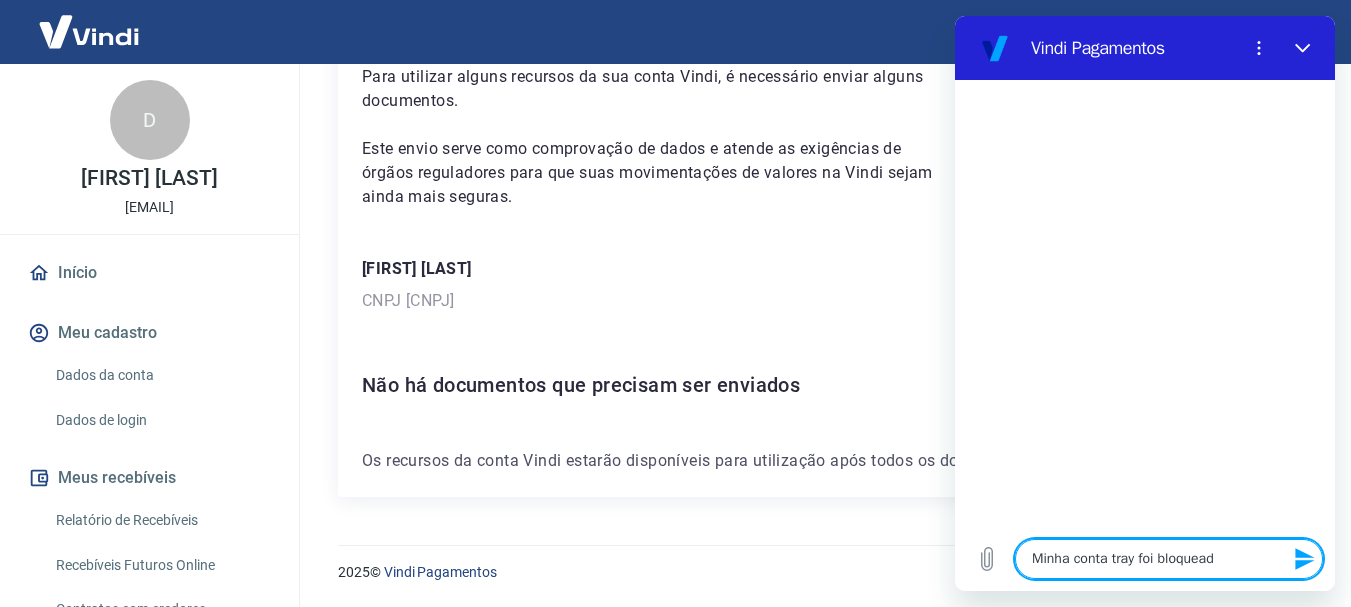 type on "Minha conta tray foi bloqueada" 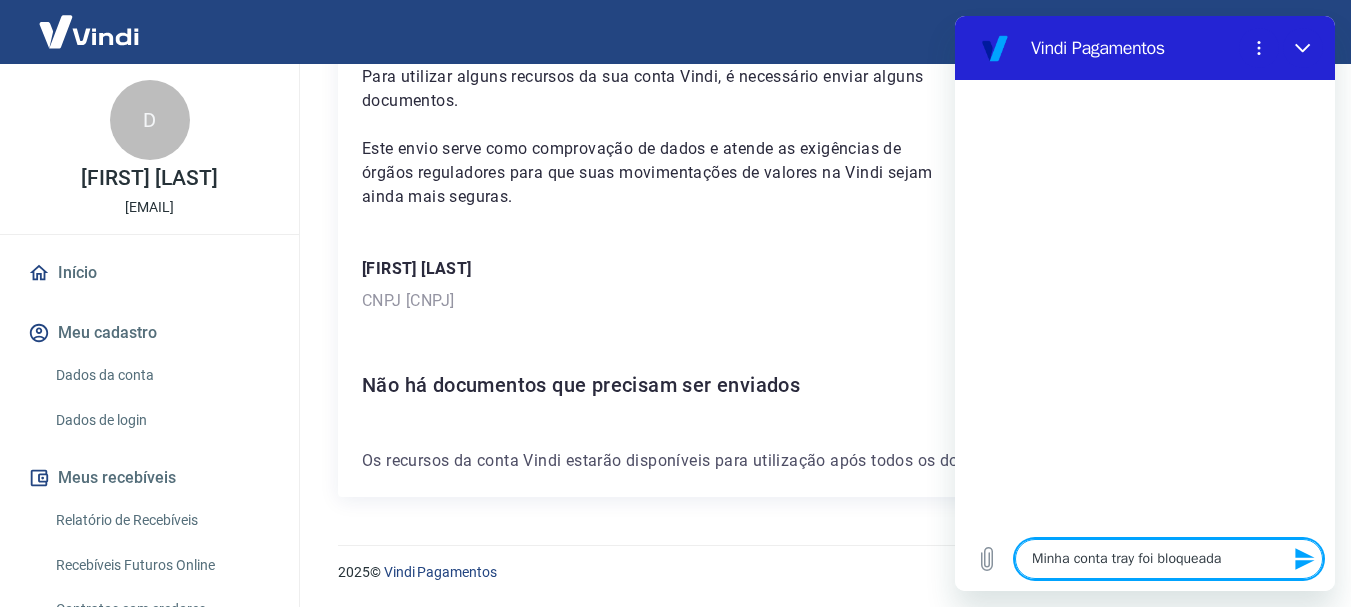 type on "x" 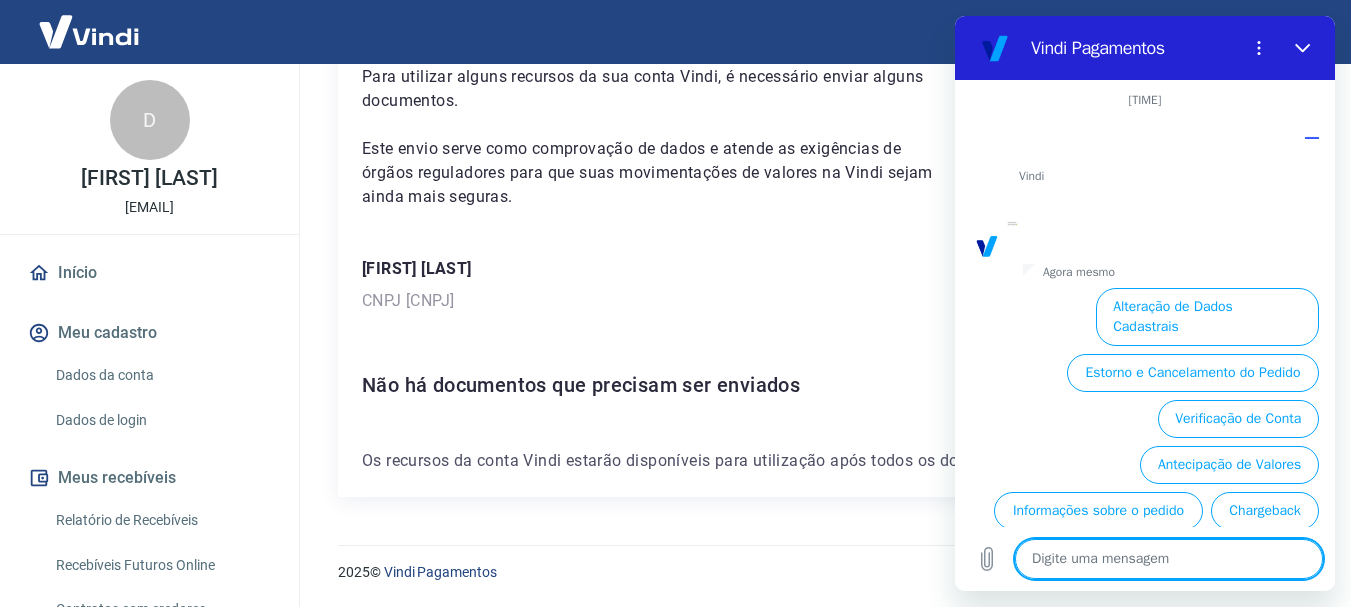 scroll, scrollTop: 126, scrollLeft: 0, axis: vertical 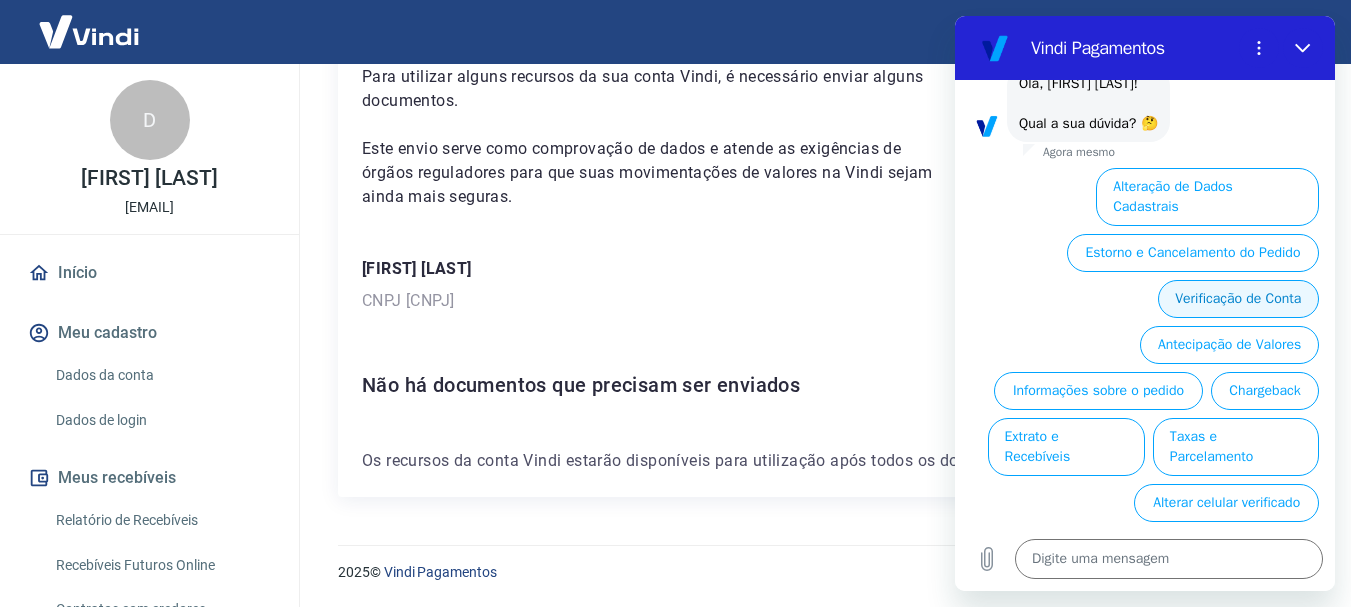 click on "Verificação de Conta" at bounding box center [1238, 299] 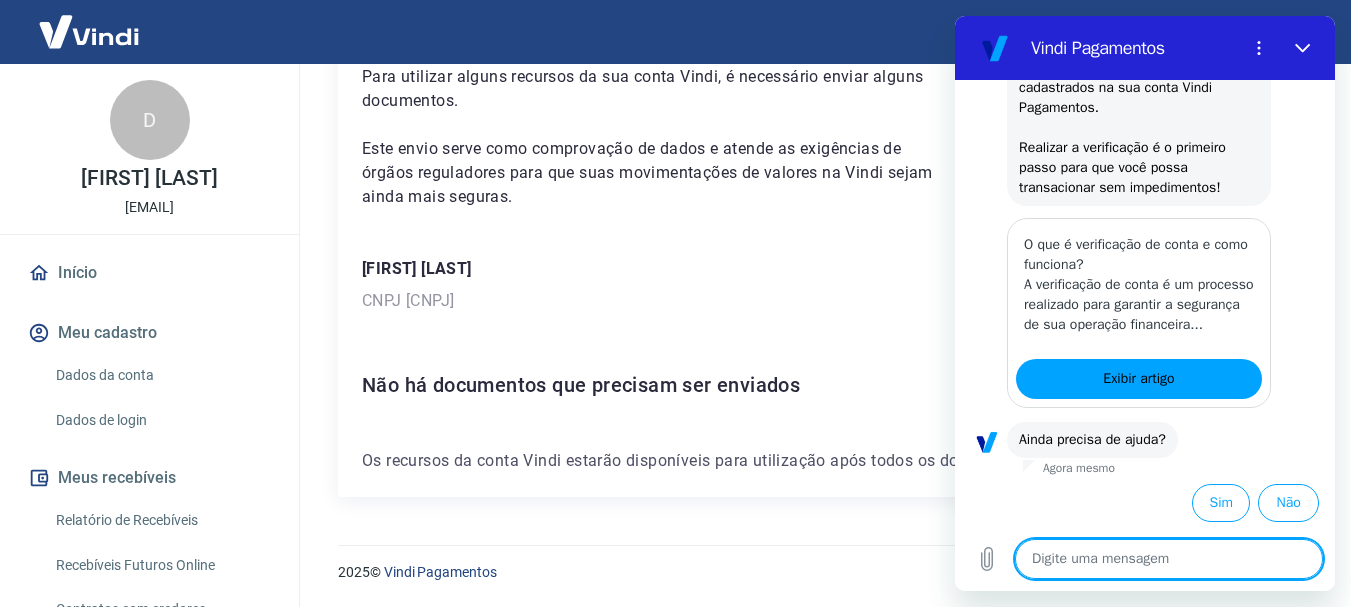 scroll, scrollTop: 370, scrollLeft: 0, axis: vertical 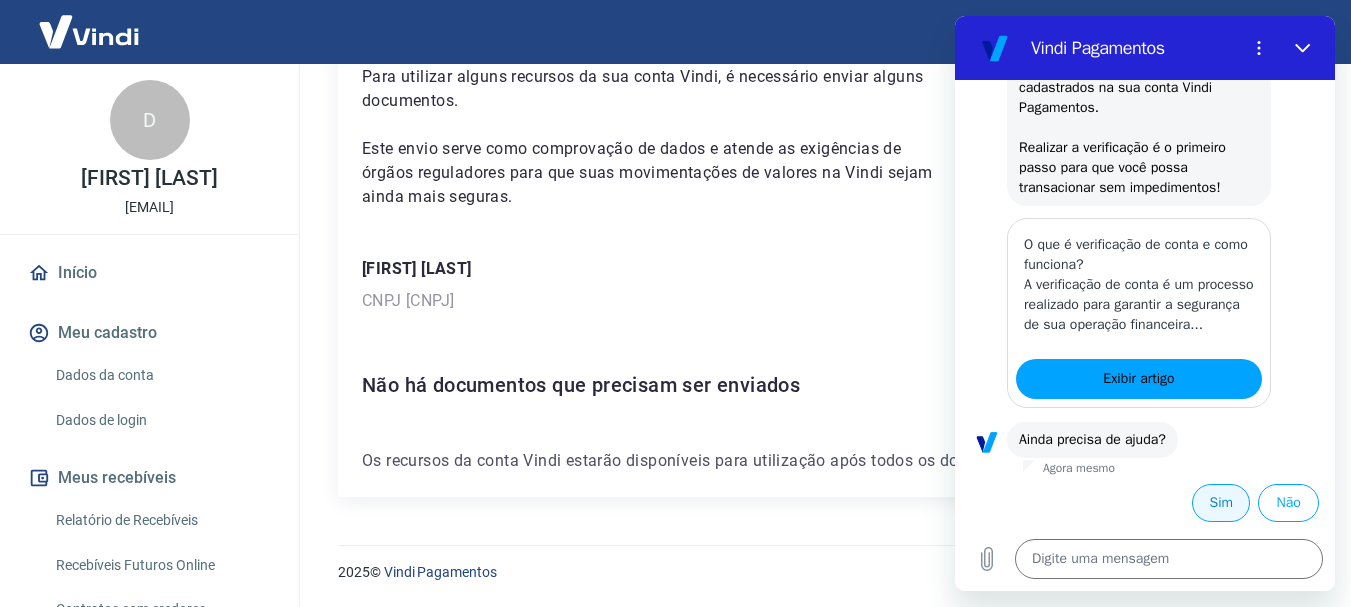 click on "Sim" at bounding box center (1221, 503) 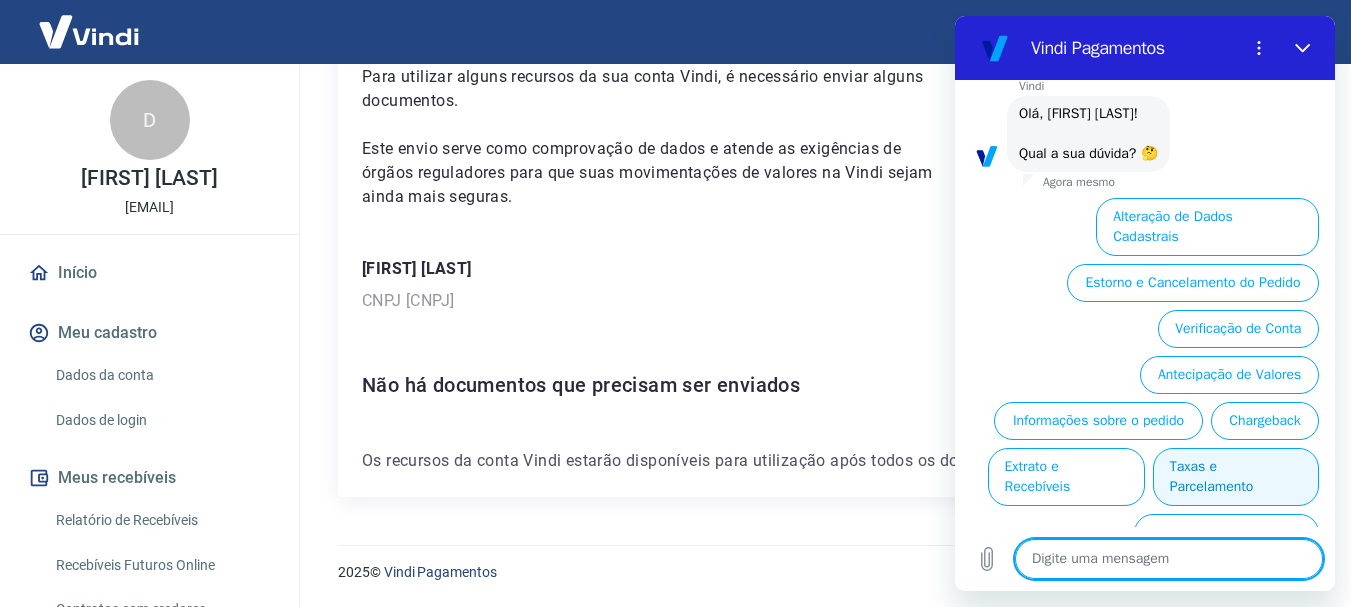 scroll, scrollTop: 846, scrollLeft: 0, axis: vertical 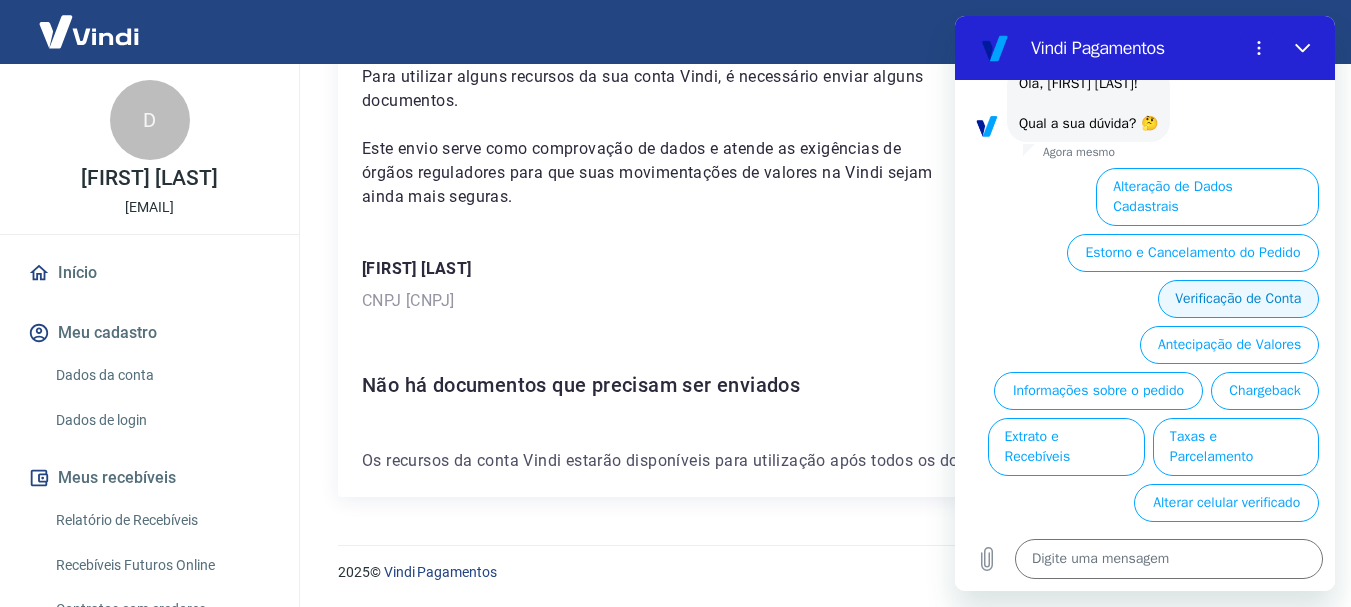 click on "Verificação de Conta" at bounding box center [1238, 299] 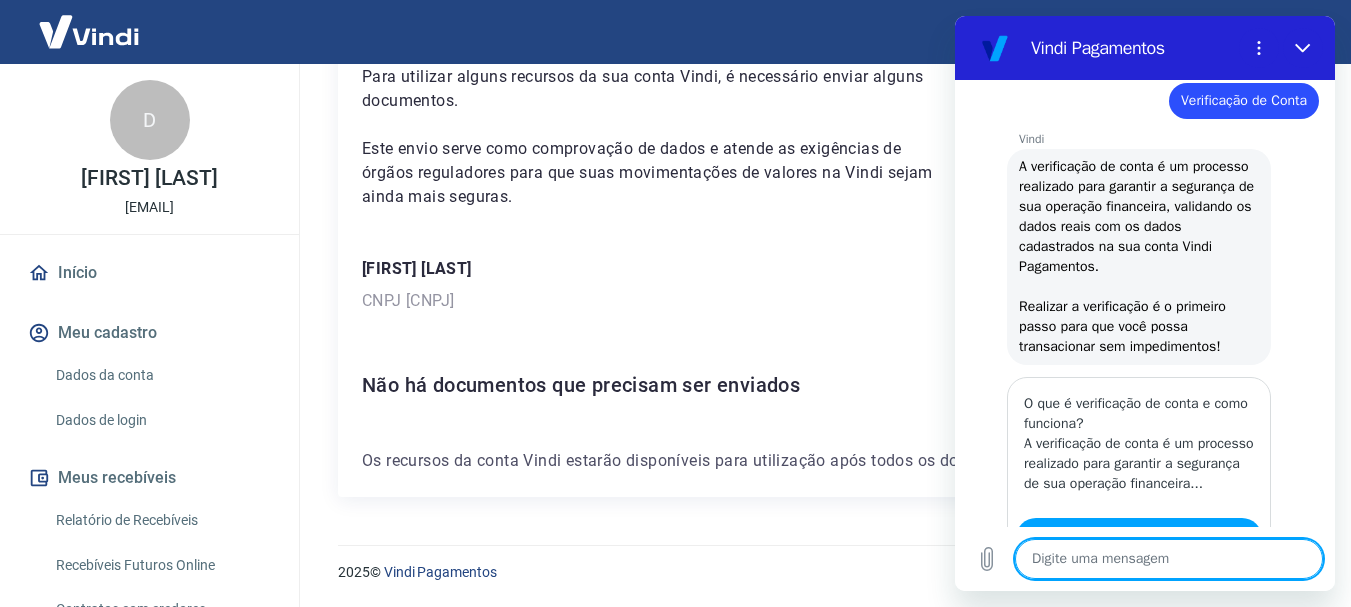 scroll, scrollTop: 890, scrollLeft: 0, axis: vertical 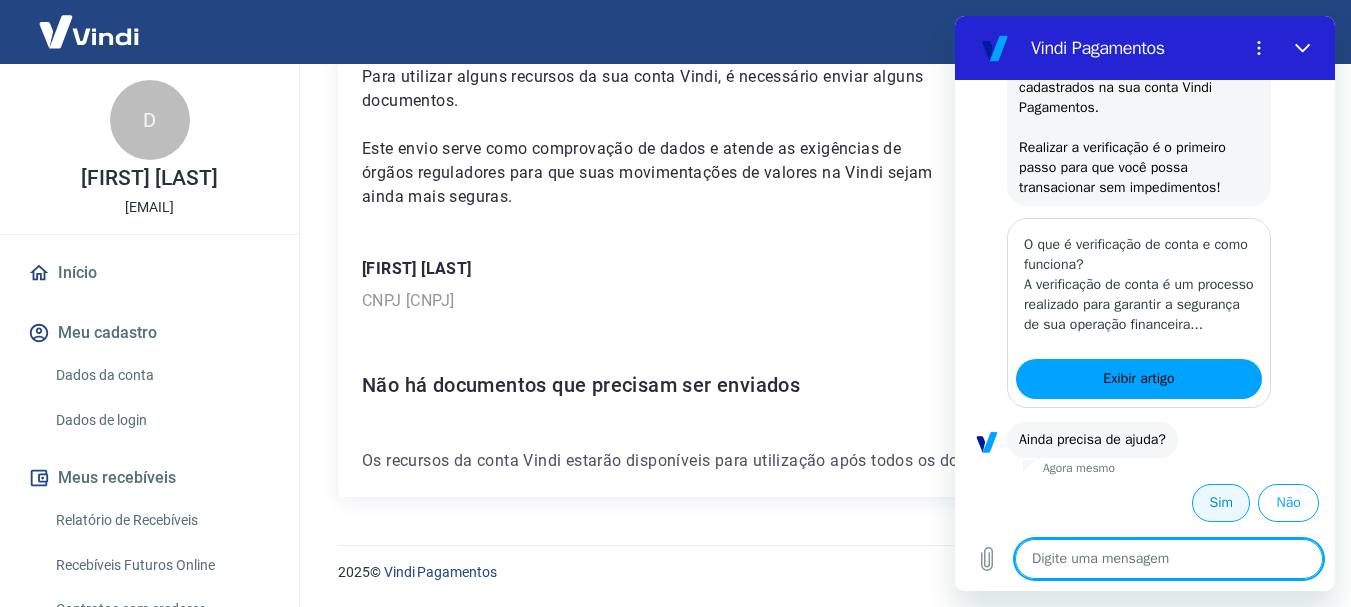 click on "Sim" at bounding box center [1221, 503] 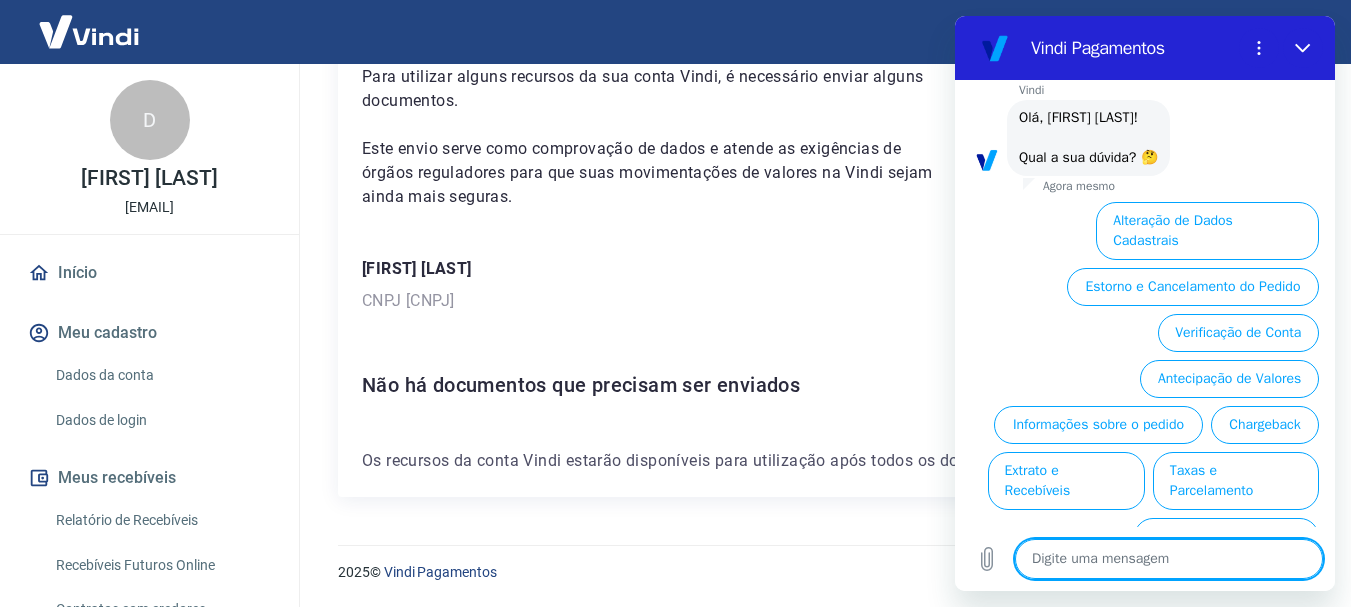scroll, scrollTop: 1566, scrollLeft: 0, axis: vertical 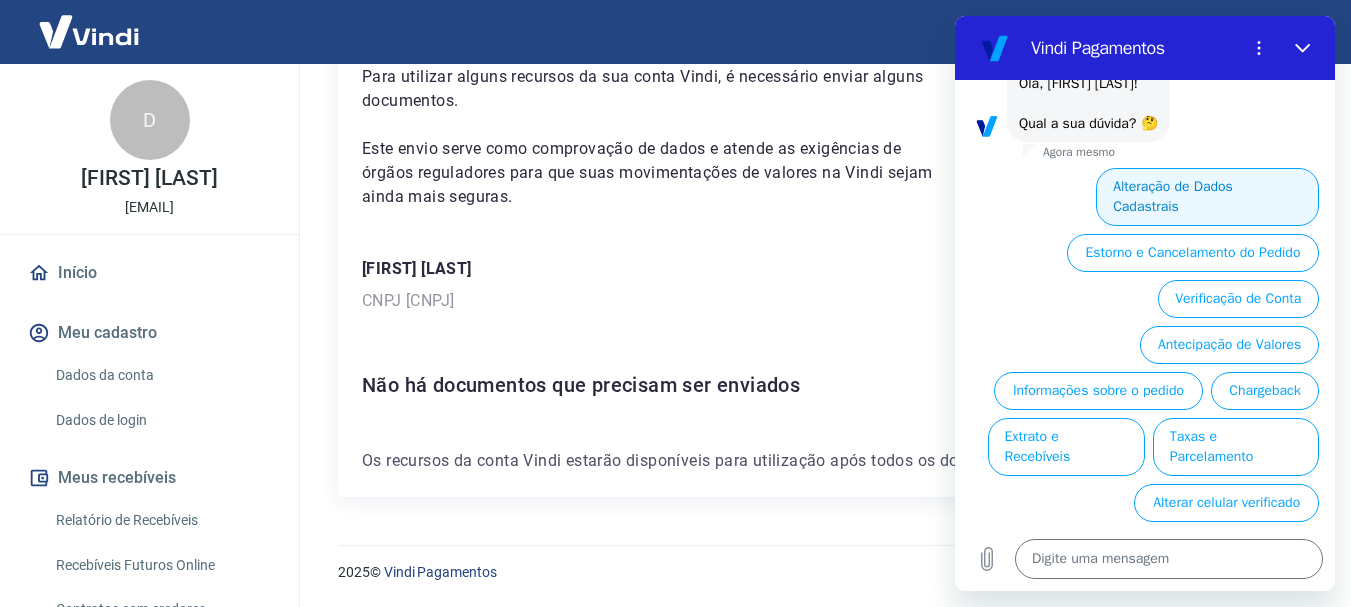 click on "Alteração de Dados Cadastrais" at bounding box center [1207, 197] 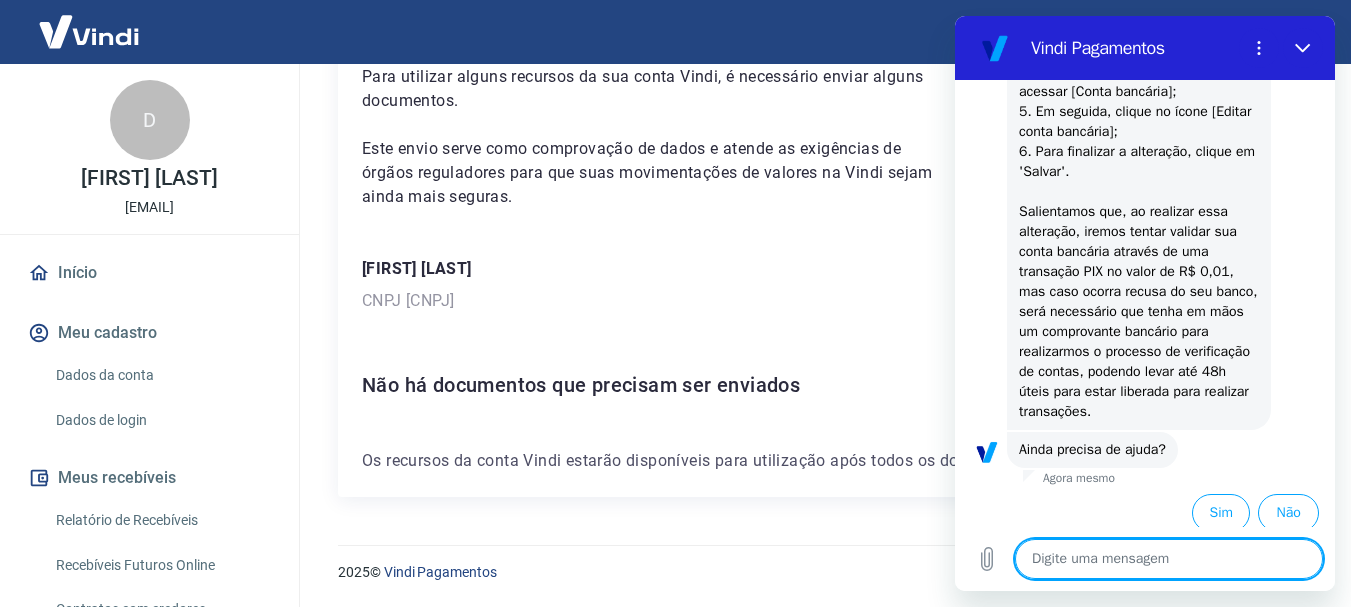 scroll, scrollTop: 1936, scrollLeft: 0, axis: vertical 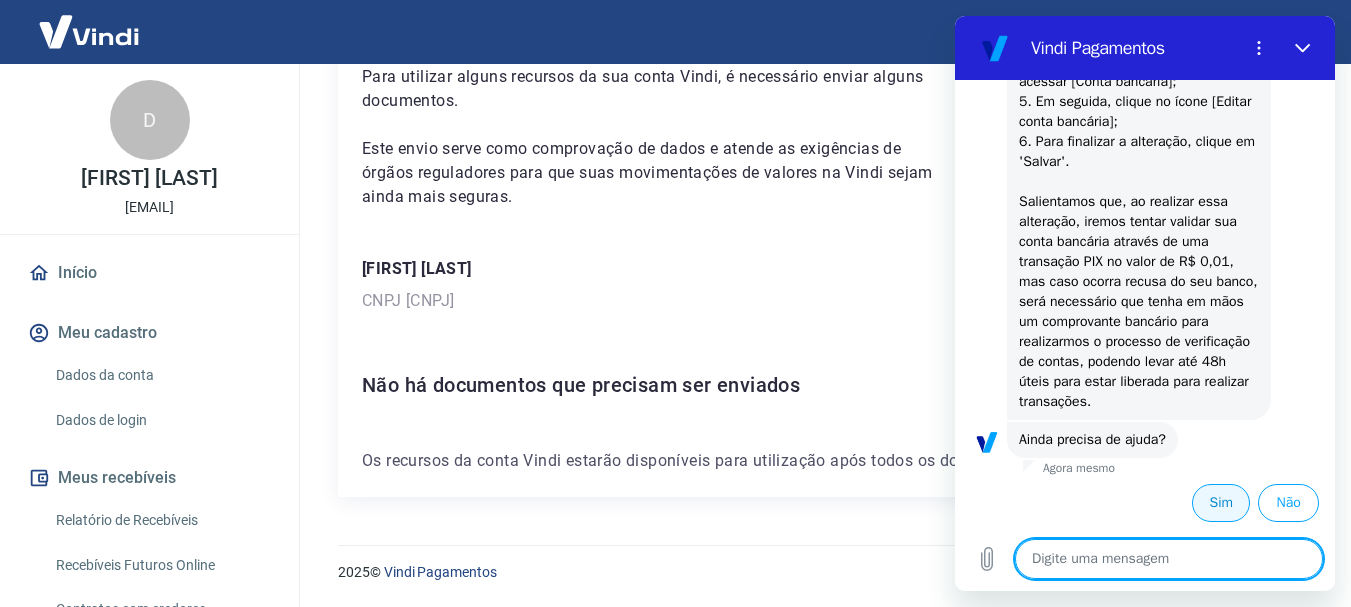 click on "Sim" at bounding box center [1221, 503] 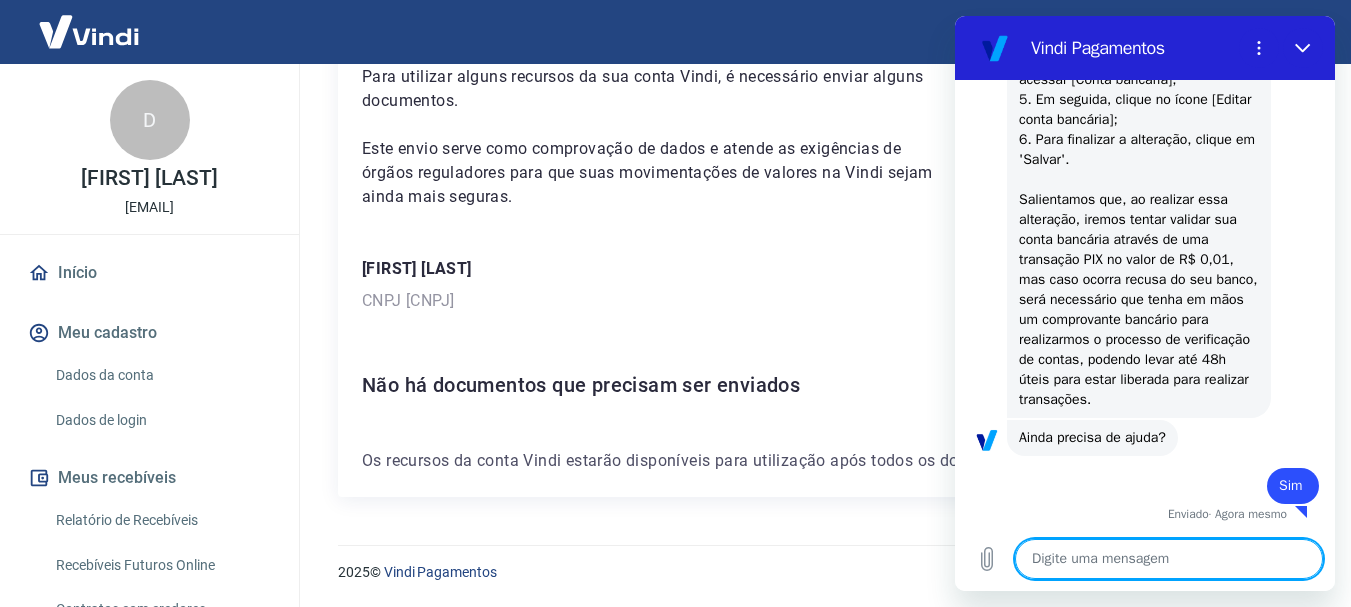 scroll, scrollTop: 1938, scrollLeft: 0, axis: vertical 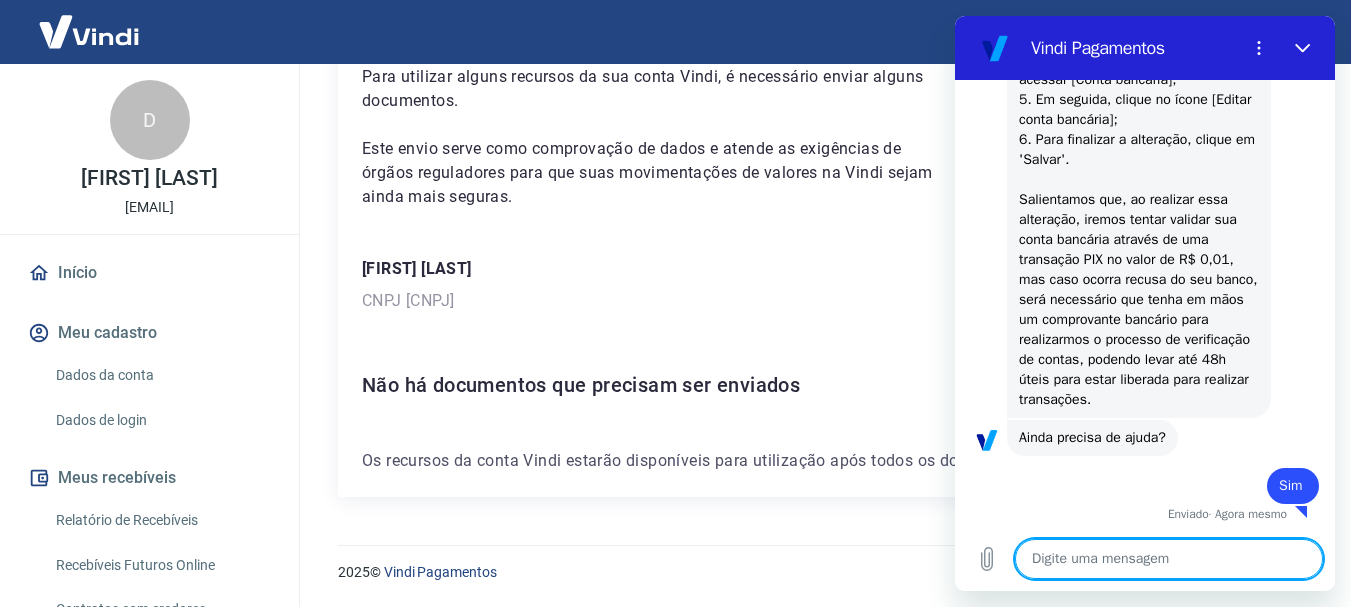 type on "x" 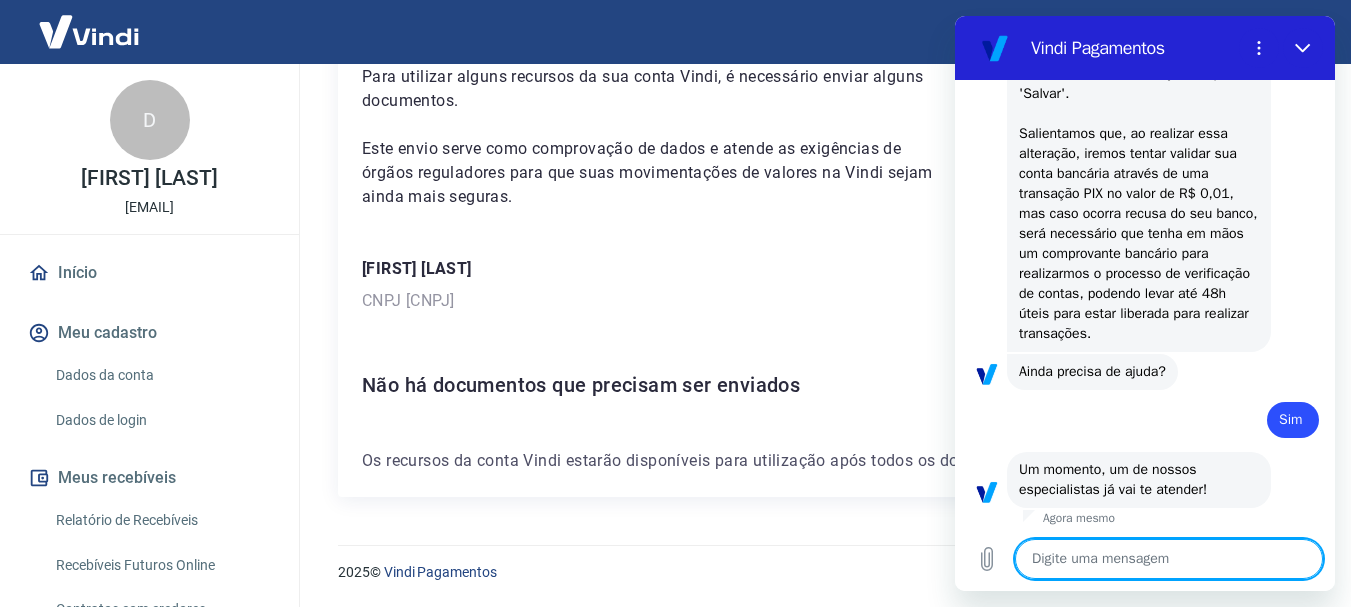 scroll, scrollTop: 2008, scrollLeft: 0, axis: vertical 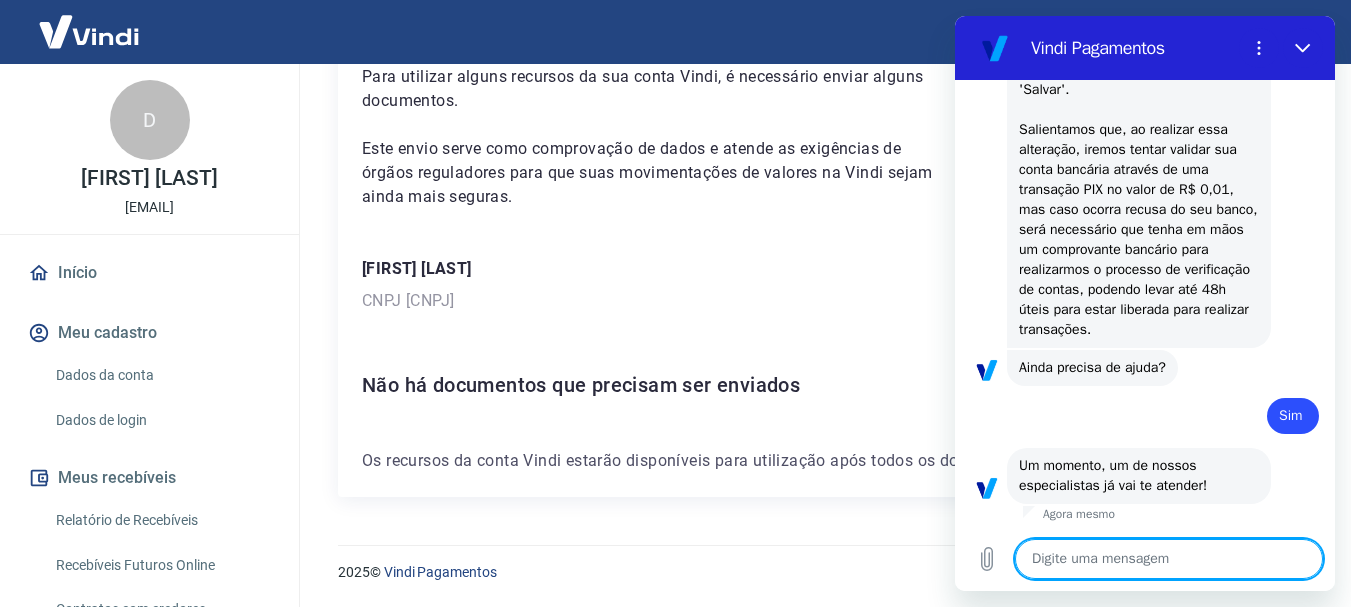 click at bounding box center (1169, 559) 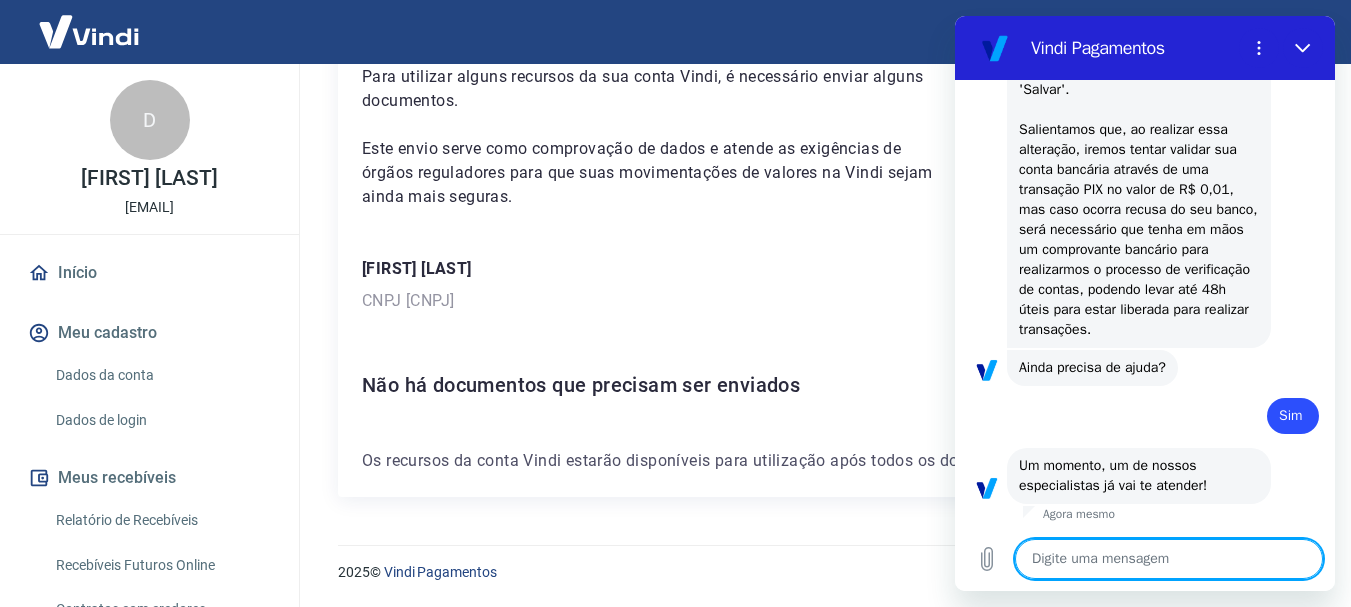 type on "O" 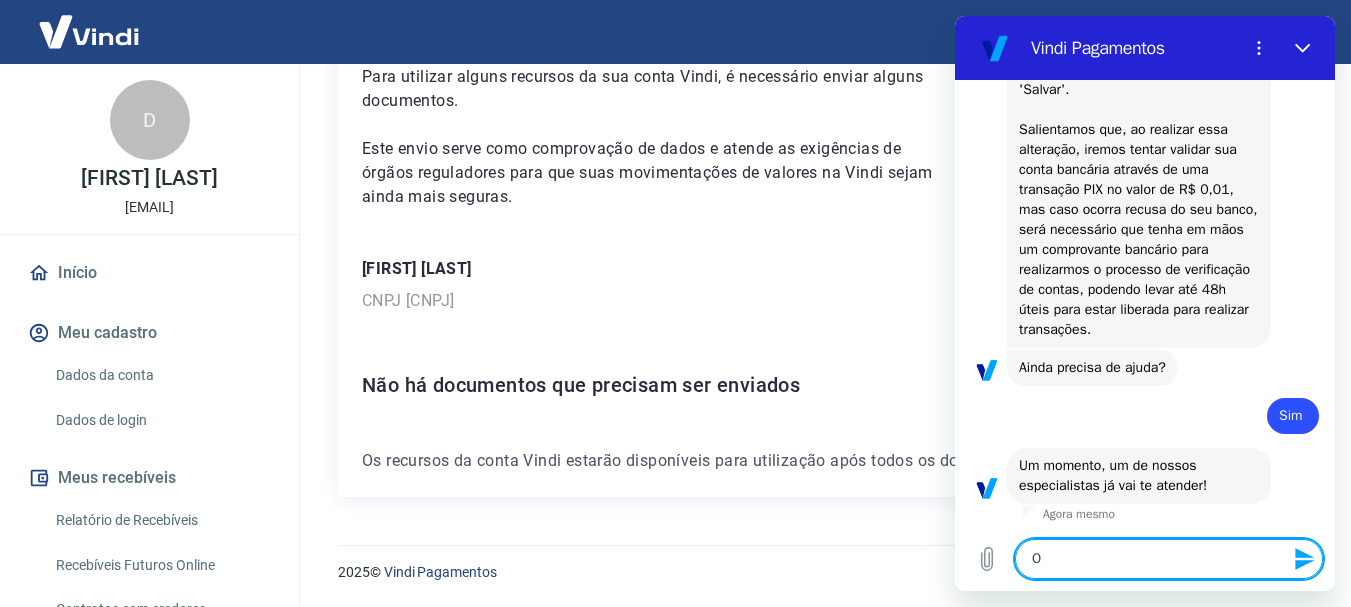 type on "Ok" 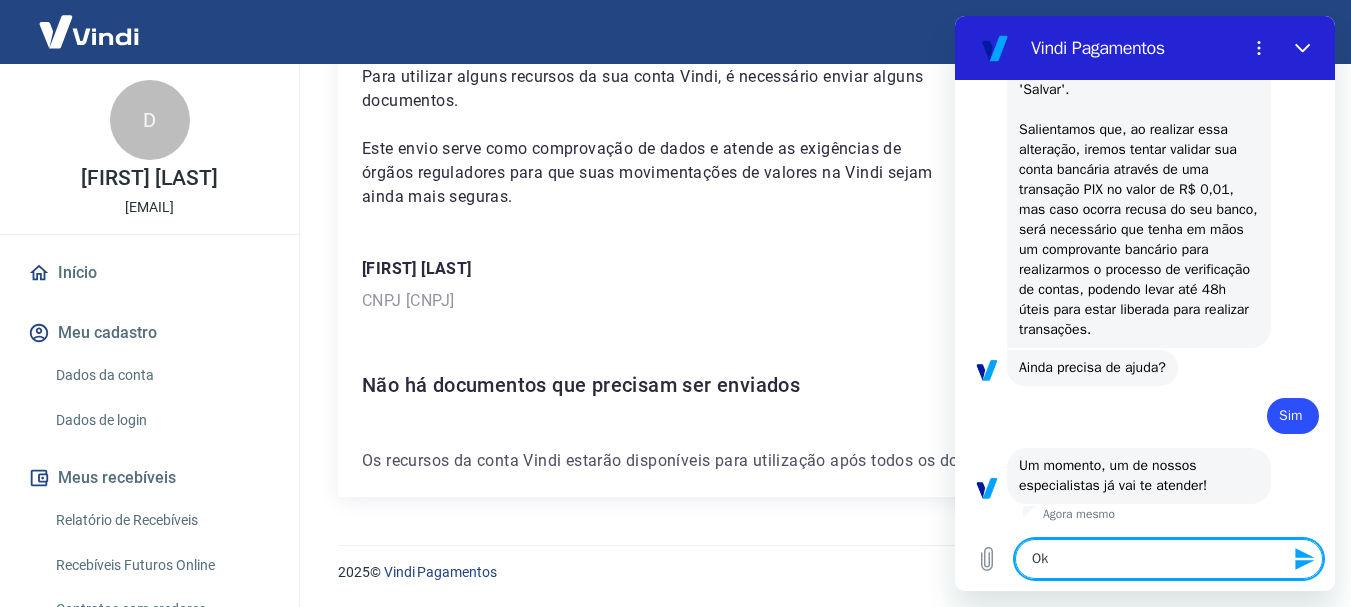 type 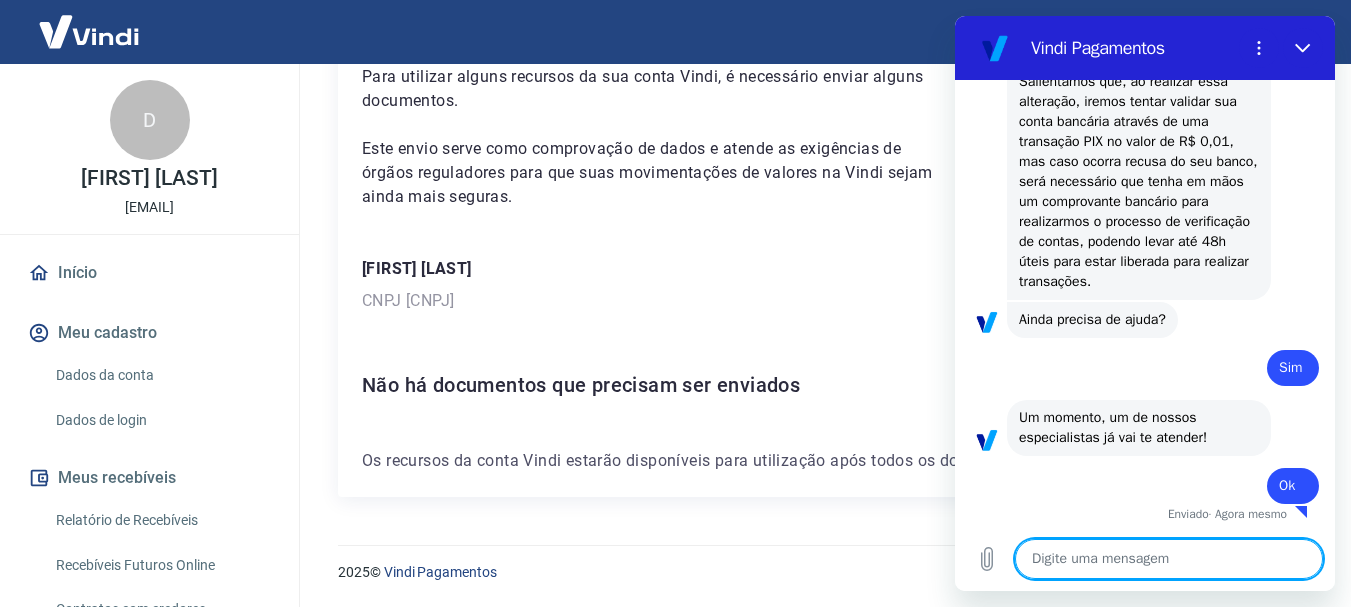 scroll, scrollTop: 2056, scrollLeft: 0, axis: vertical 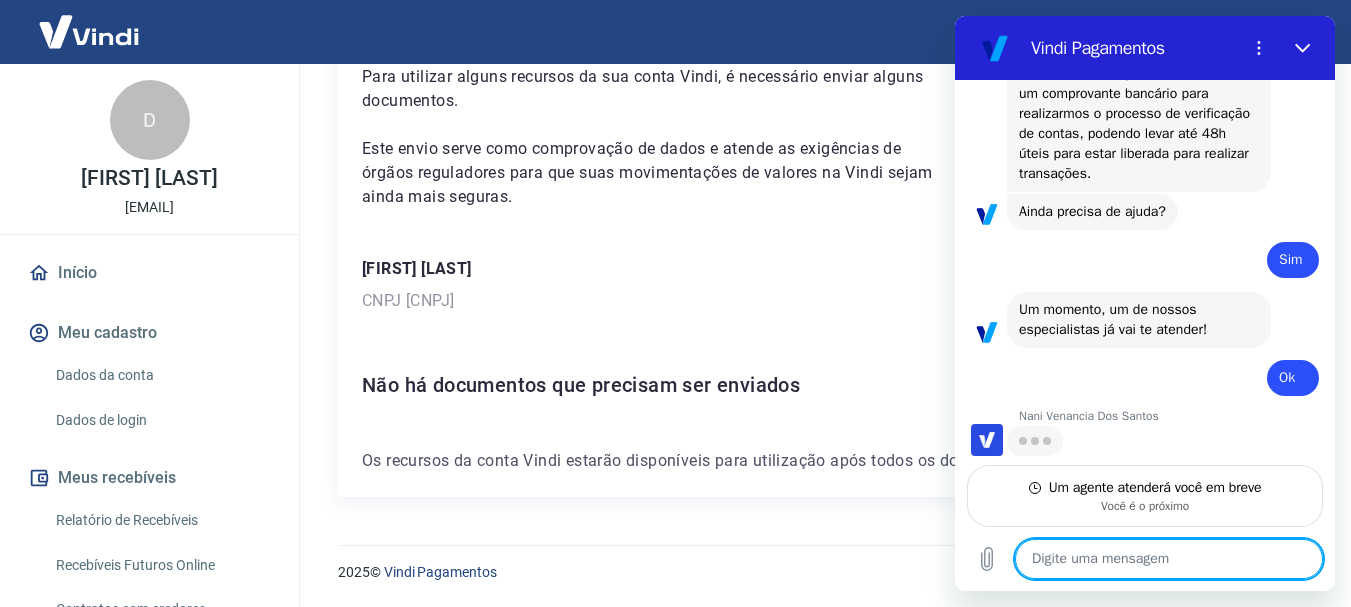 click at bounding box center (1169, 559) 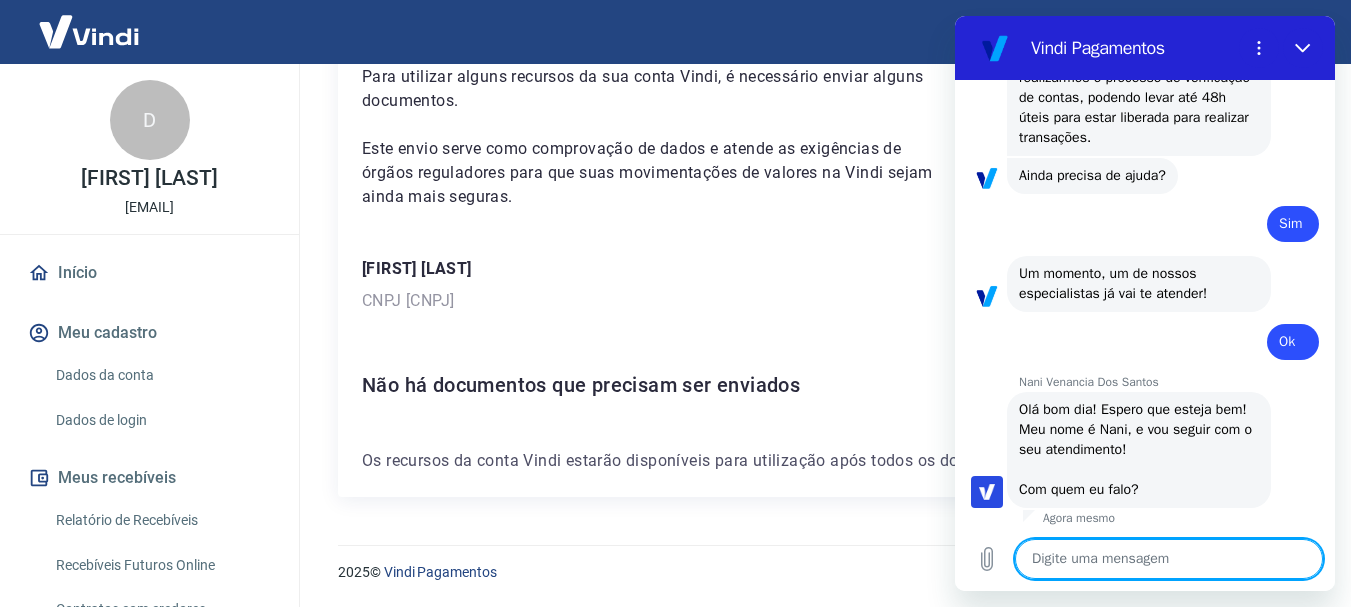 type on "x" 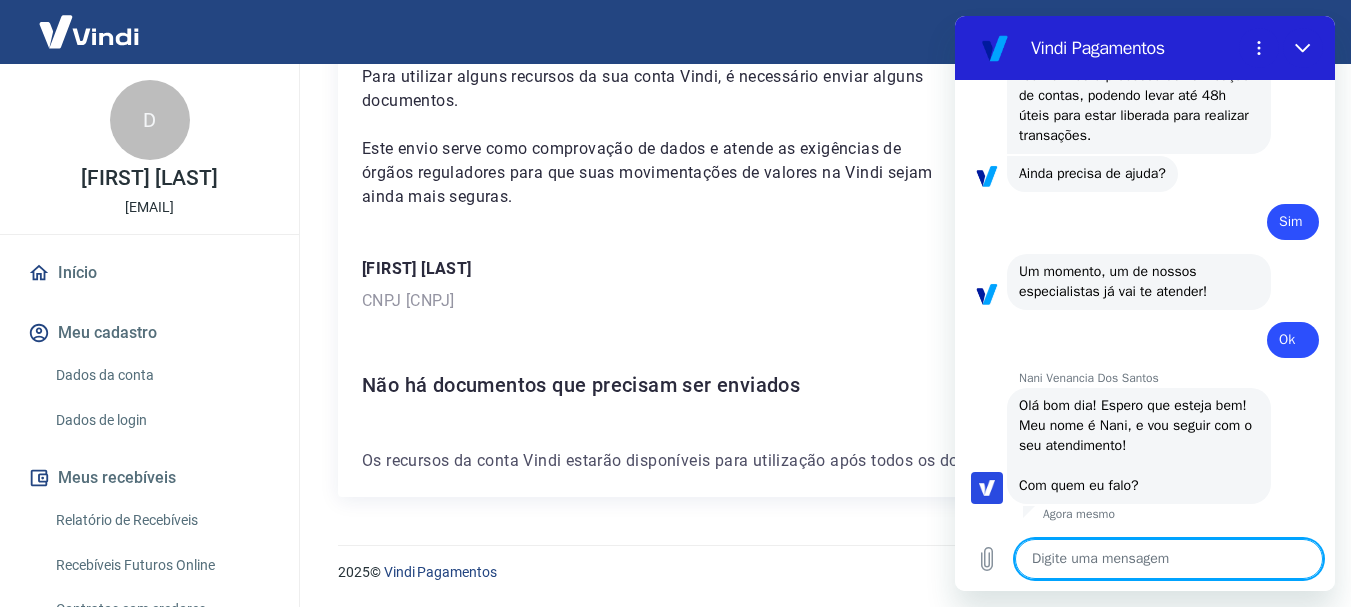 scroll, scrollTop: 2222, scrollLeft: 0, axis: vertical 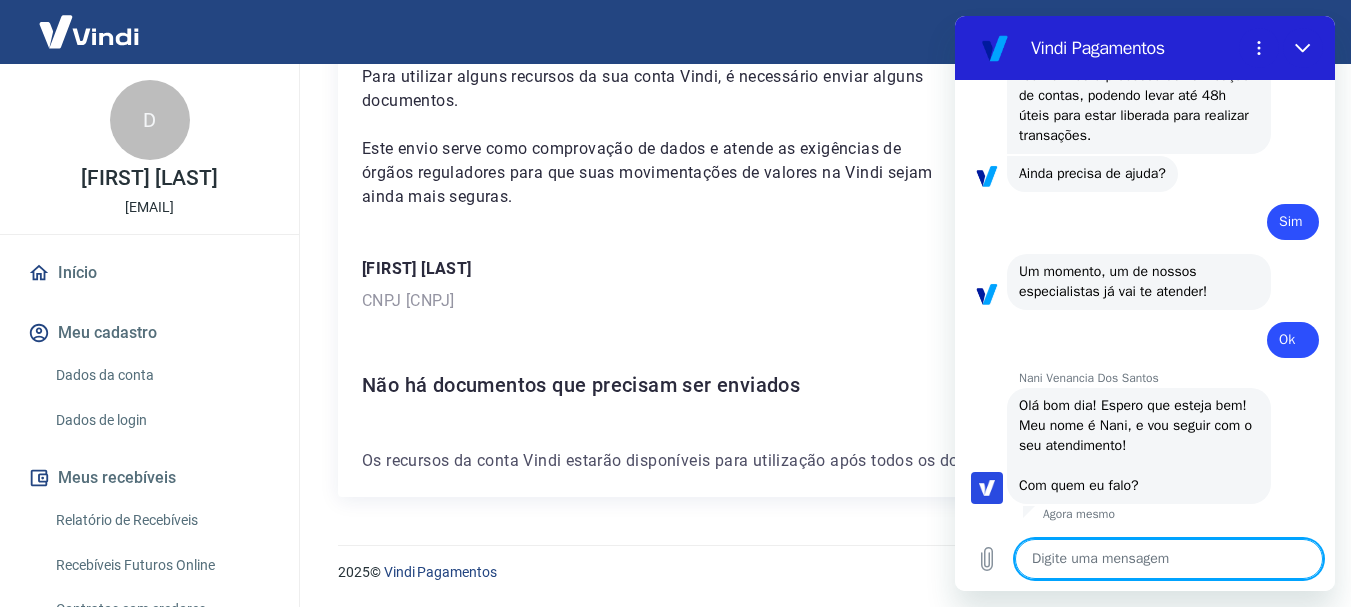 type on "G" 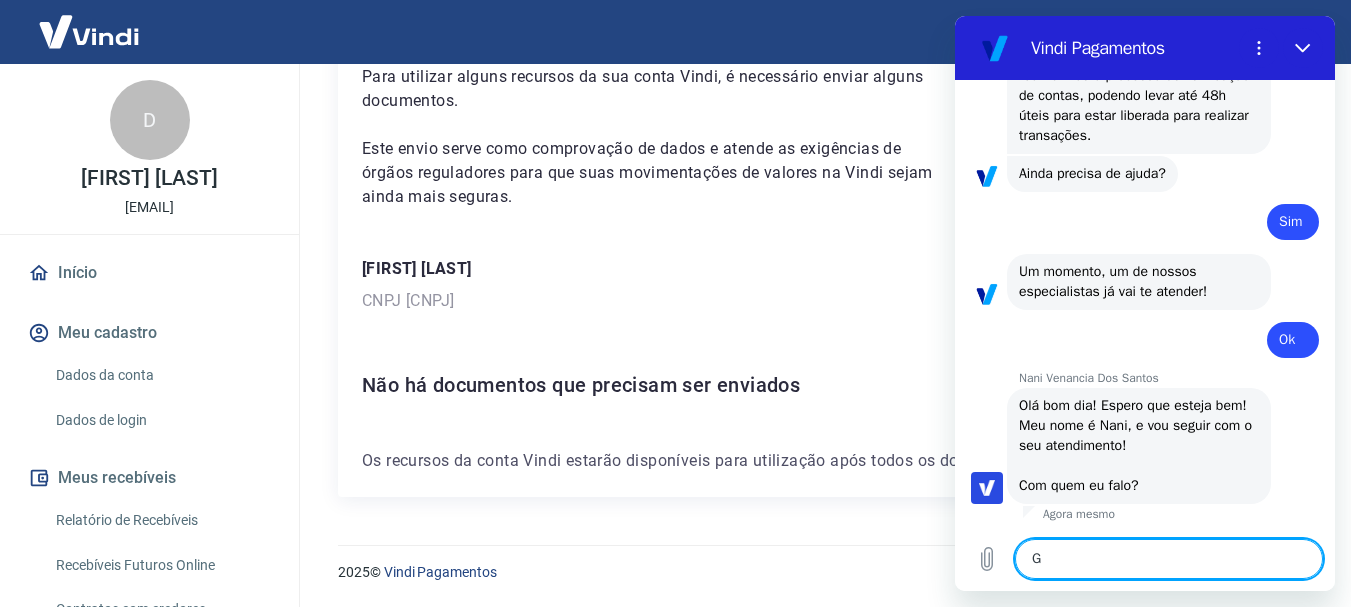 type on "x" 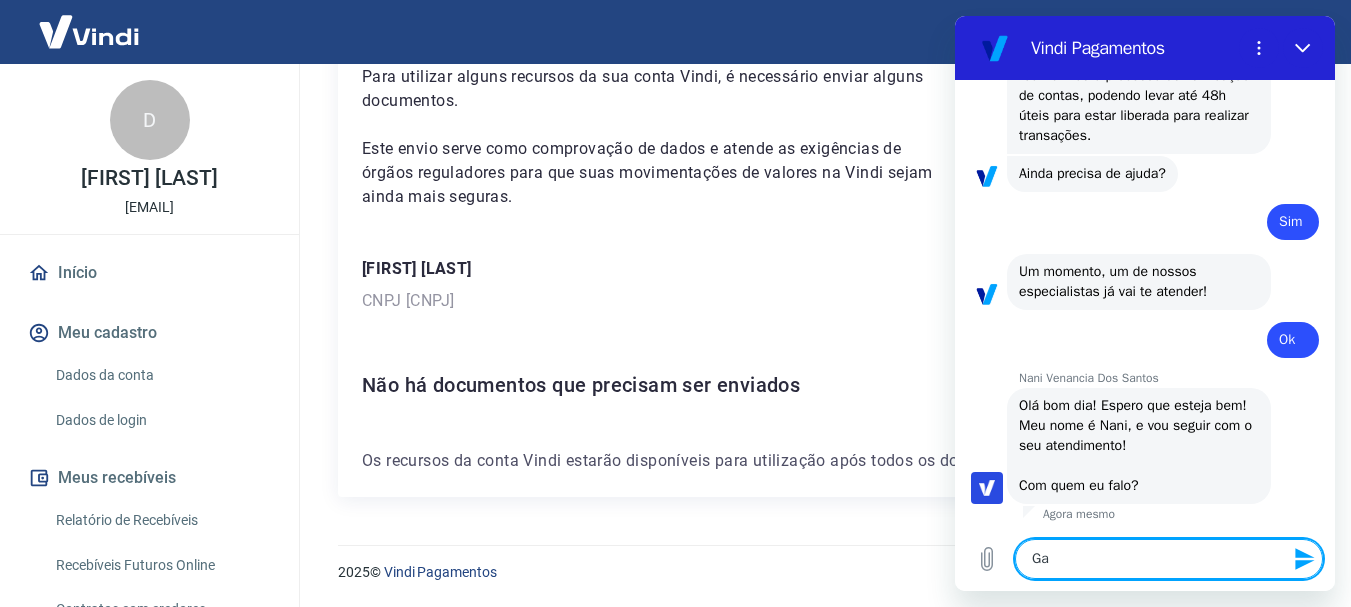type on "Gab" 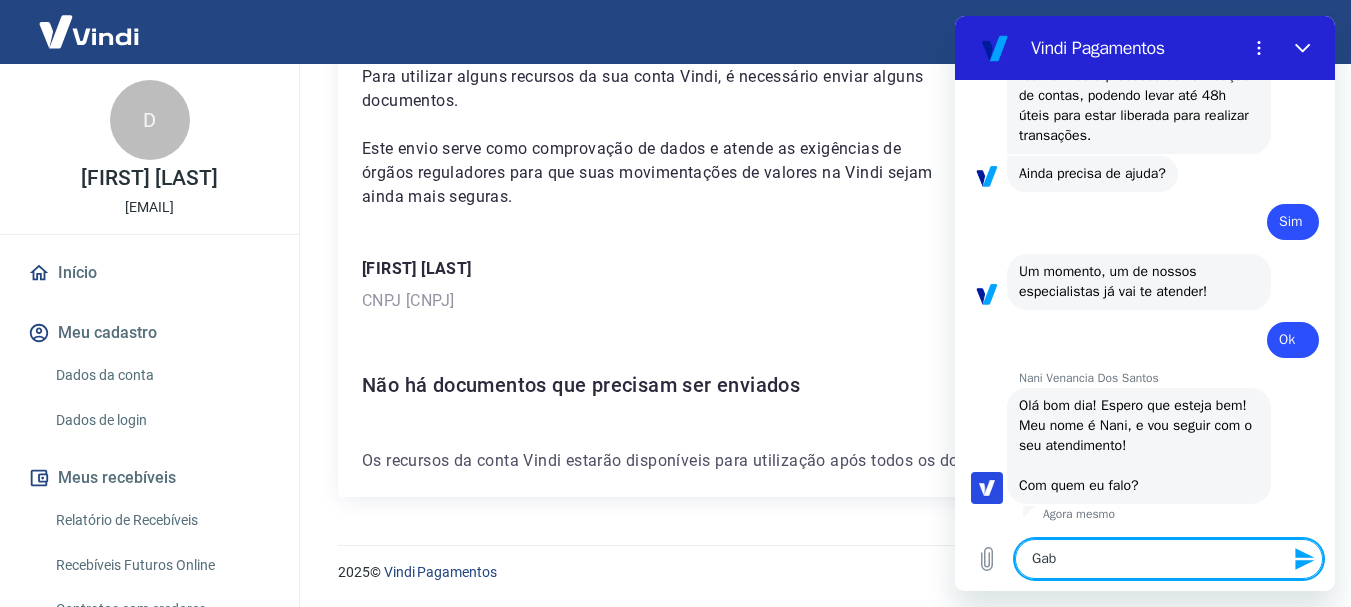type on "x" 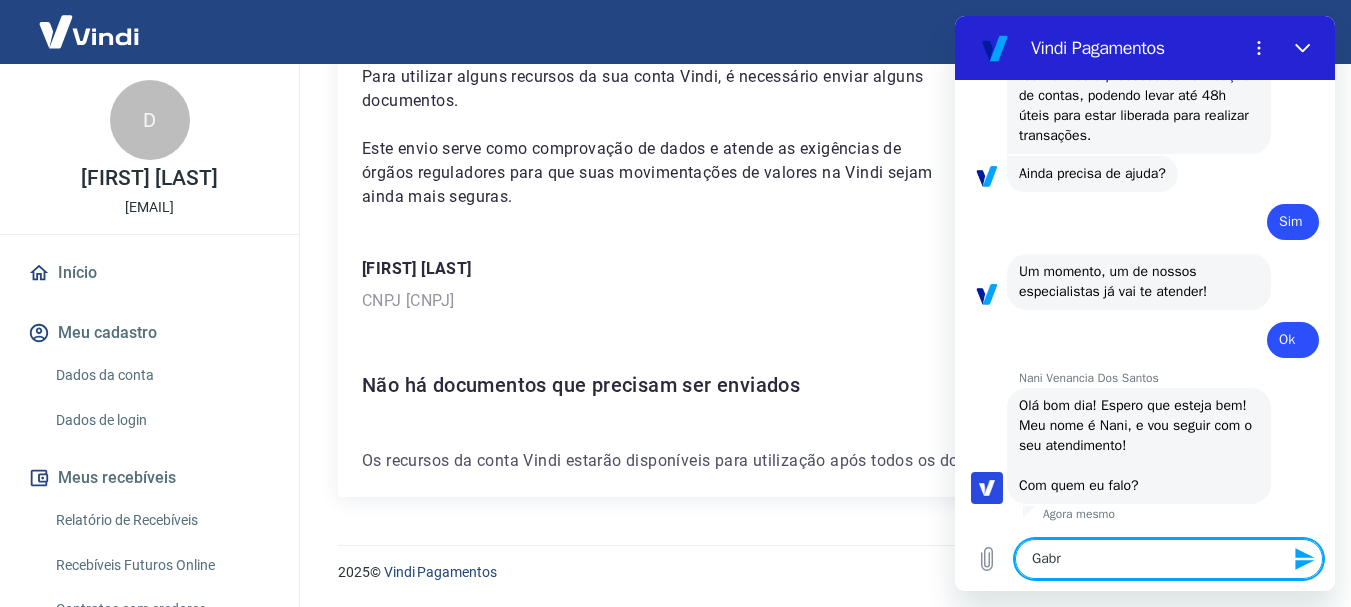 type on "[NAME]" 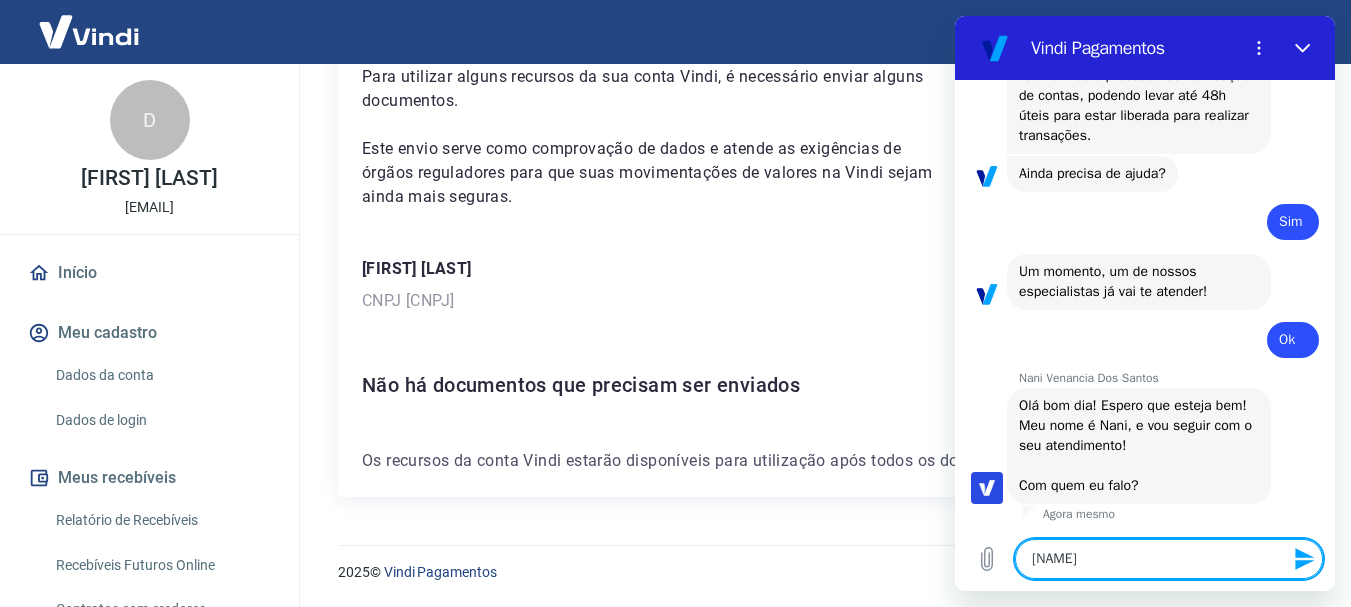 type on "Gabrie" 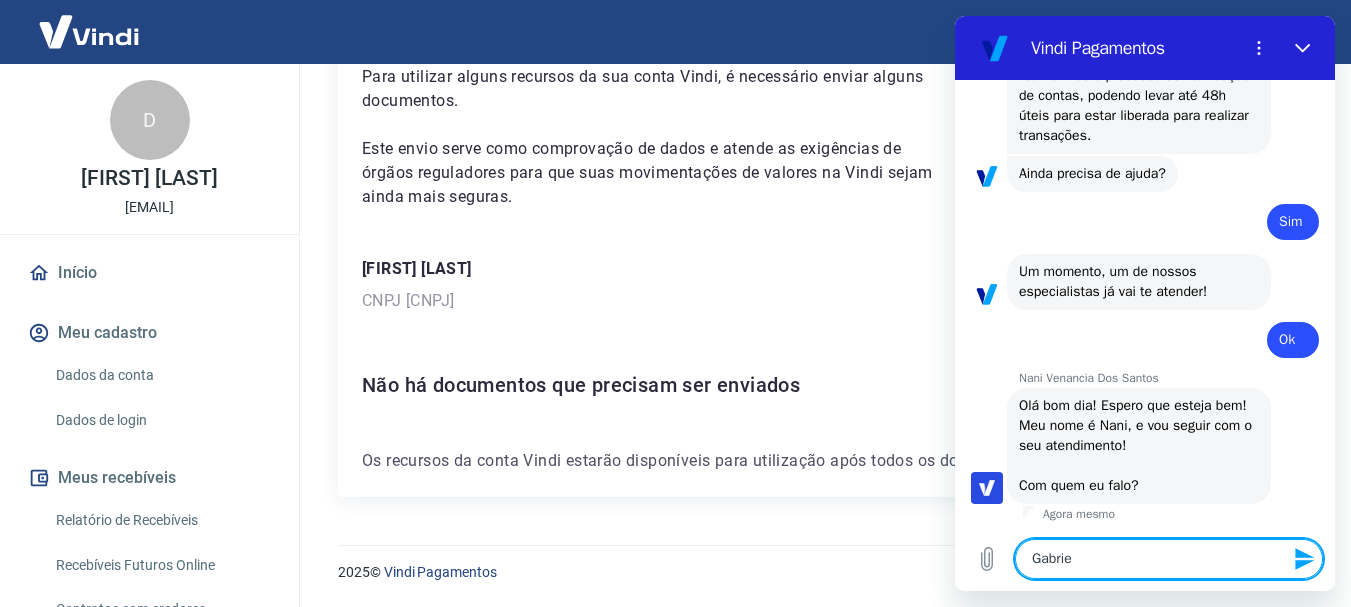 type on "[NAME]" 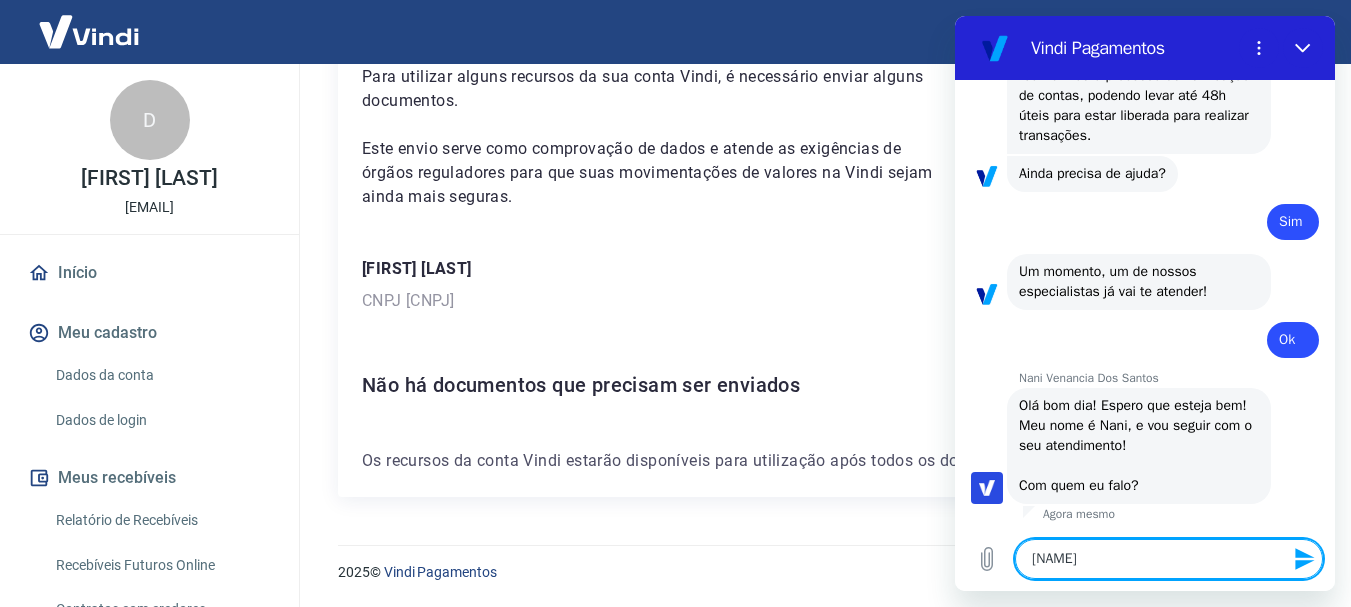 type on "[NAME]" 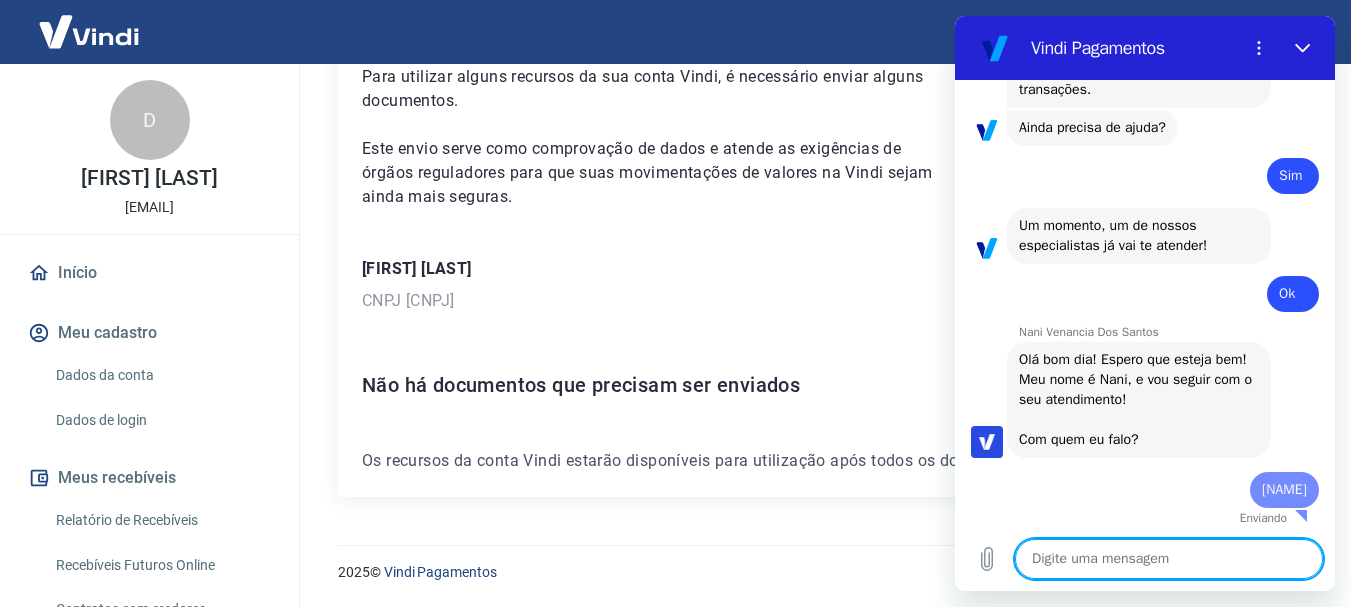 type on "x" 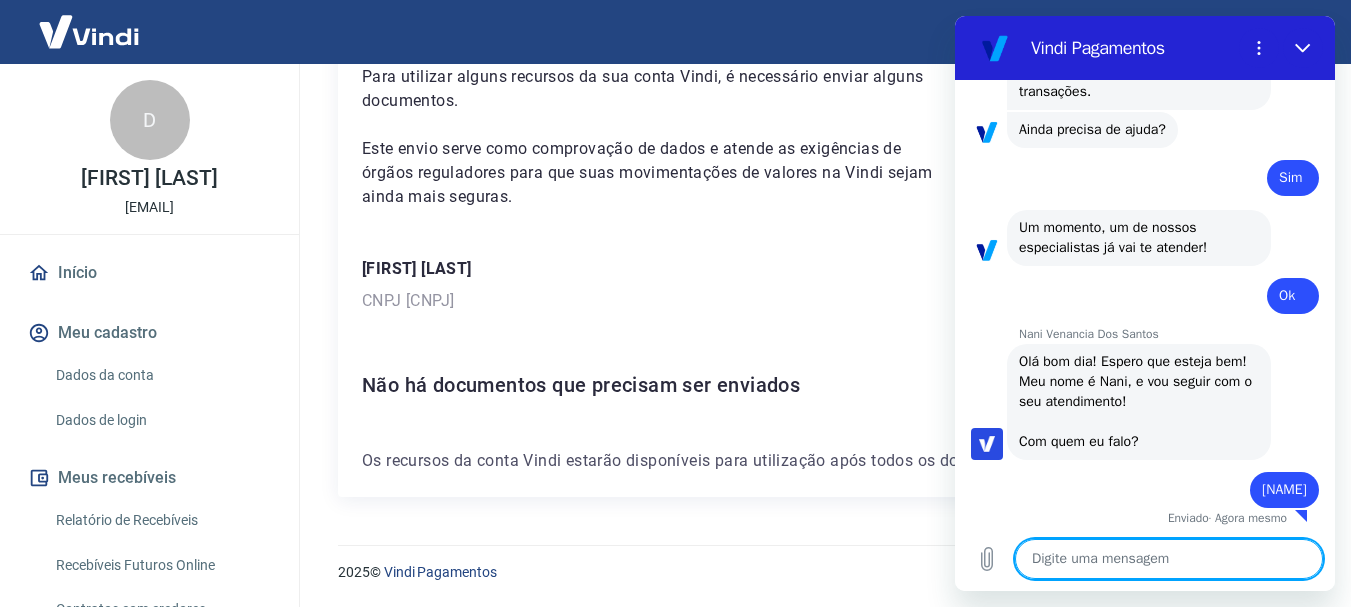 type on "A" 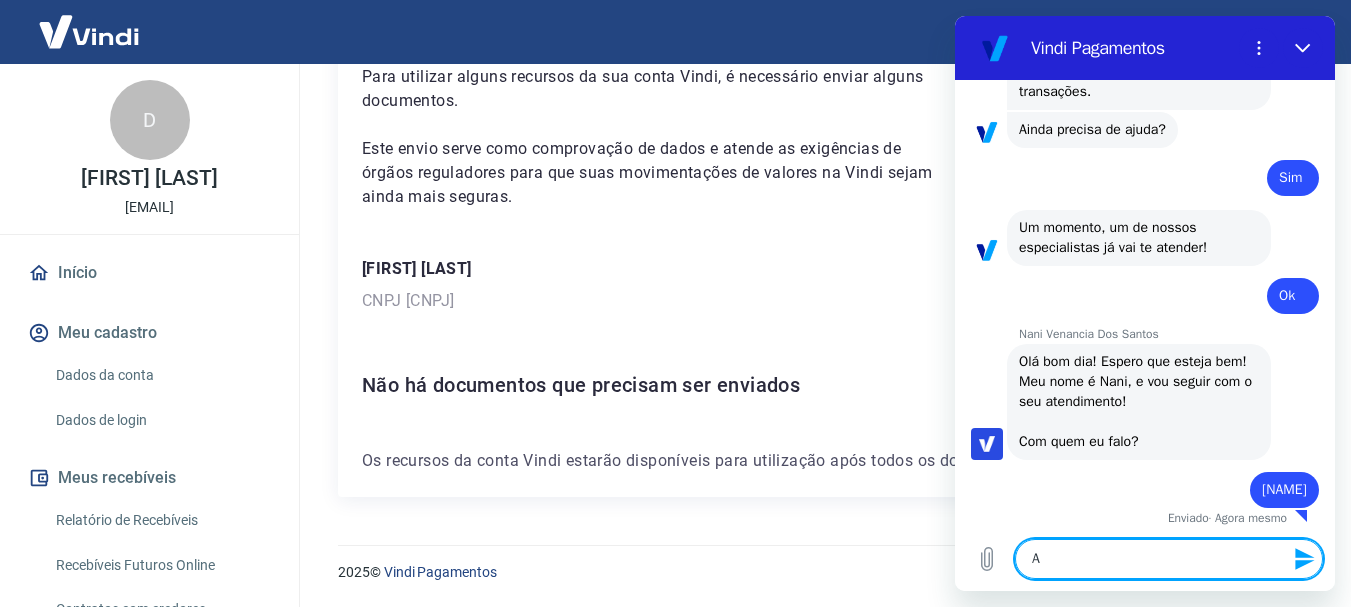 type on "A" 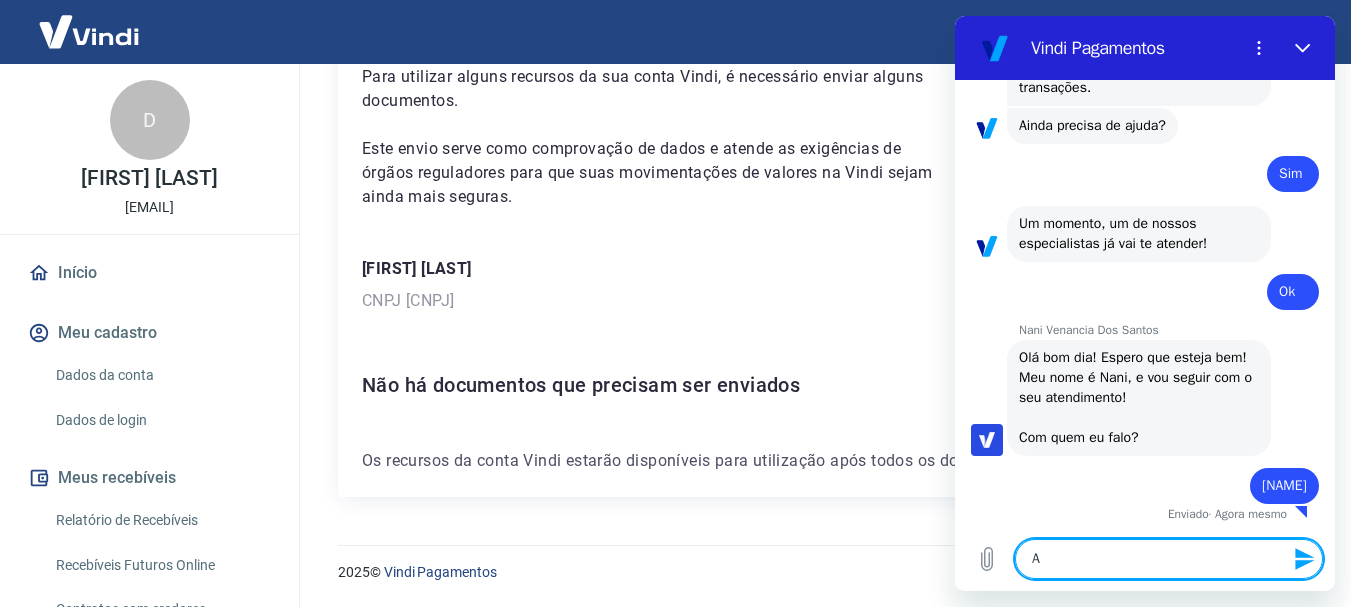 type on "A m" 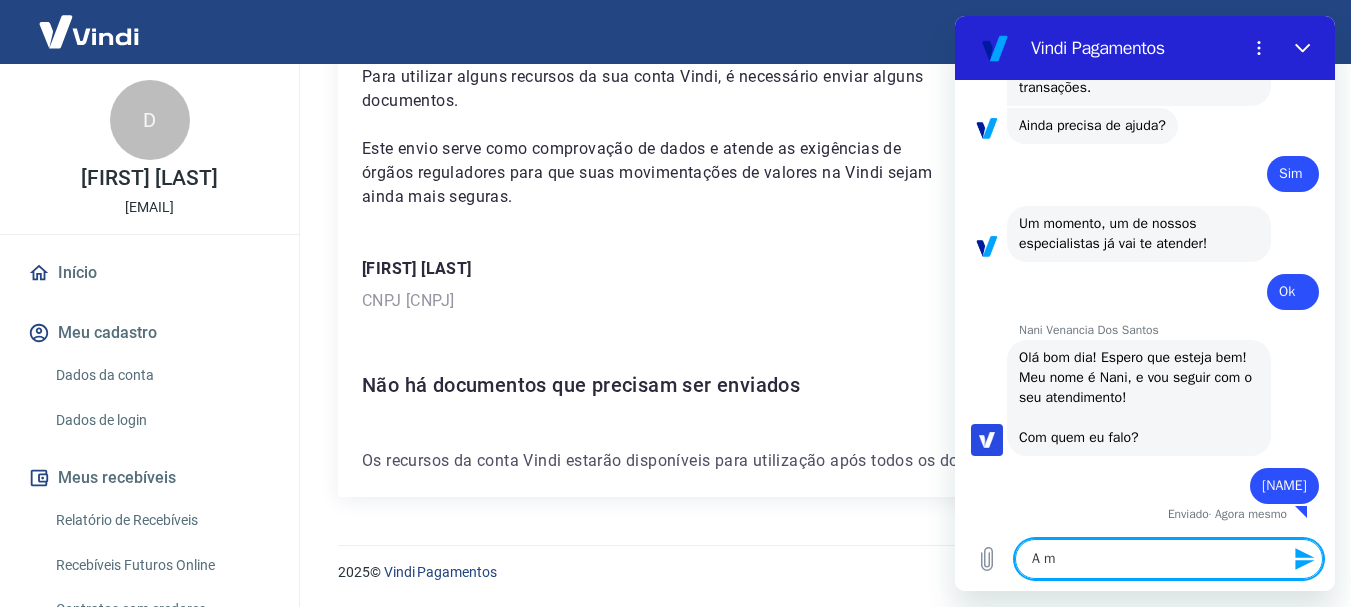 type on "A mi" 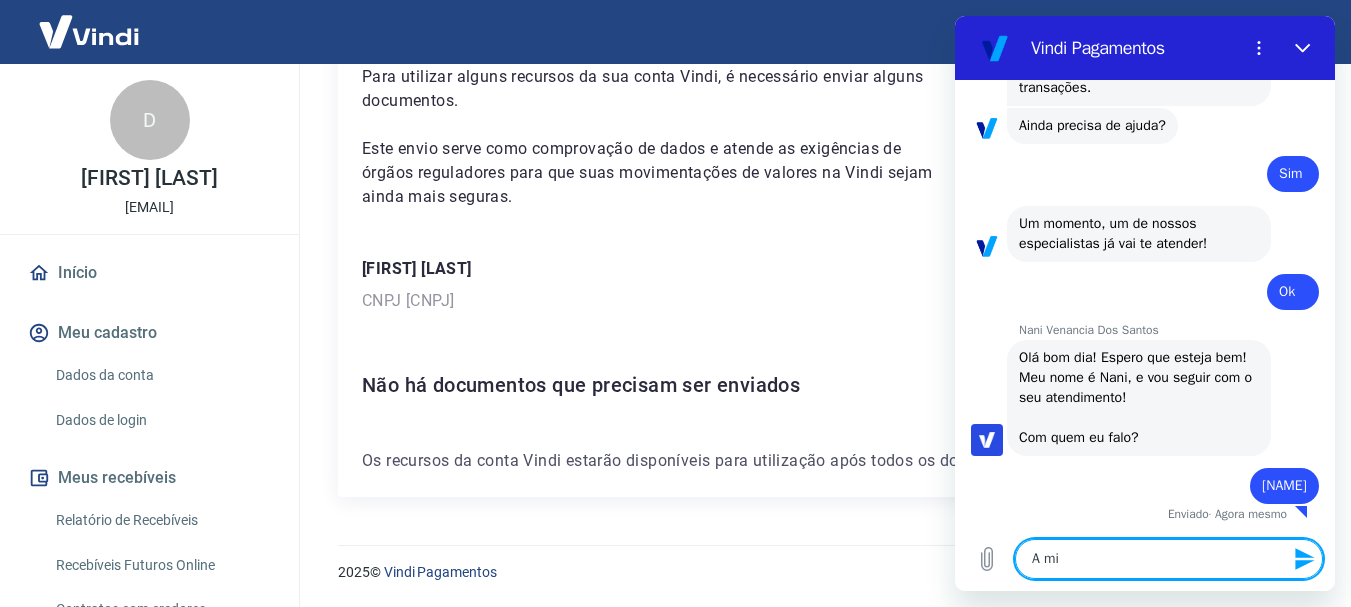 type on "A min" 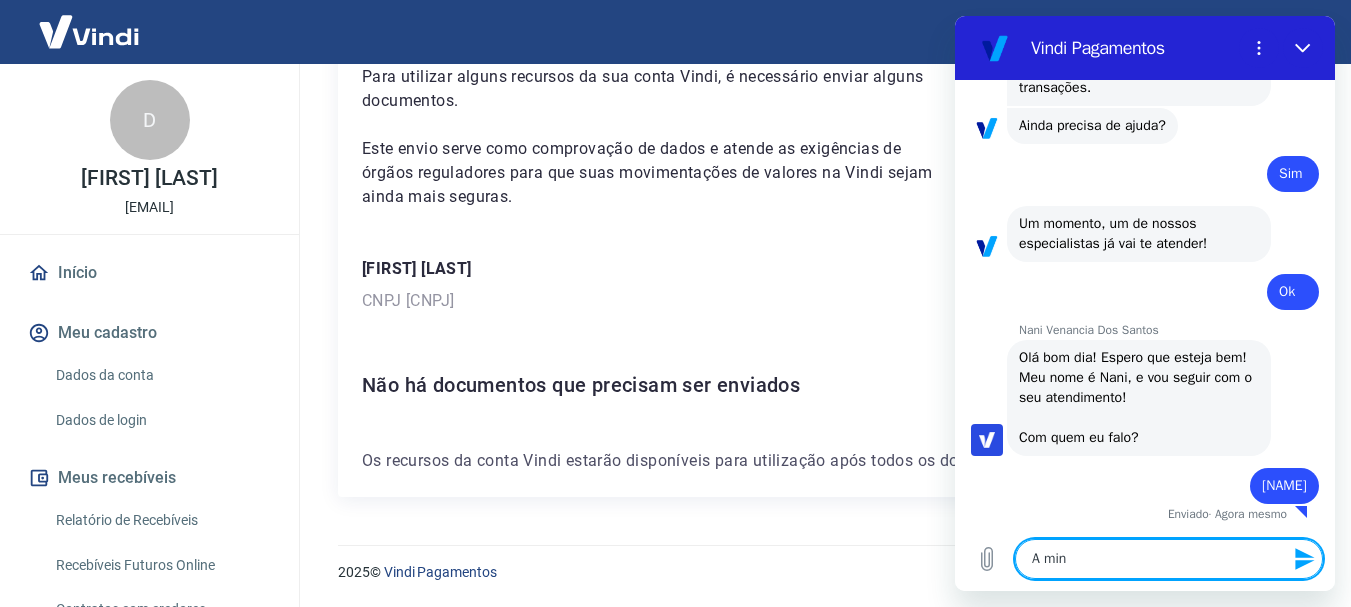 type on "x" 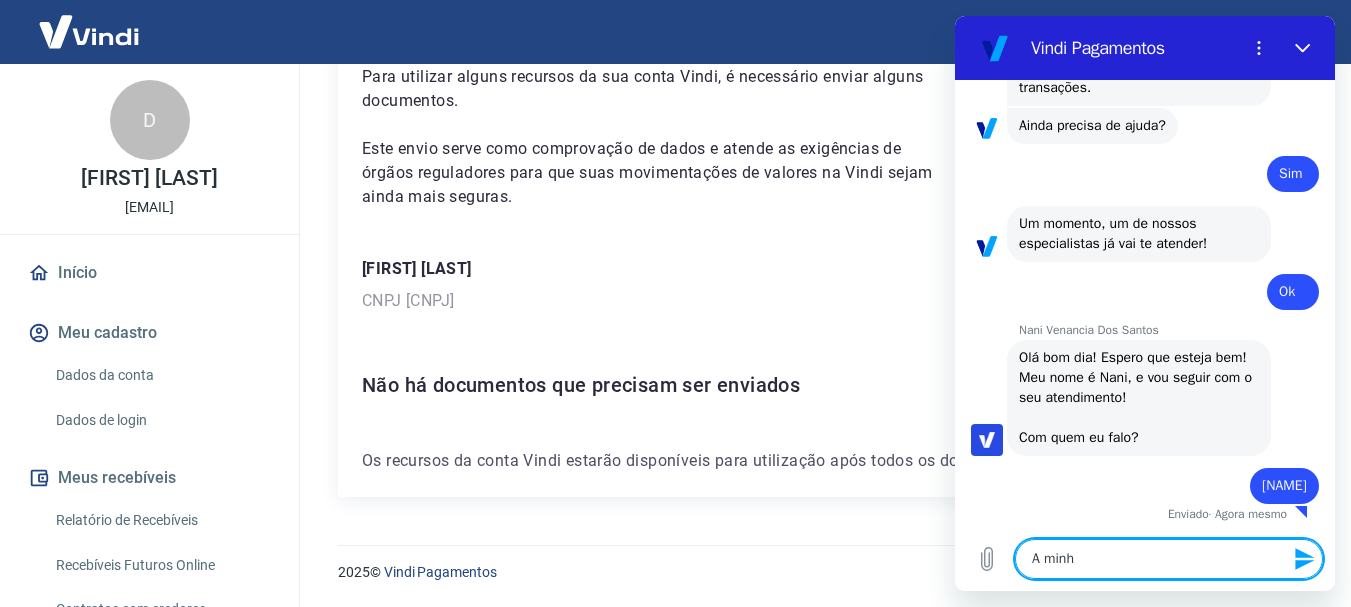 type on "A minha" 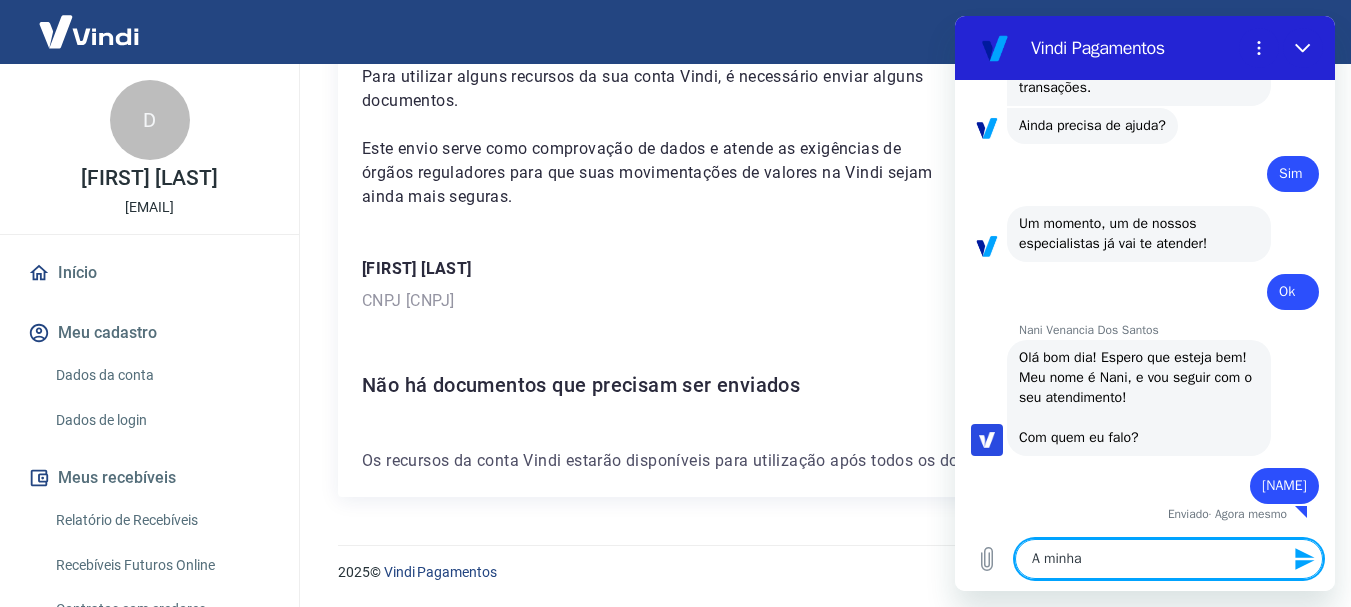 type on "A minha" 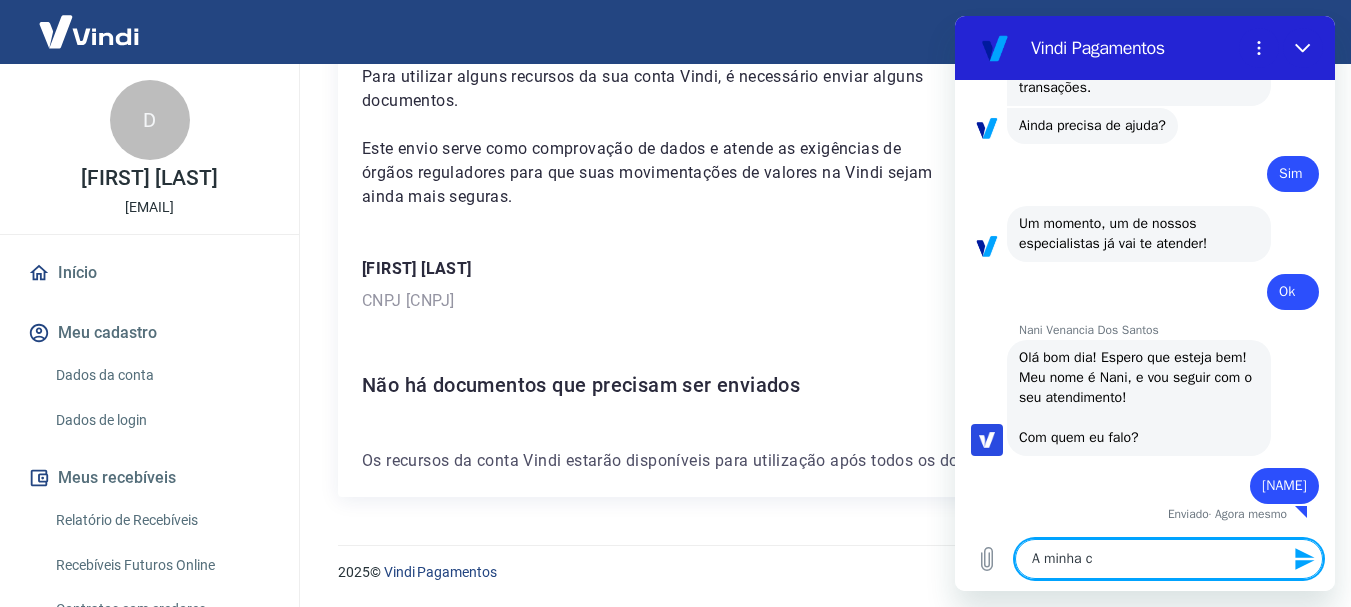 type on "A minha co" 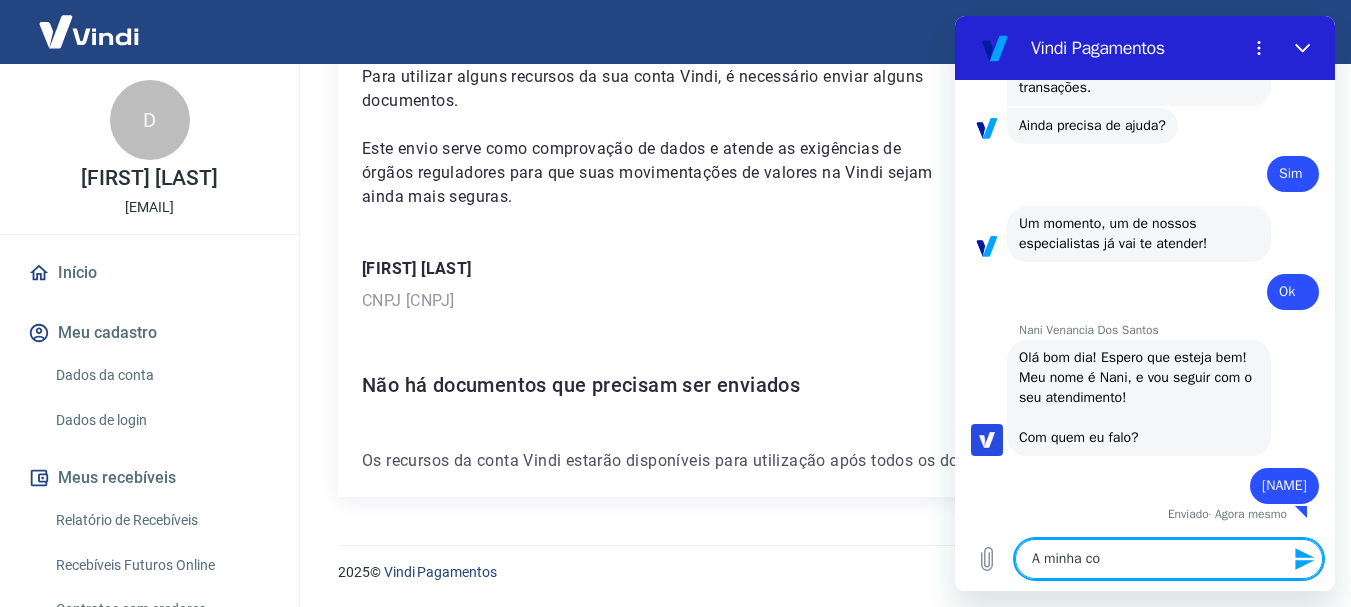 type on "A minha con" 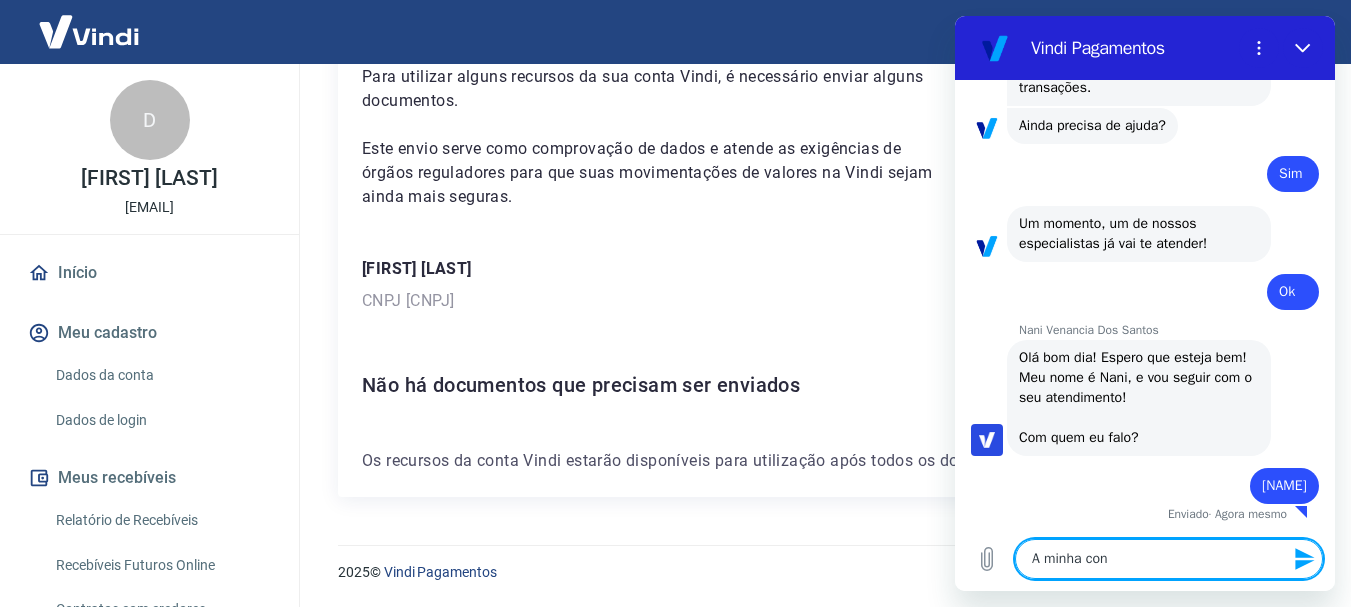 type on "x" 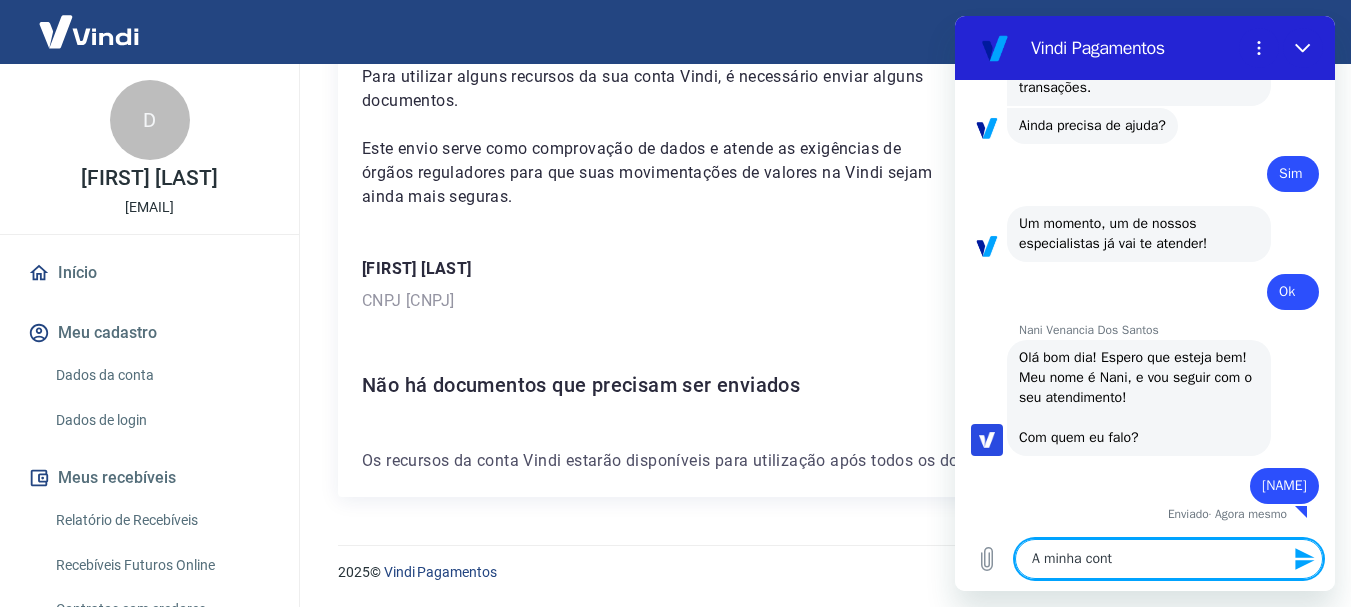 type on "A minha conta" 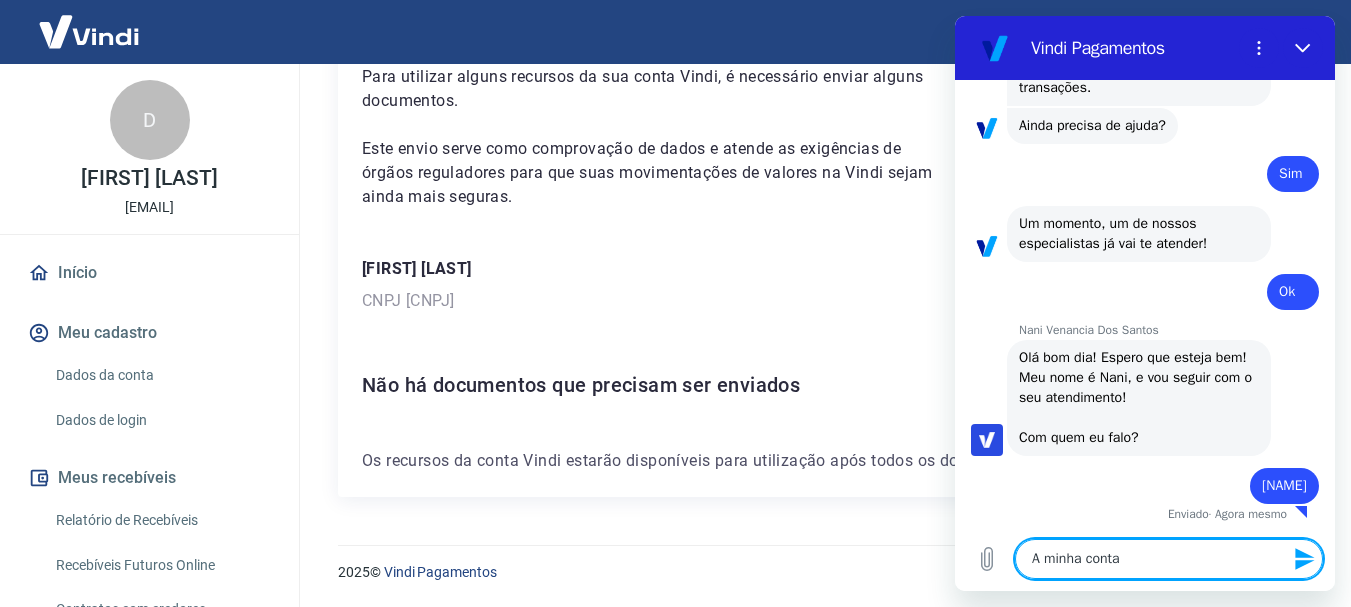 type on "A minha conta" 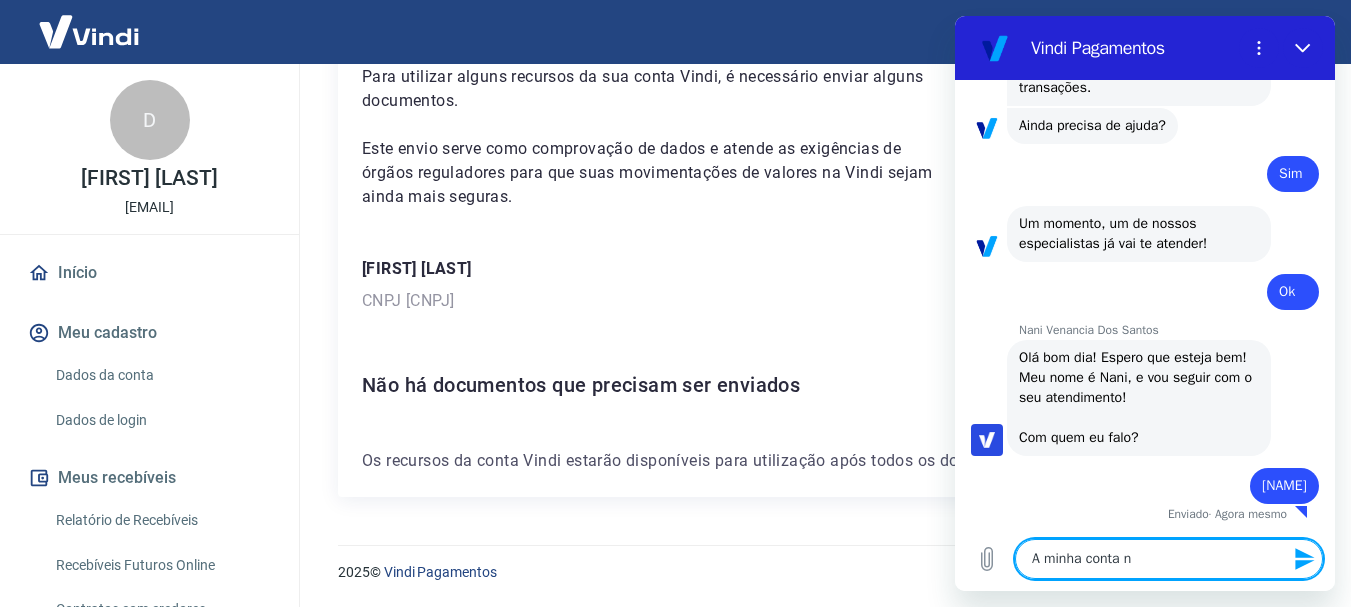 type on "A minha conta na" 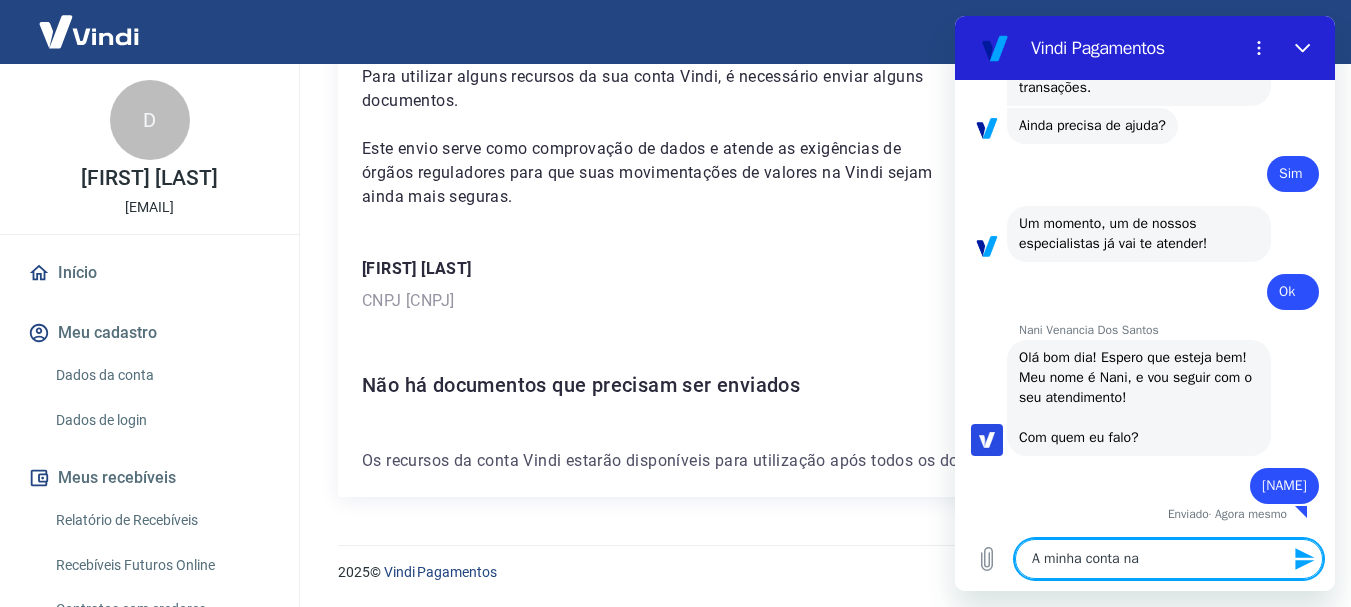 type on "x" 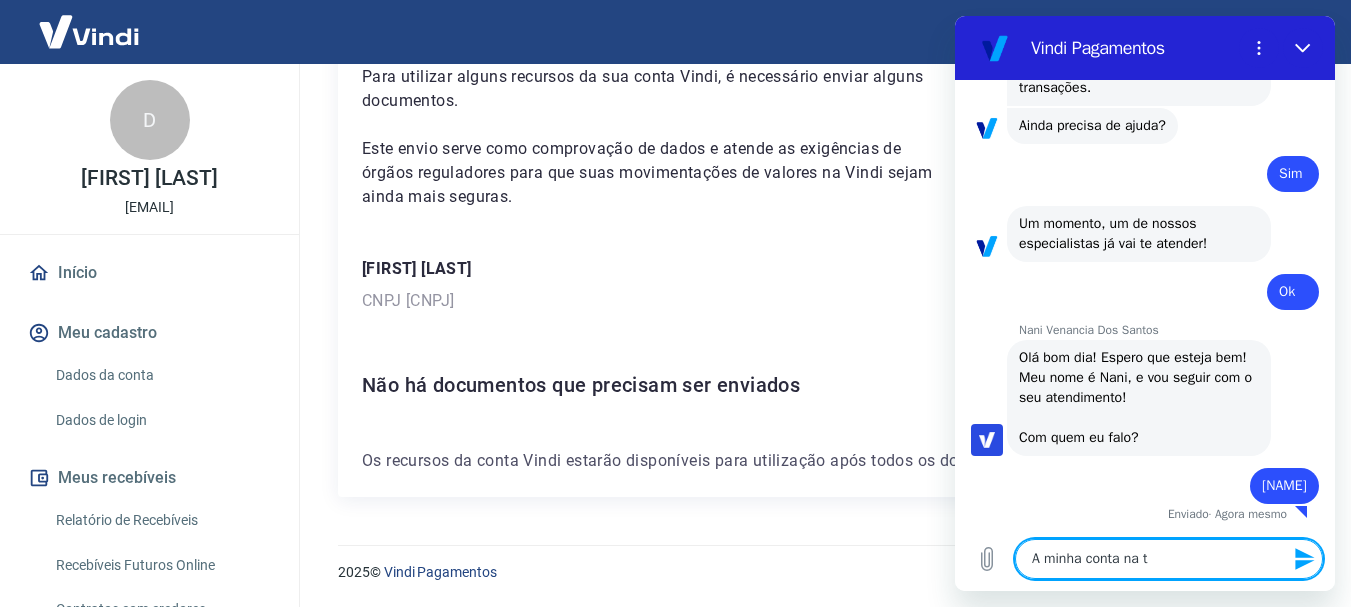 type on "A minha conta na tr" 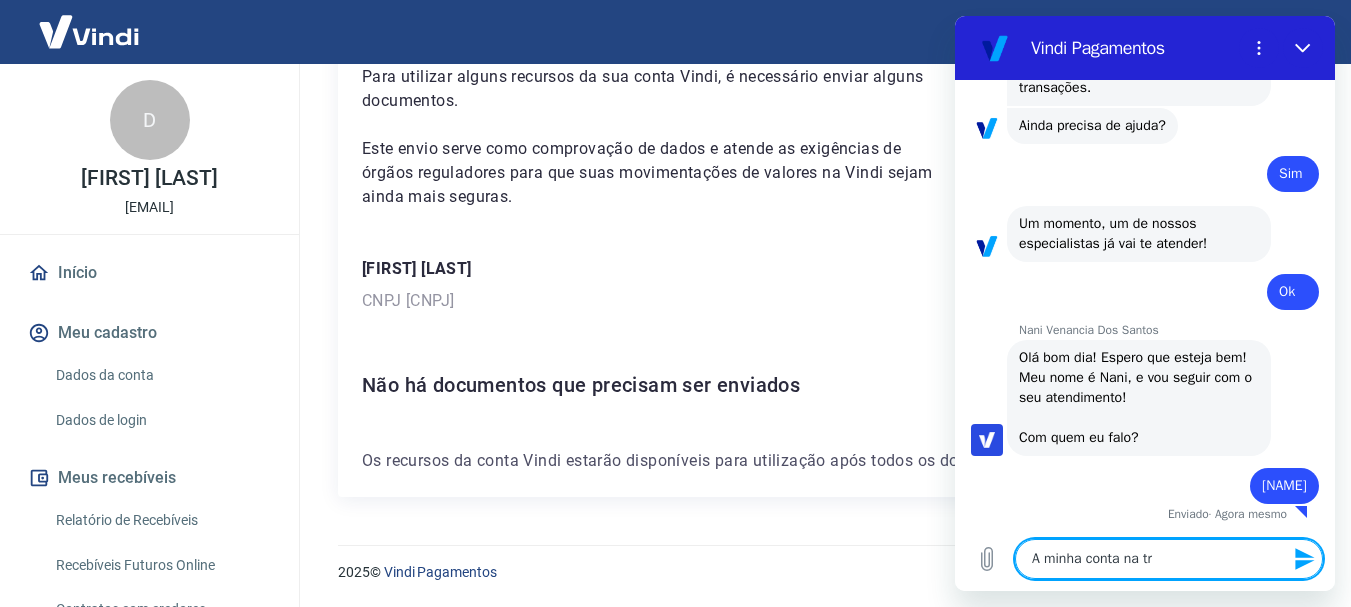 type on "A minha conta na tra" 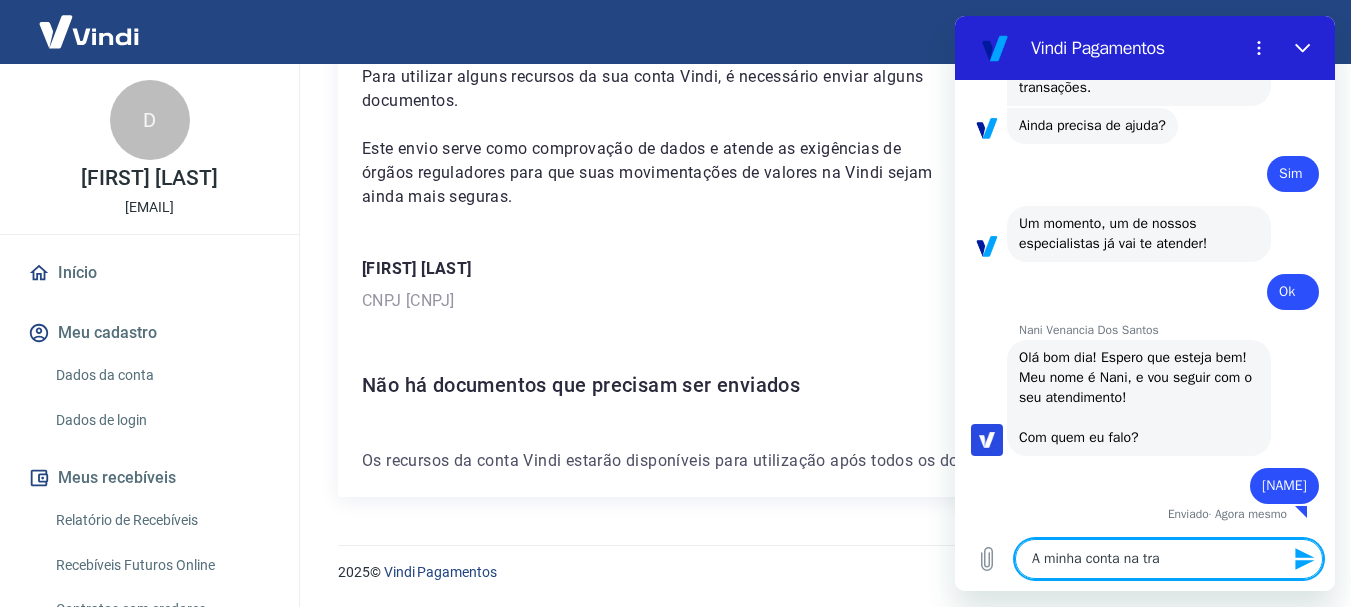 type on "x" 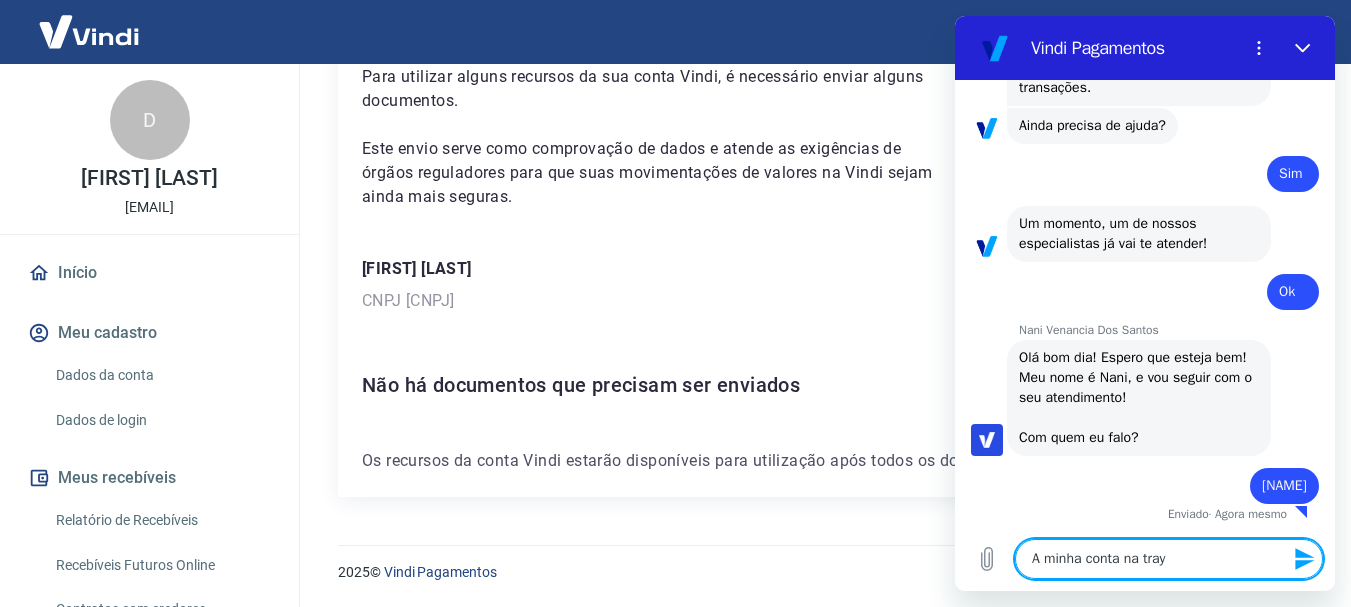 type on "A minha conta na tray" 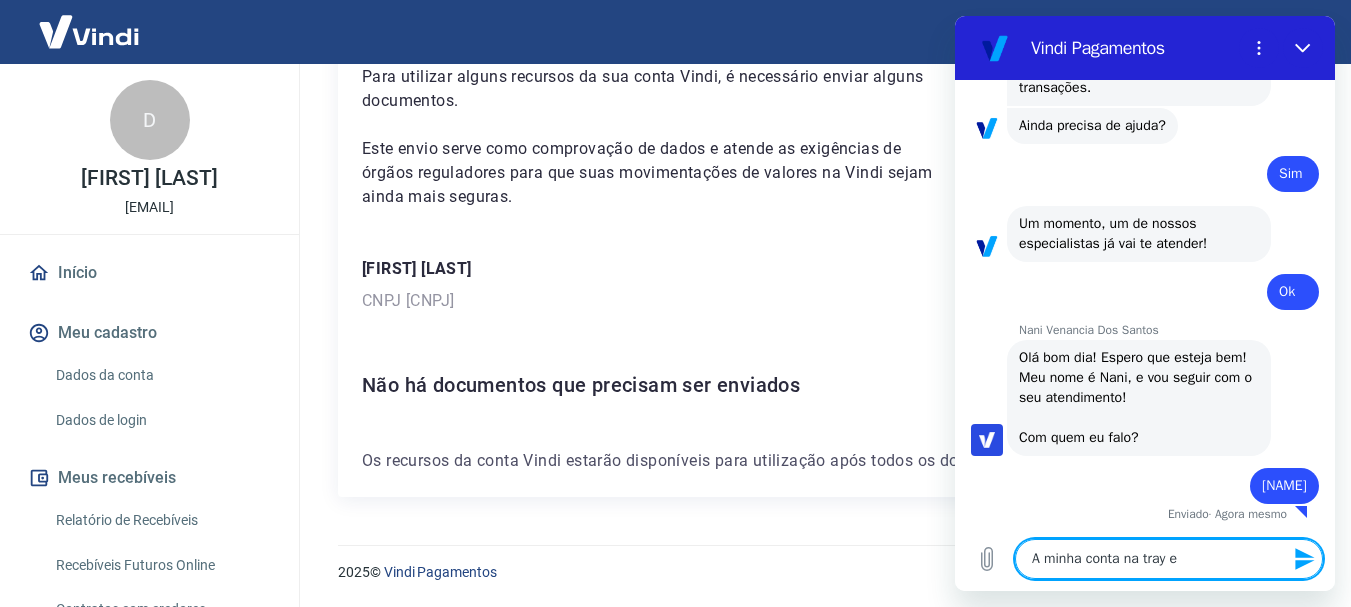 type on "A minha conta na tray es" 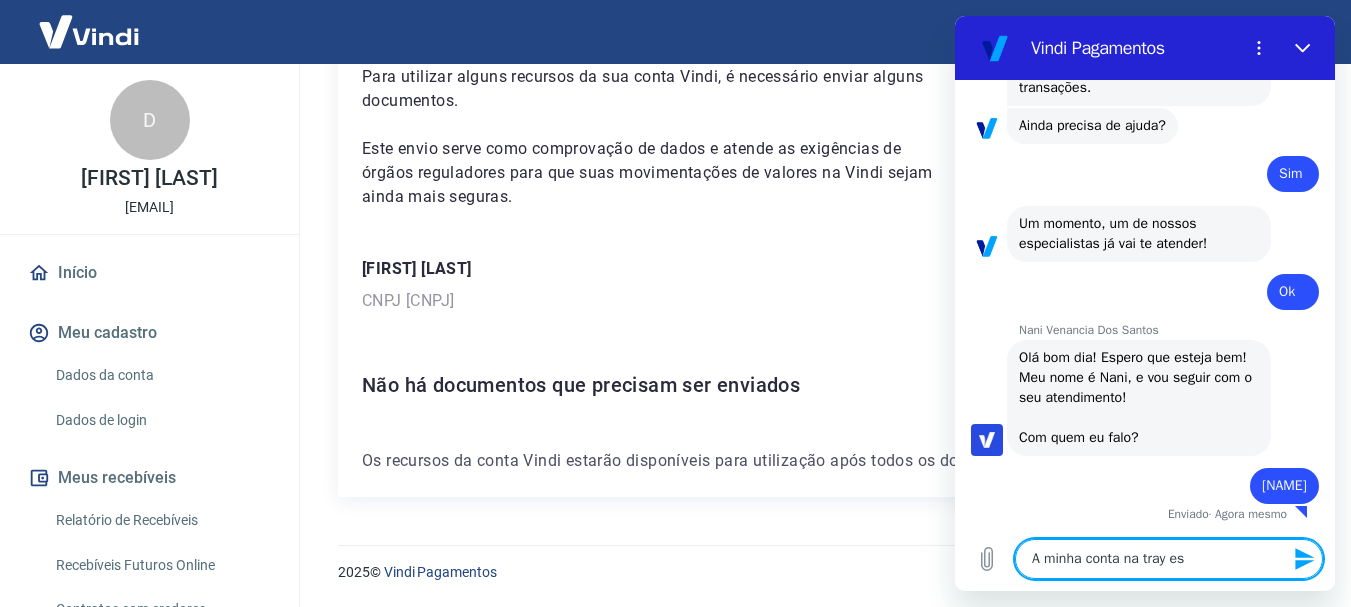type on "A minha conta na tray est" 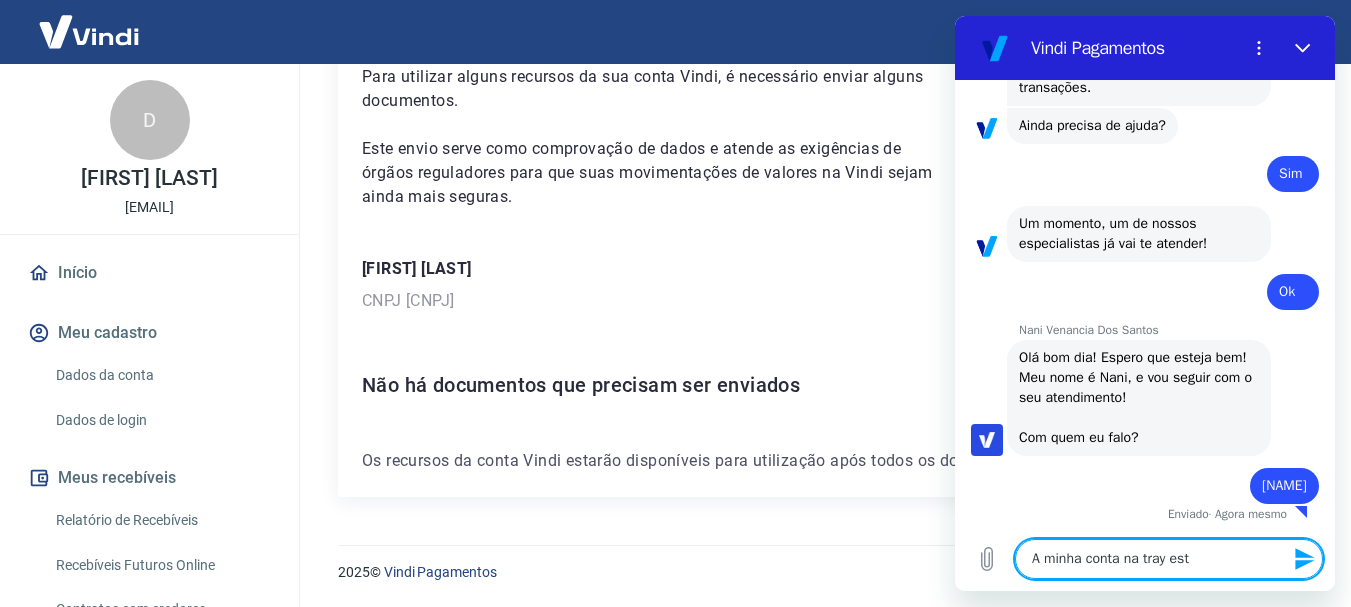 type on "A minha conta na tray esta" 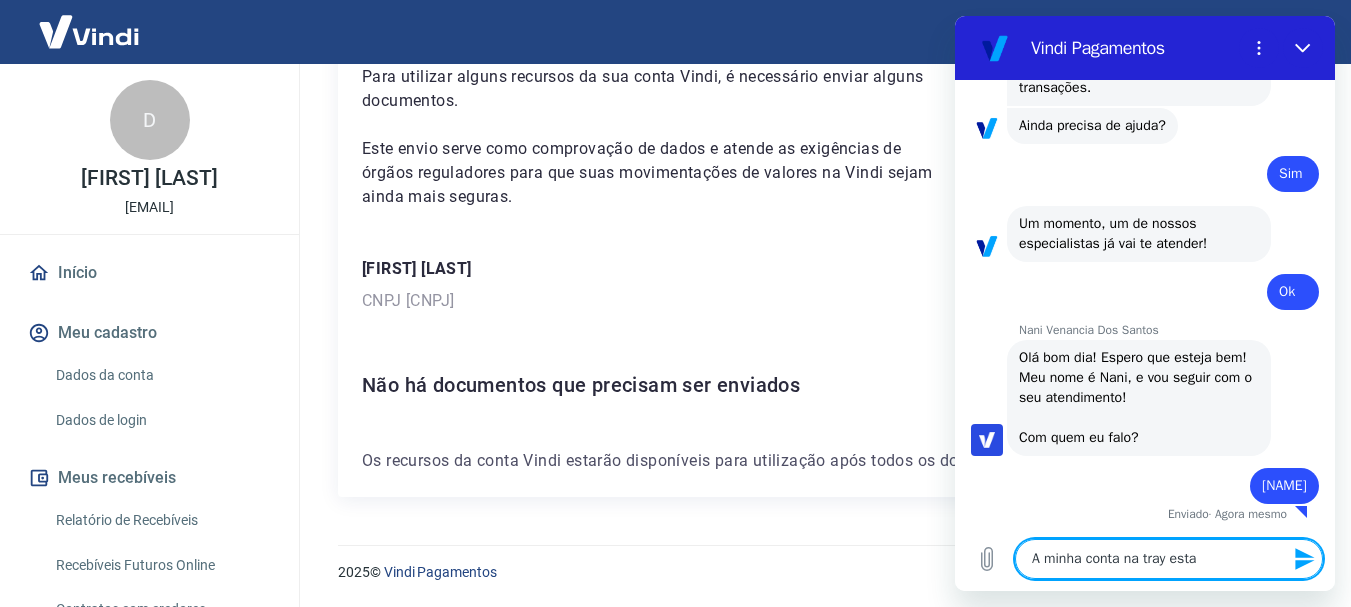 type on "A minha conta na tray esta" 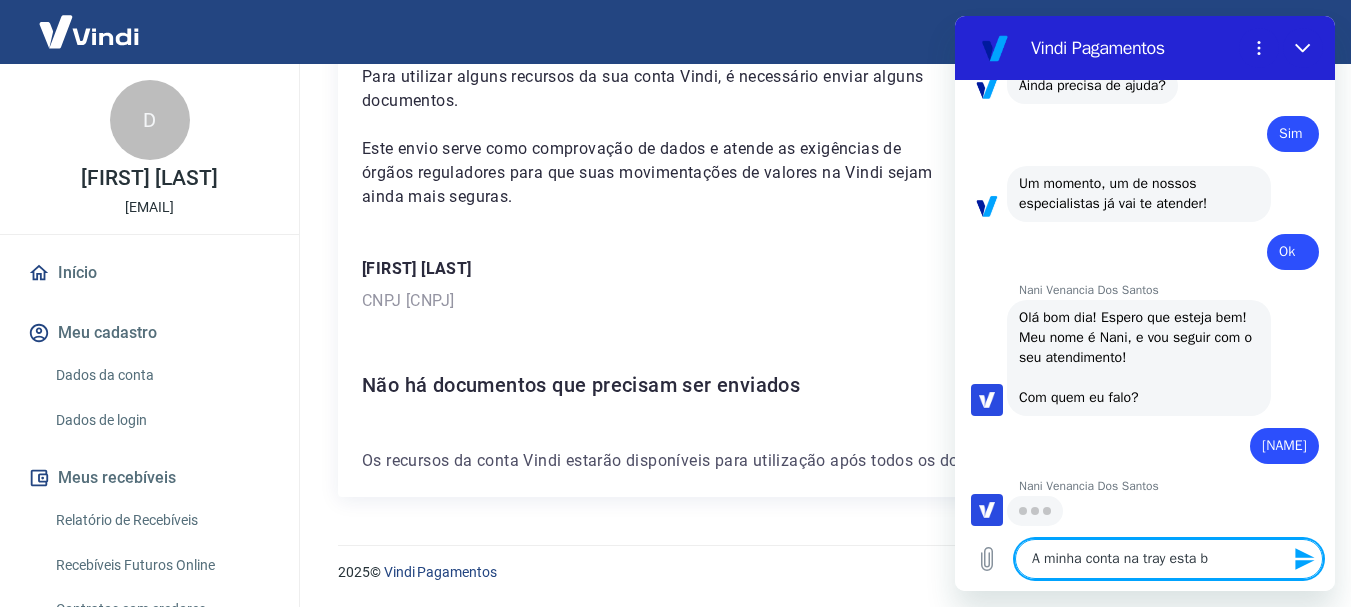 type on "A minha conta na tray esta bç" 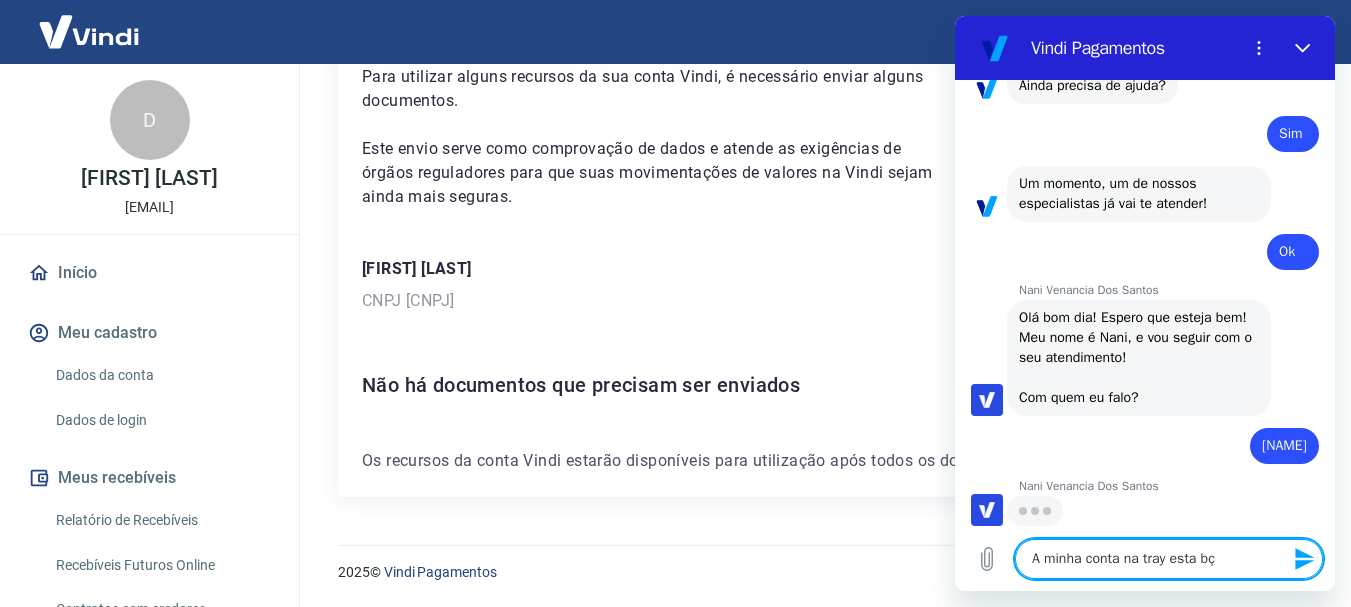 type on "x" 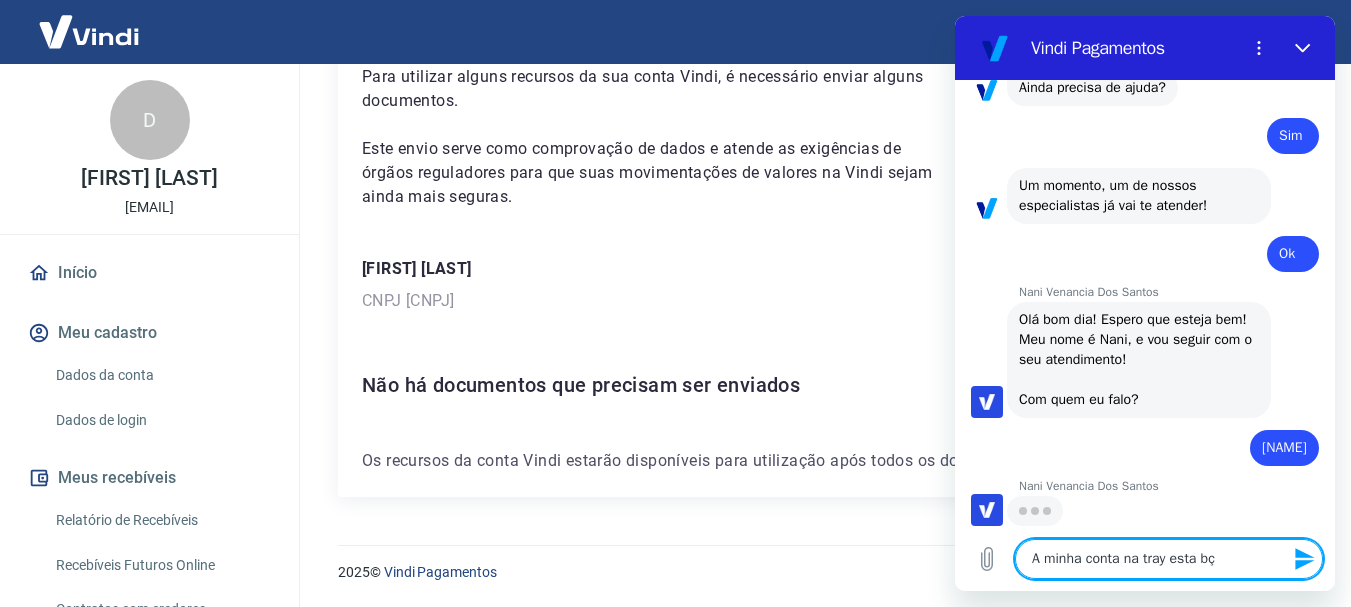 scroll, scrollTop: 2308, scrollLeft: 0, axis: vertical 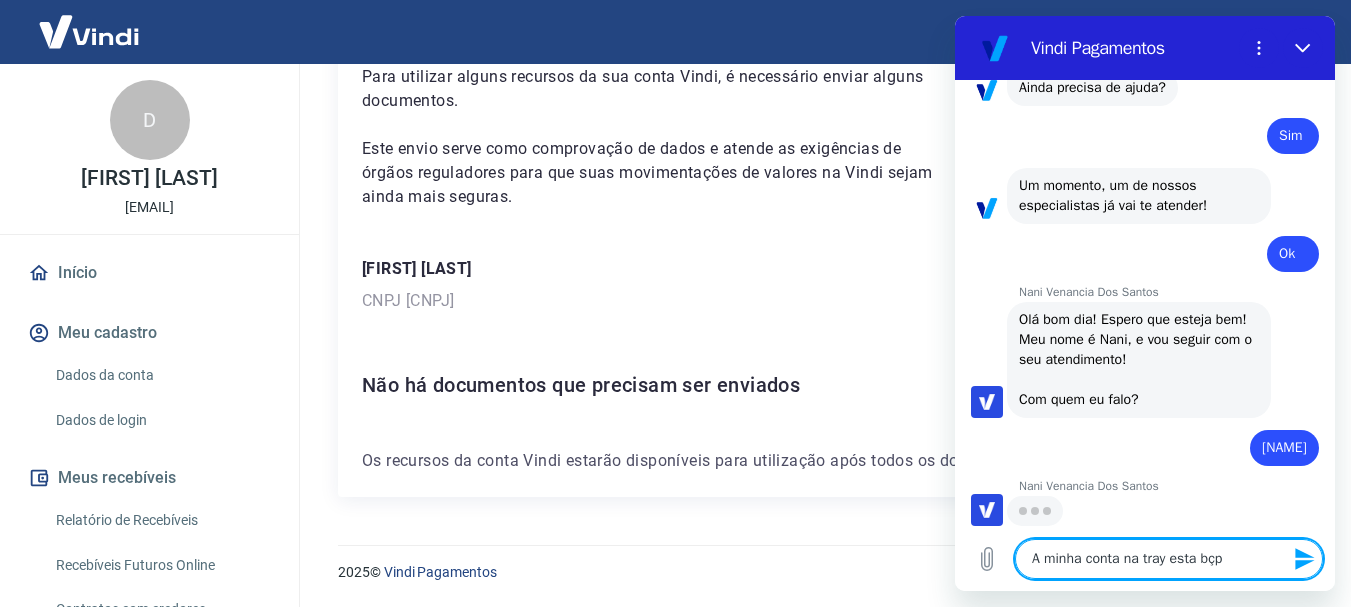 type on "A minha conta na tray esta bçpq" 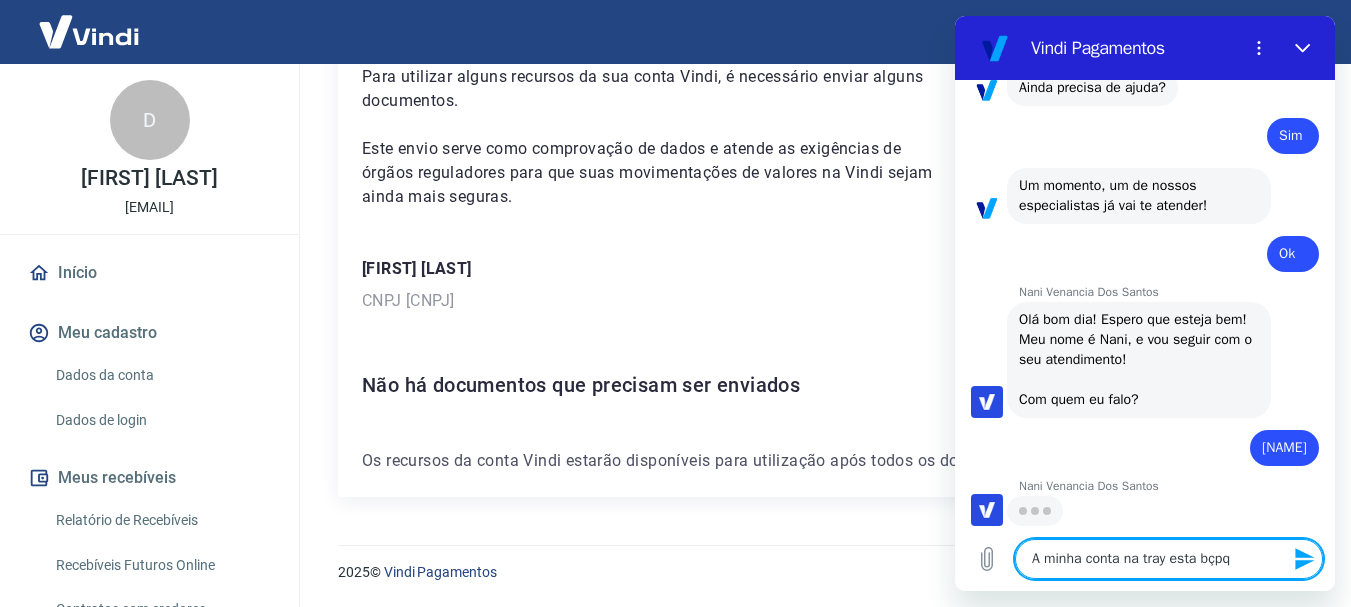 type on "A minha conta na tray esta bçpqu" 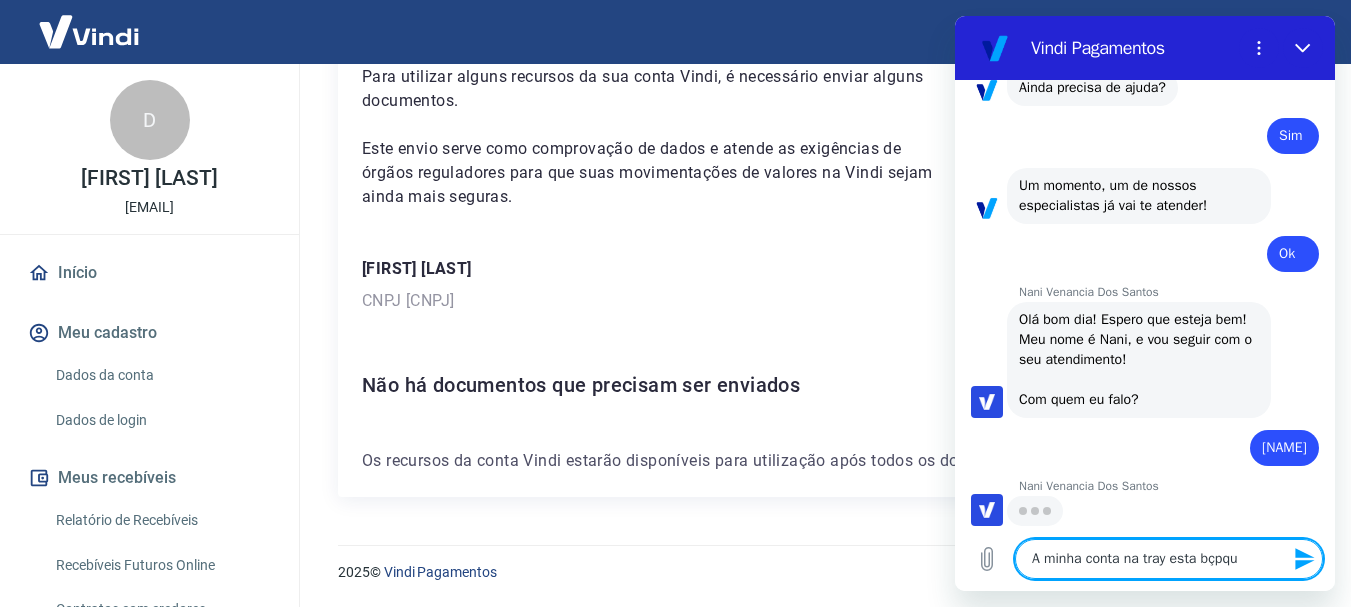 type on "A minha conta na tray esta bçpque" 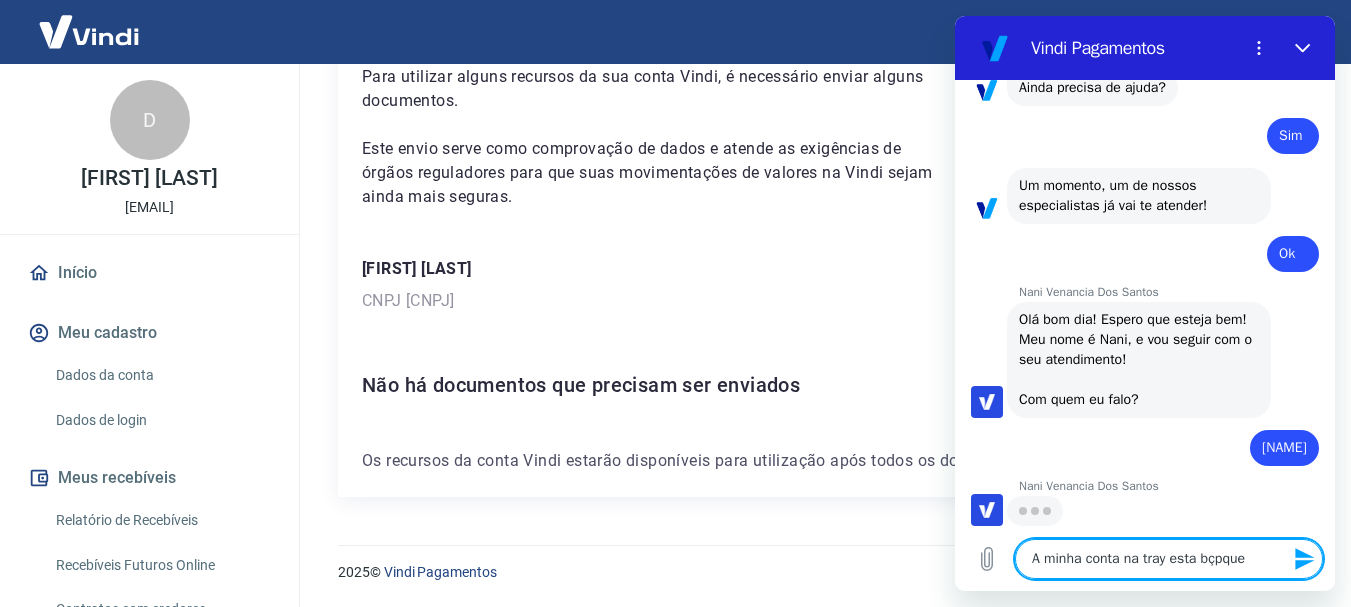 type on "A minha conta na tray esta bçpquea" 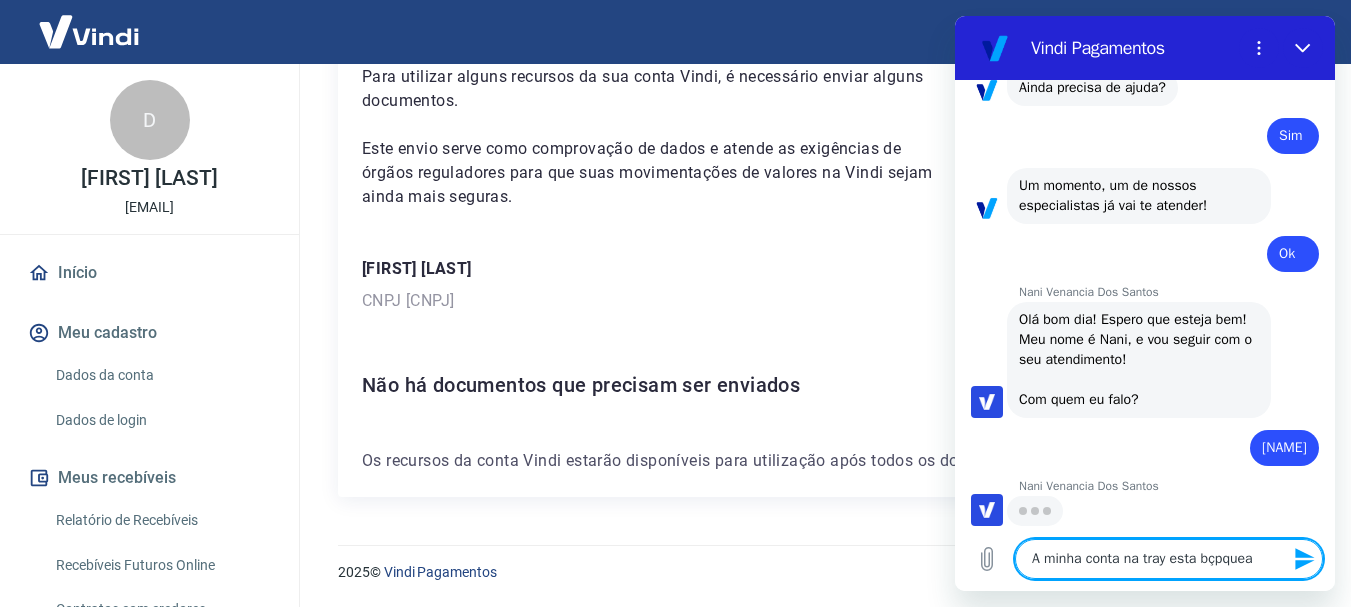 type on "x" 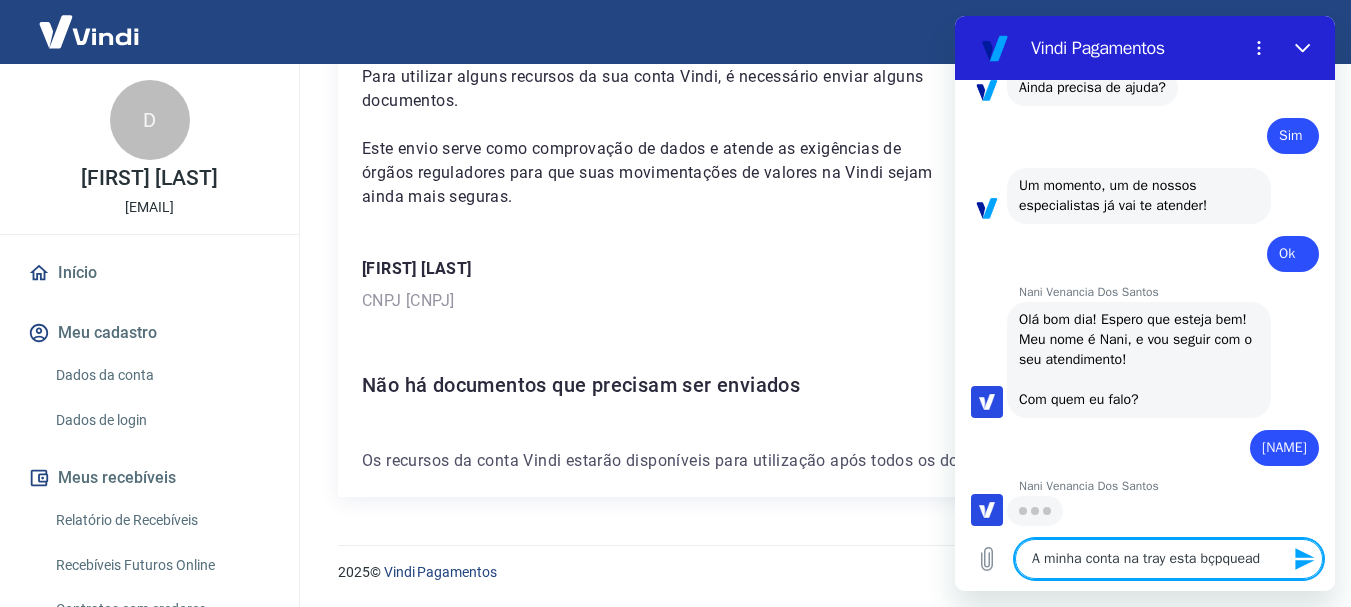 type on "x" 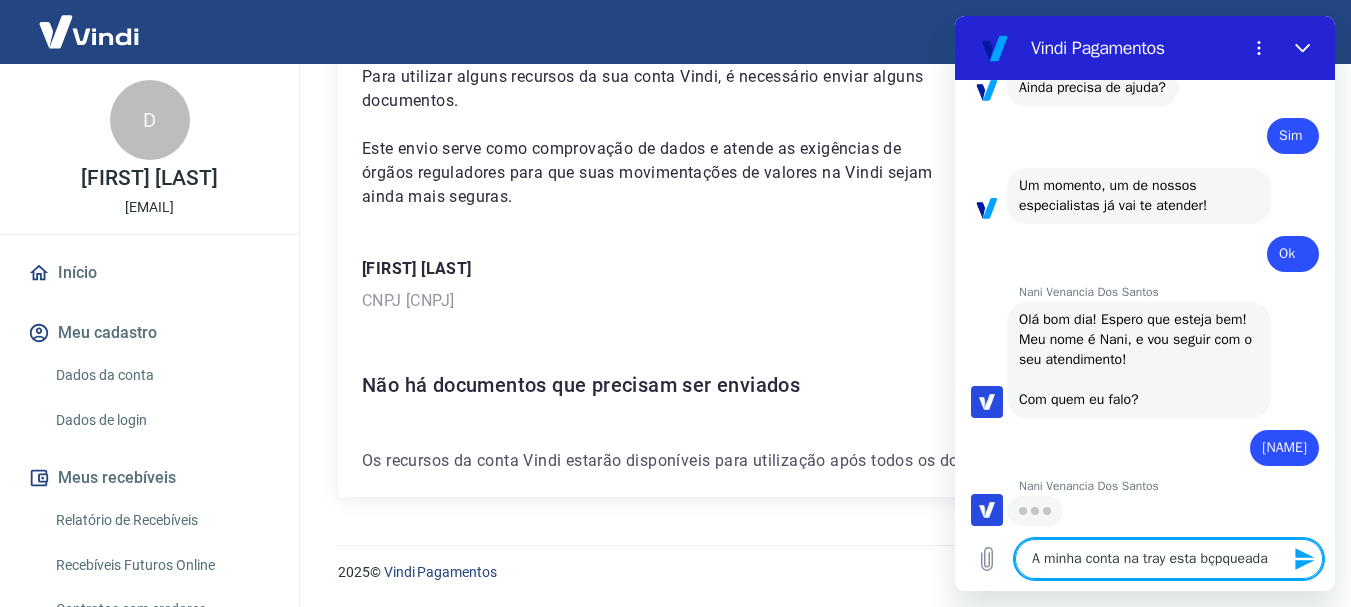 type 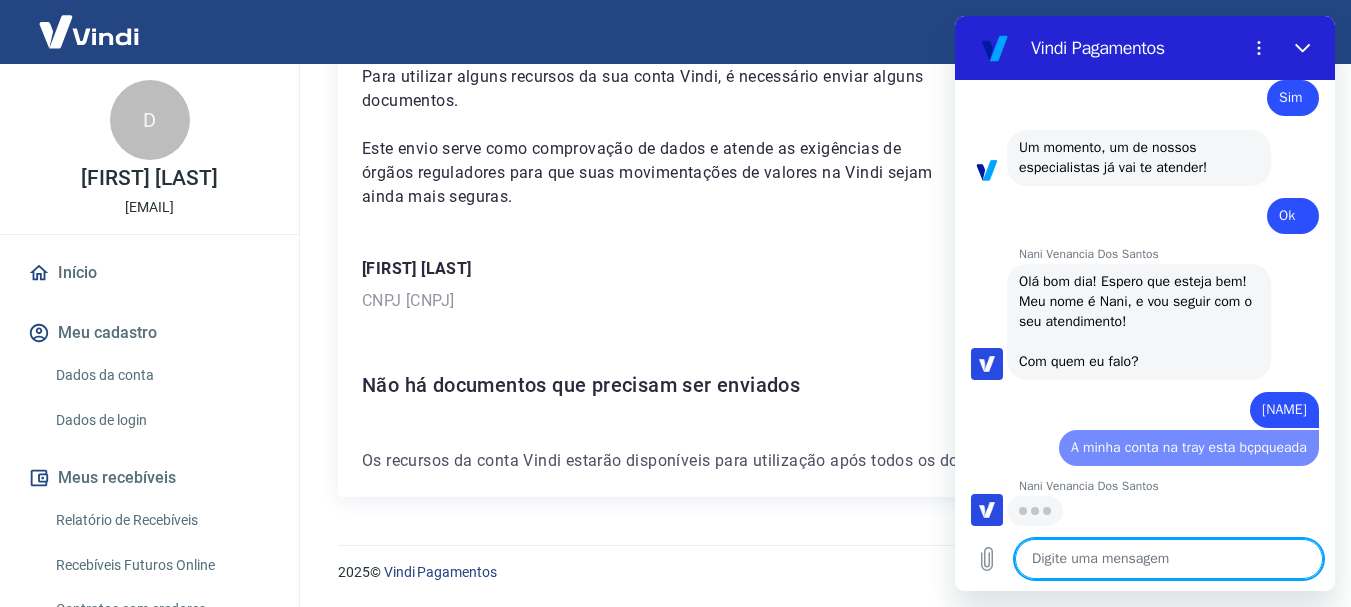 scroll, scrollTop: 2346, scrollLeft: 0, axis: vertical 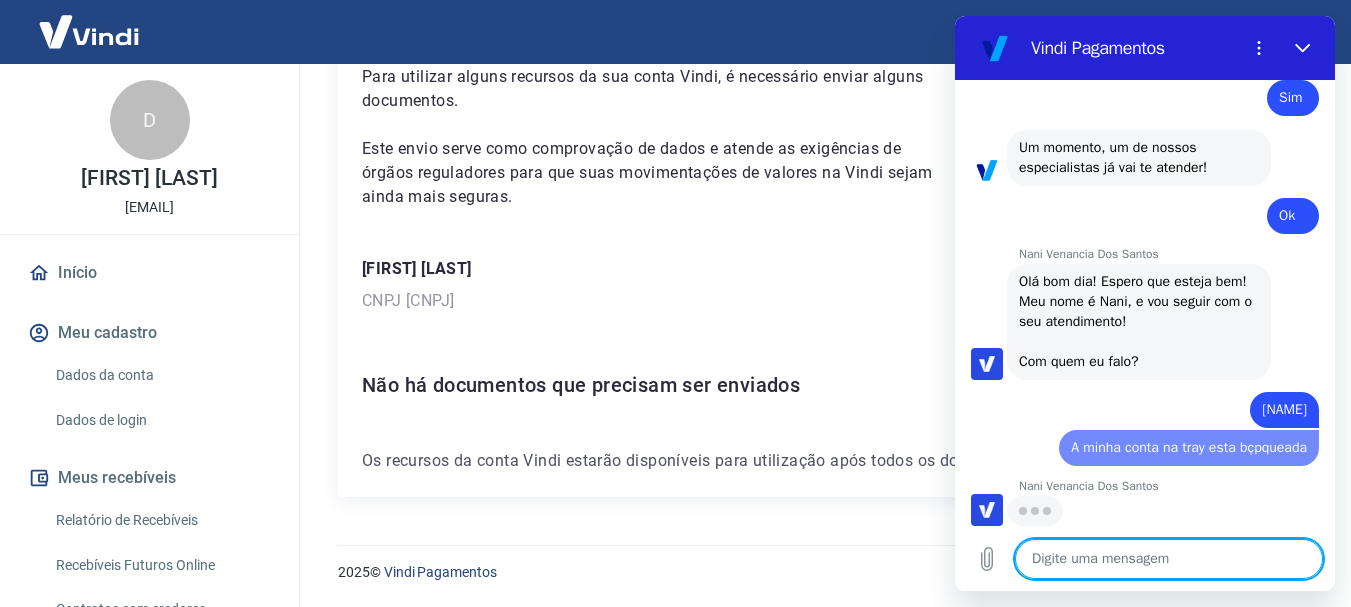 type on "x" 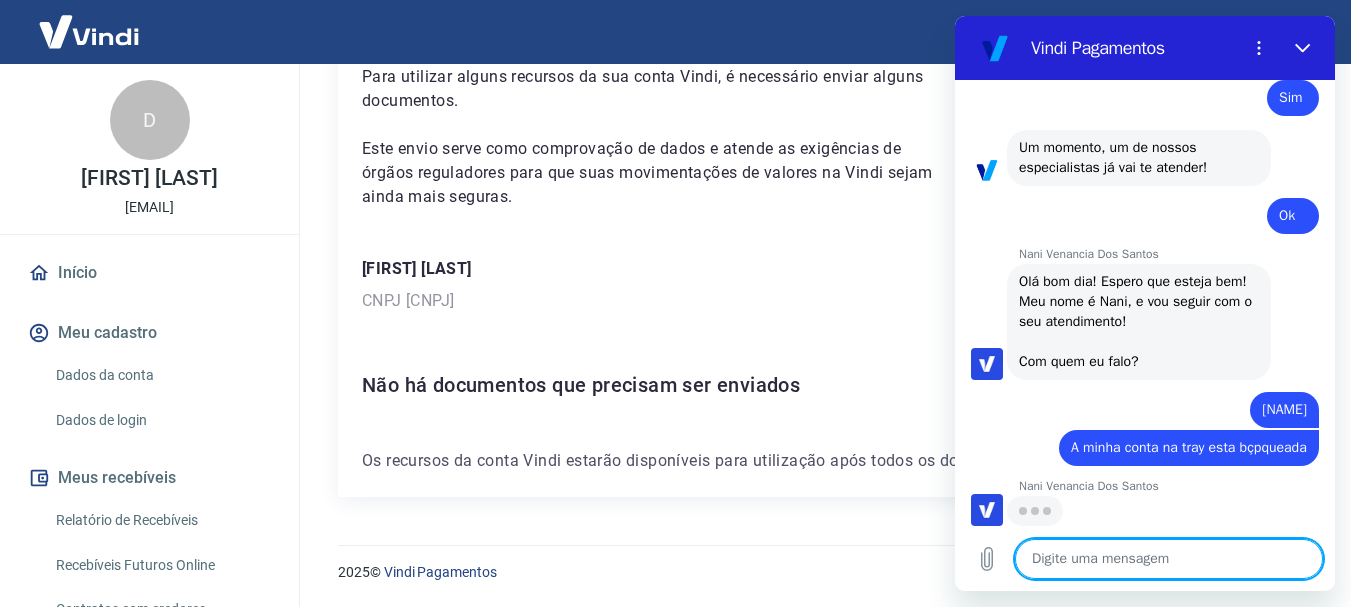 type on "b" 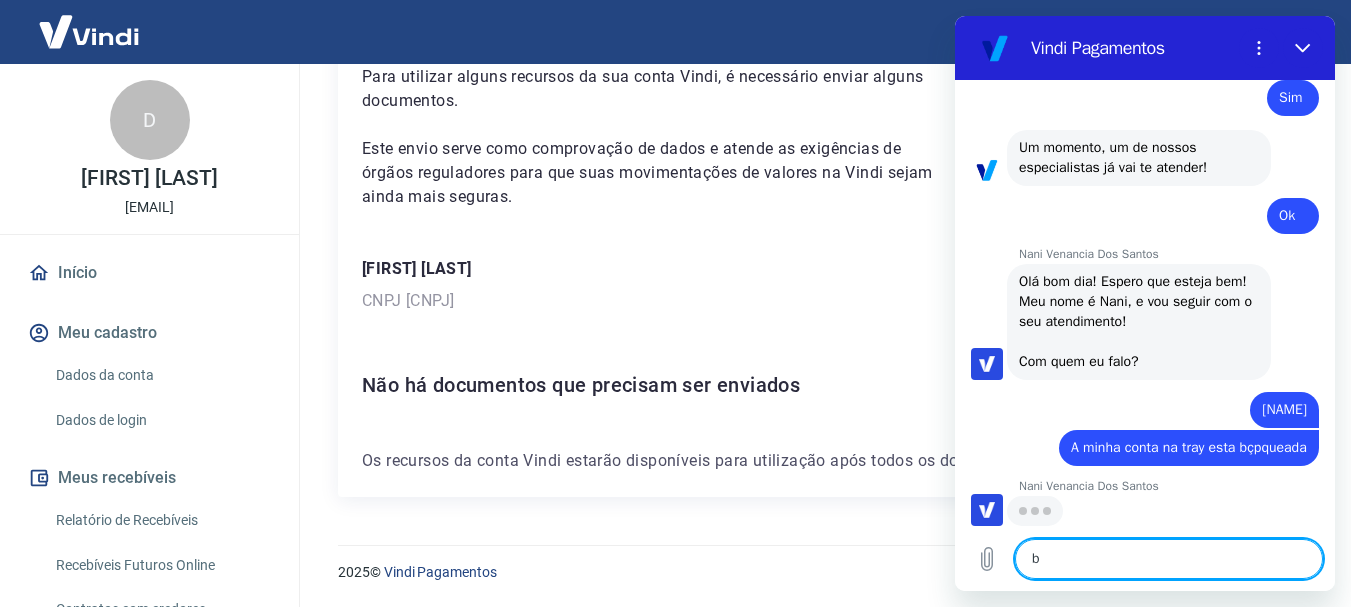 type on "bl" 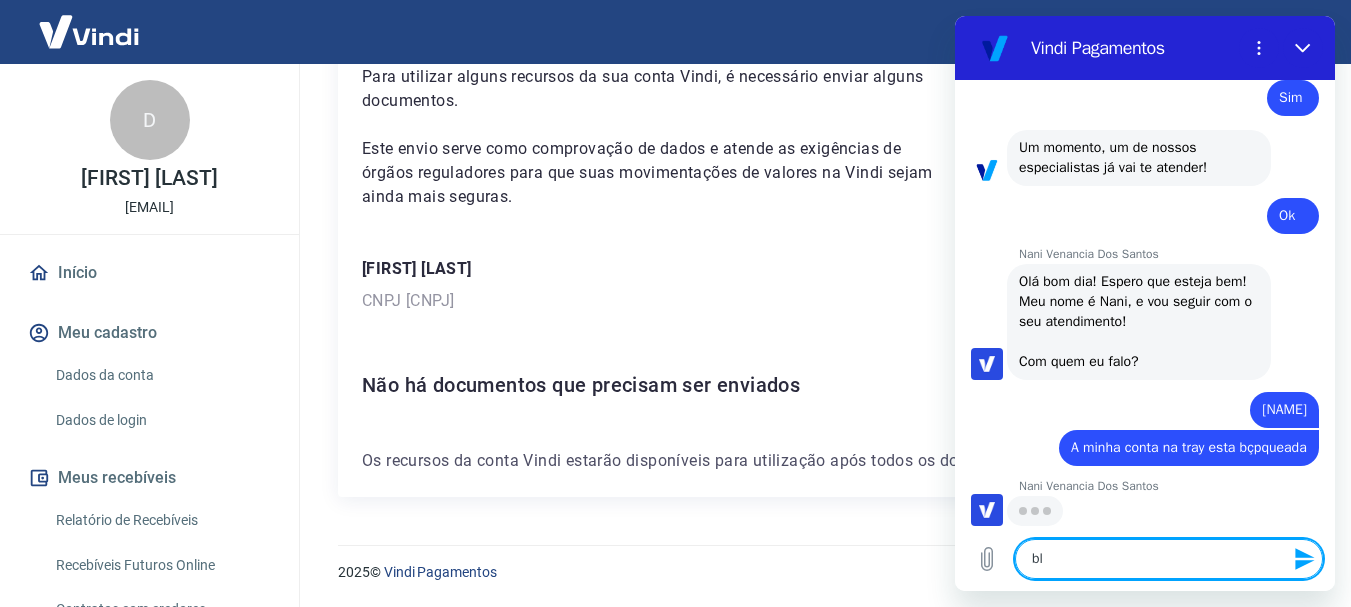 type on "blo" 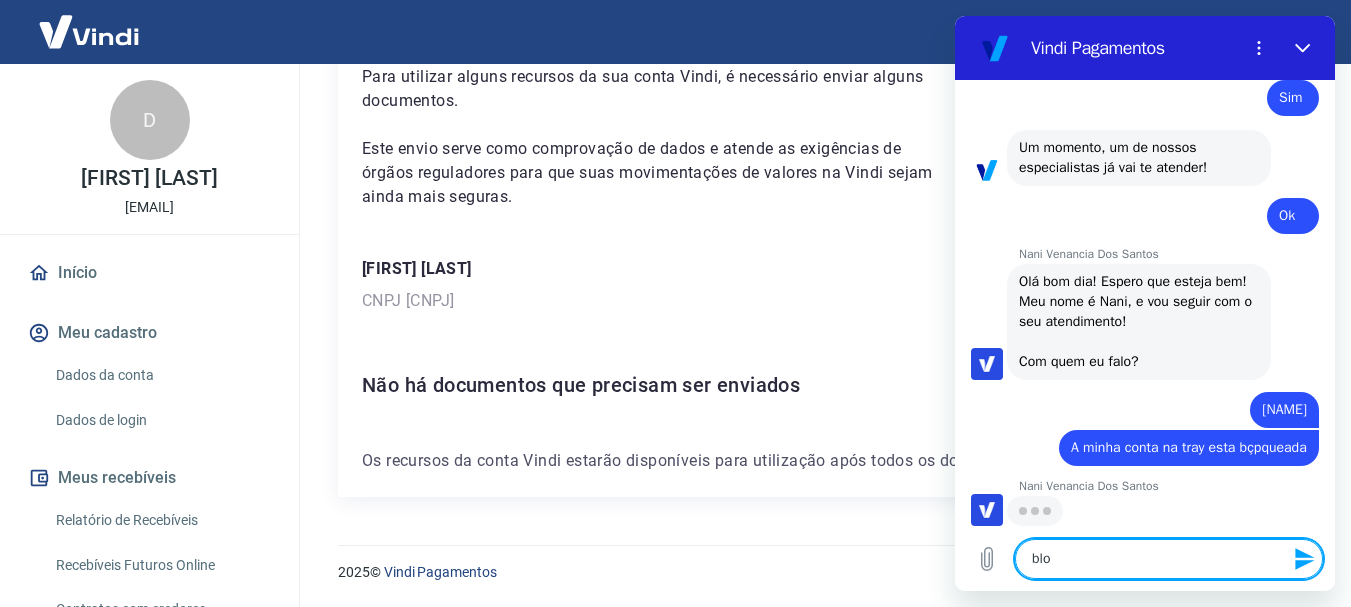 type on "bloq" 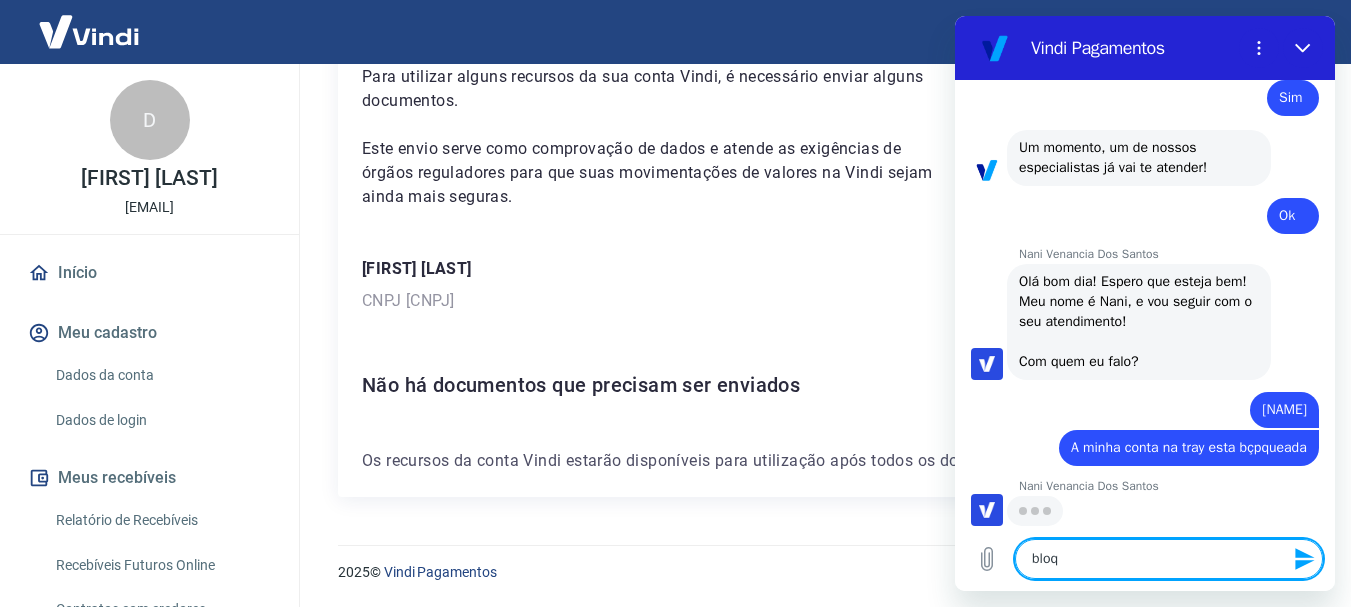 type on "bloqu" 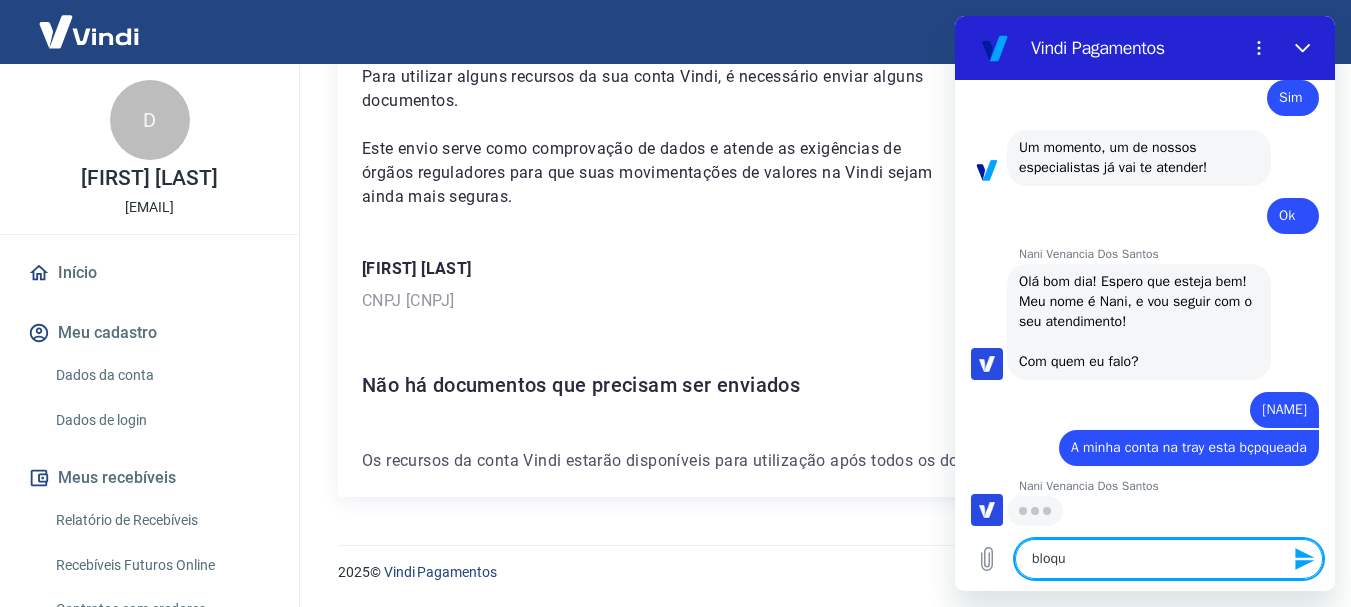 type on "bloque" 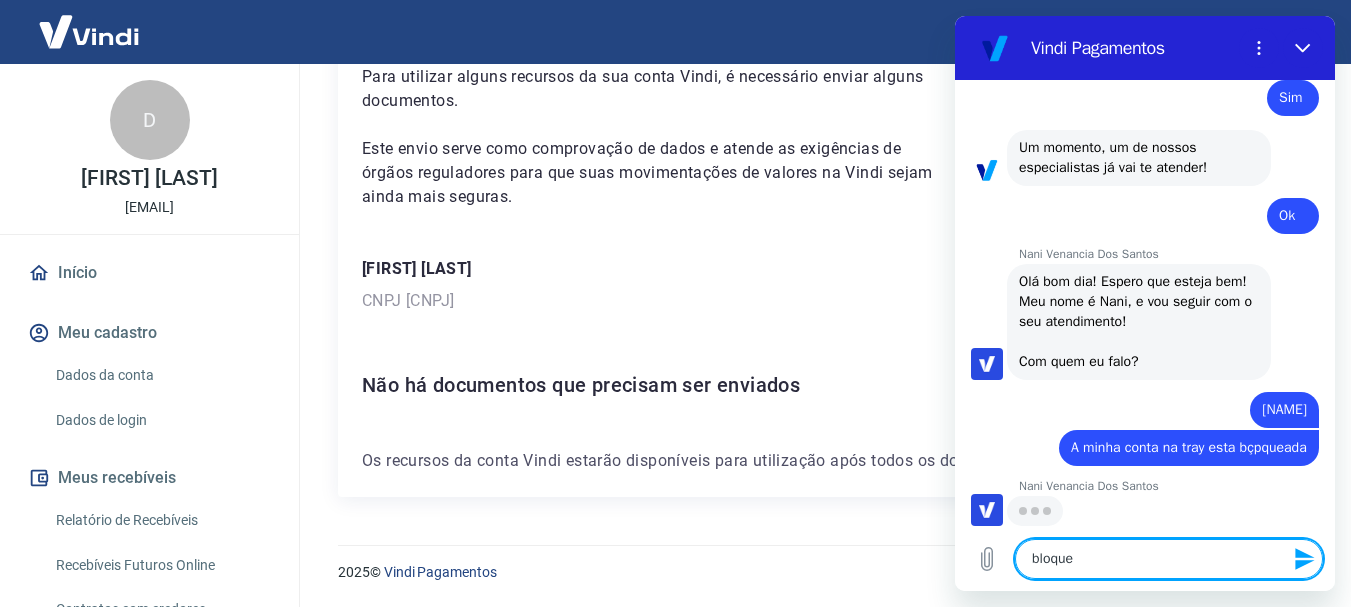 type 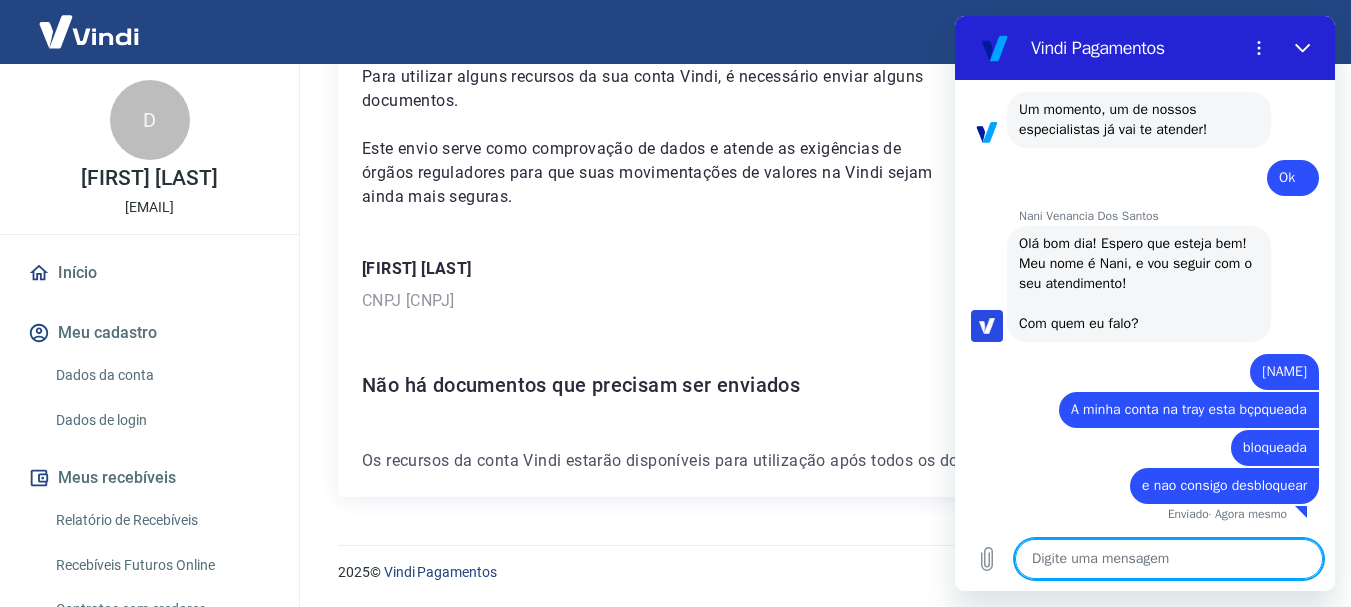 scroll, scrollTop: 2384, scrollLeft: 0, axis: vertical 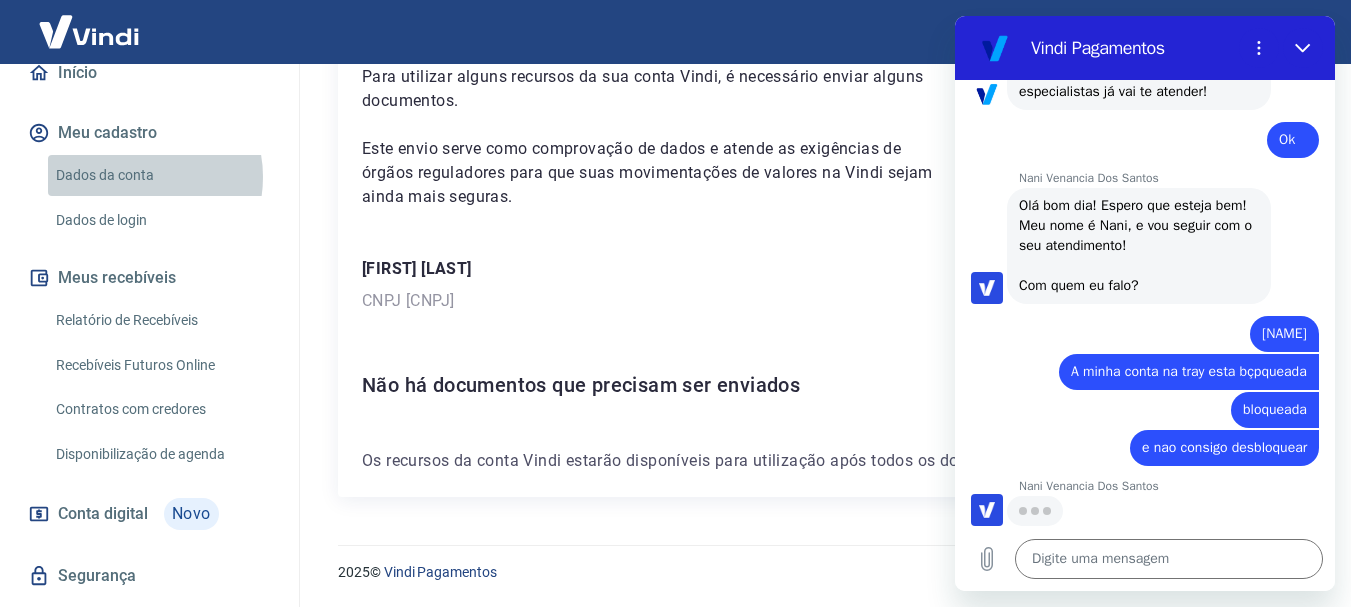 click on "Dados da conta" at bounding box center [161, 175] 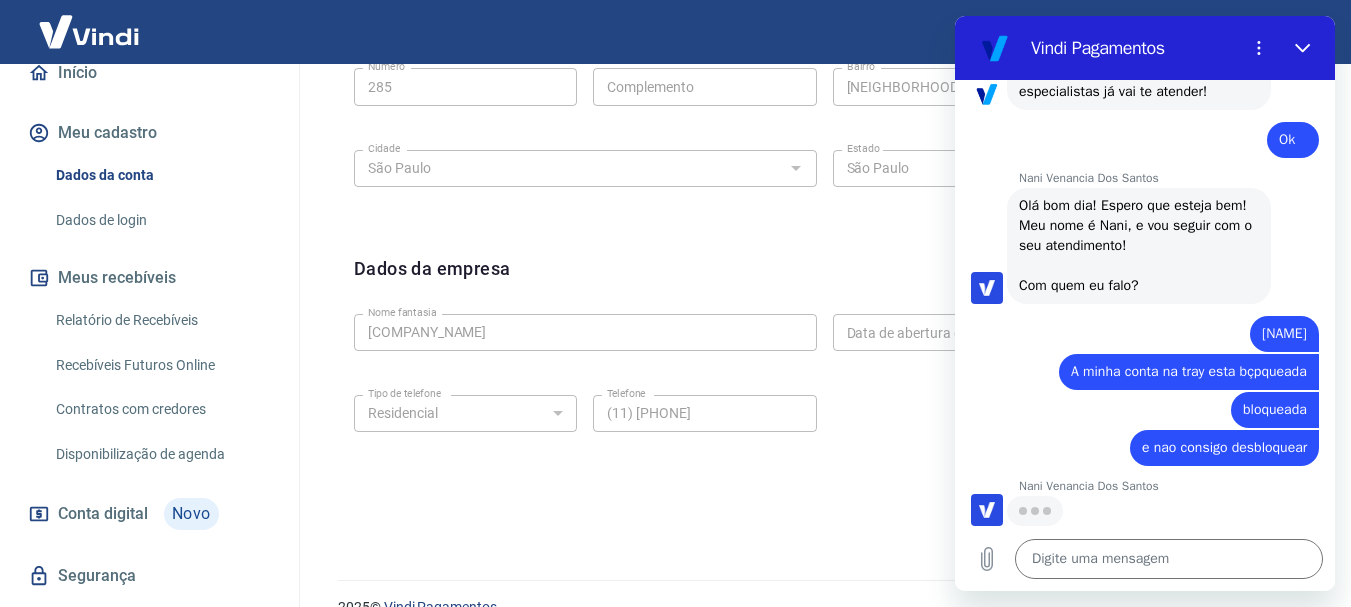 scroll, scrollTop: 835, scrollLeft: 0, axis: vertical 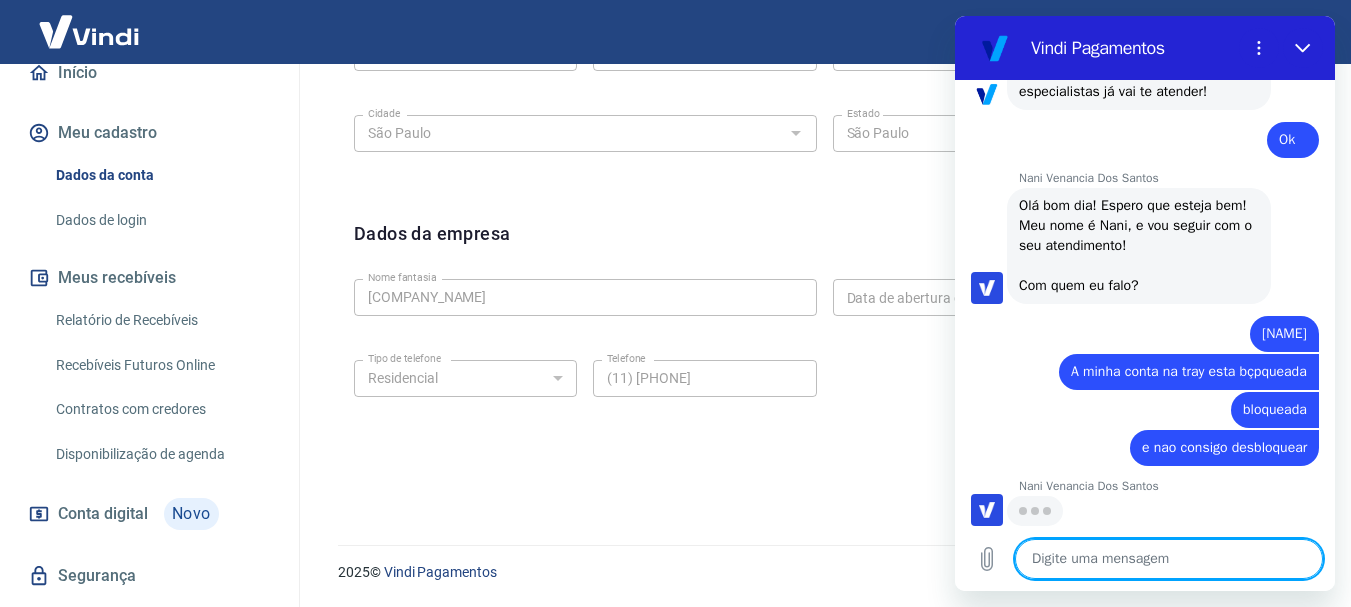 click at bounding box center (1169, 559) 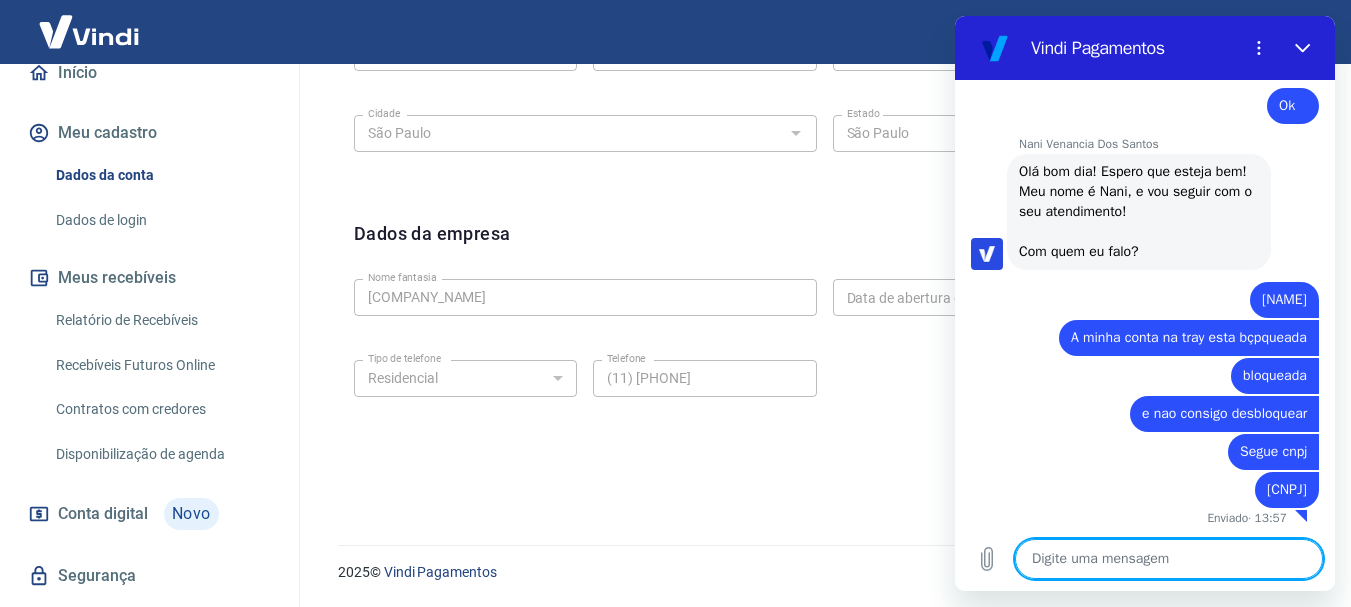 scroll, scrollTop: 2460, scrollLeft: 0, axis: vertical 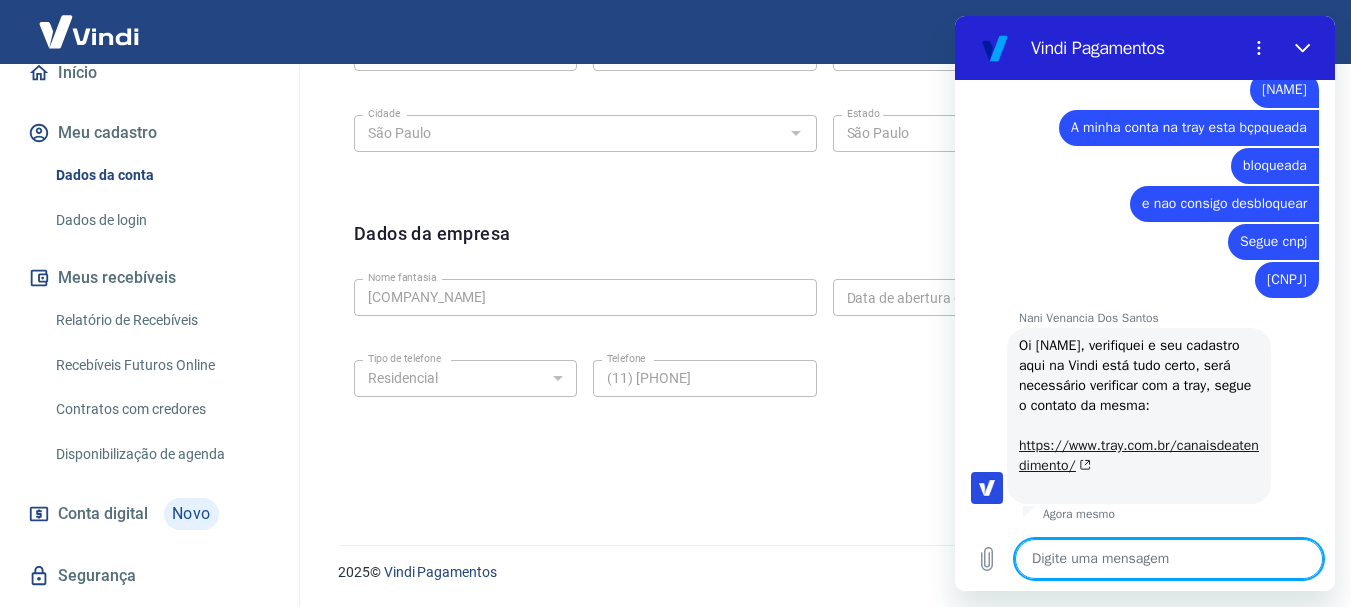 click on "https://www.tray.com.br/canaisdeatendimento/" at bounding box center [1139, 455] 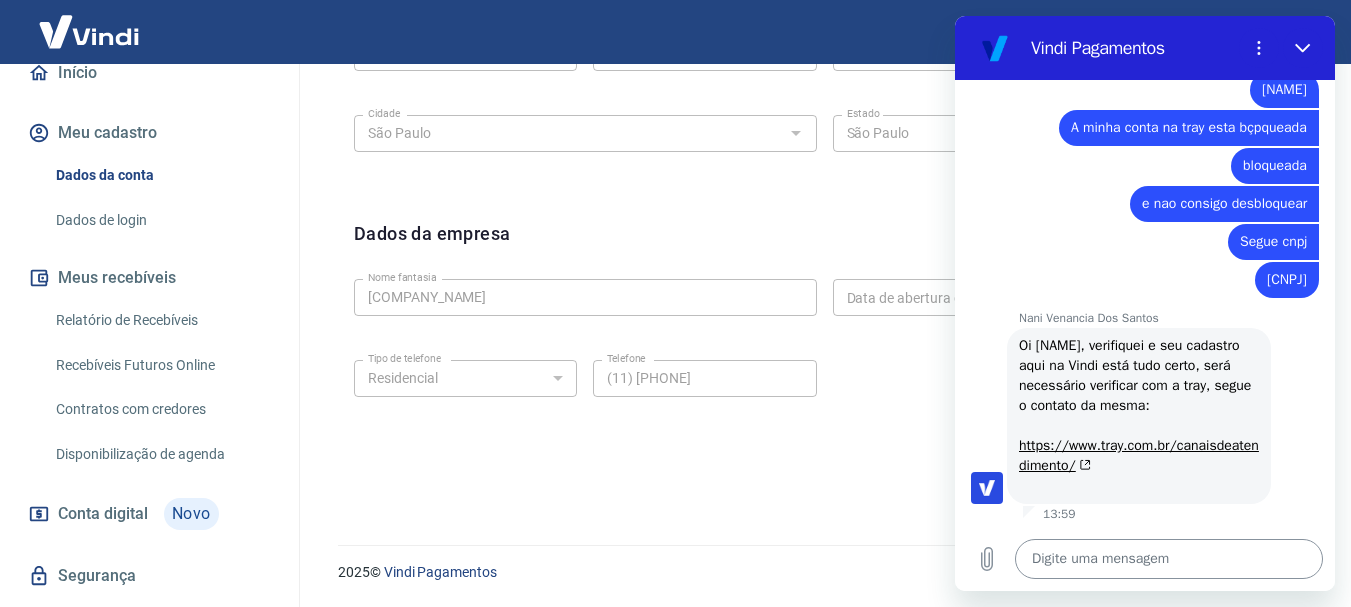 click at bounding box center (1169, 559) 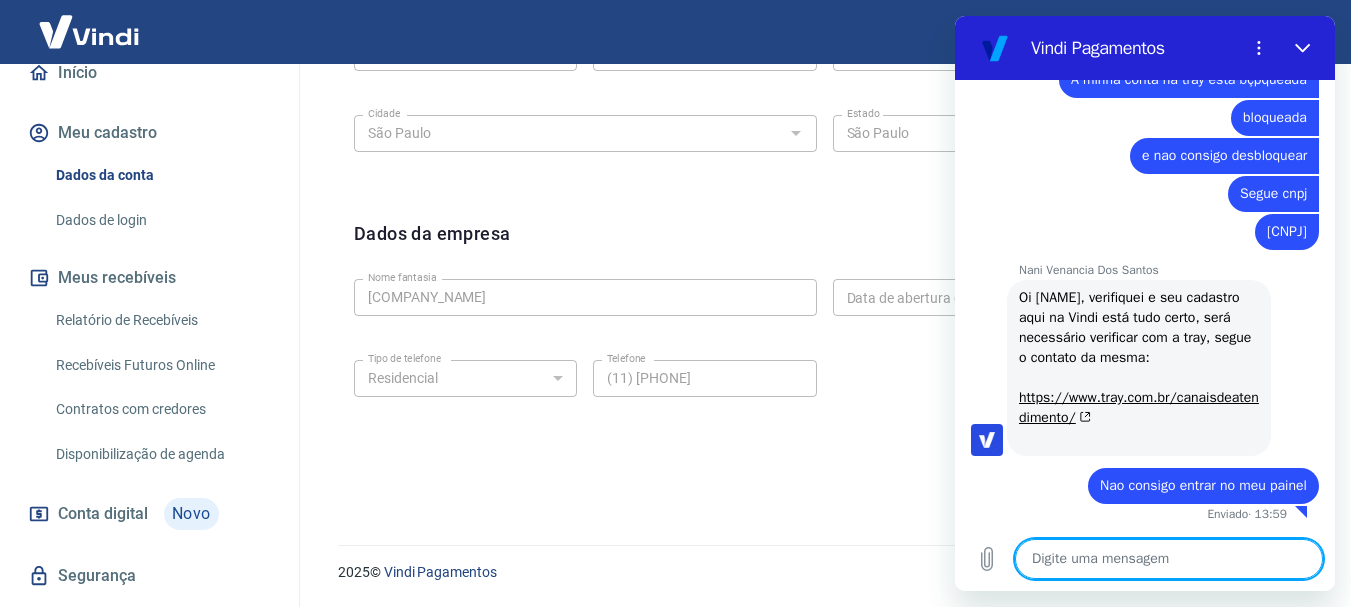 scroll, scrollTop: 2714, scrollLeft: 0, axis: vertical 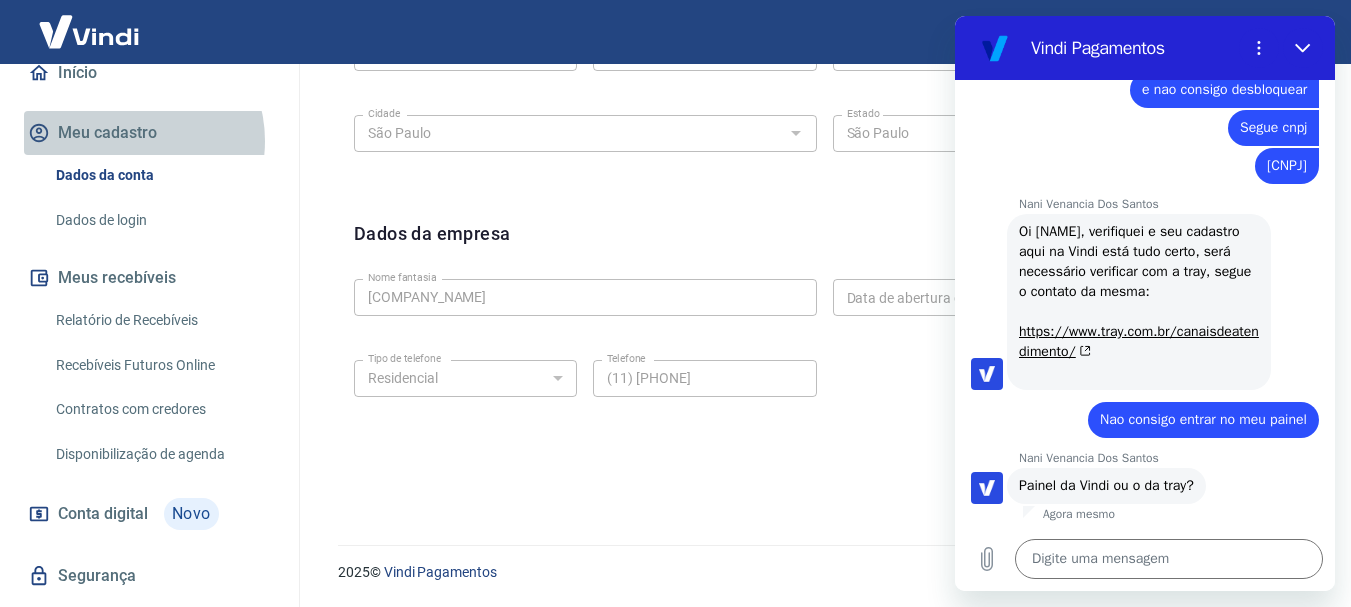 click on "Meu cadastro" at bounding box center (149, 133) 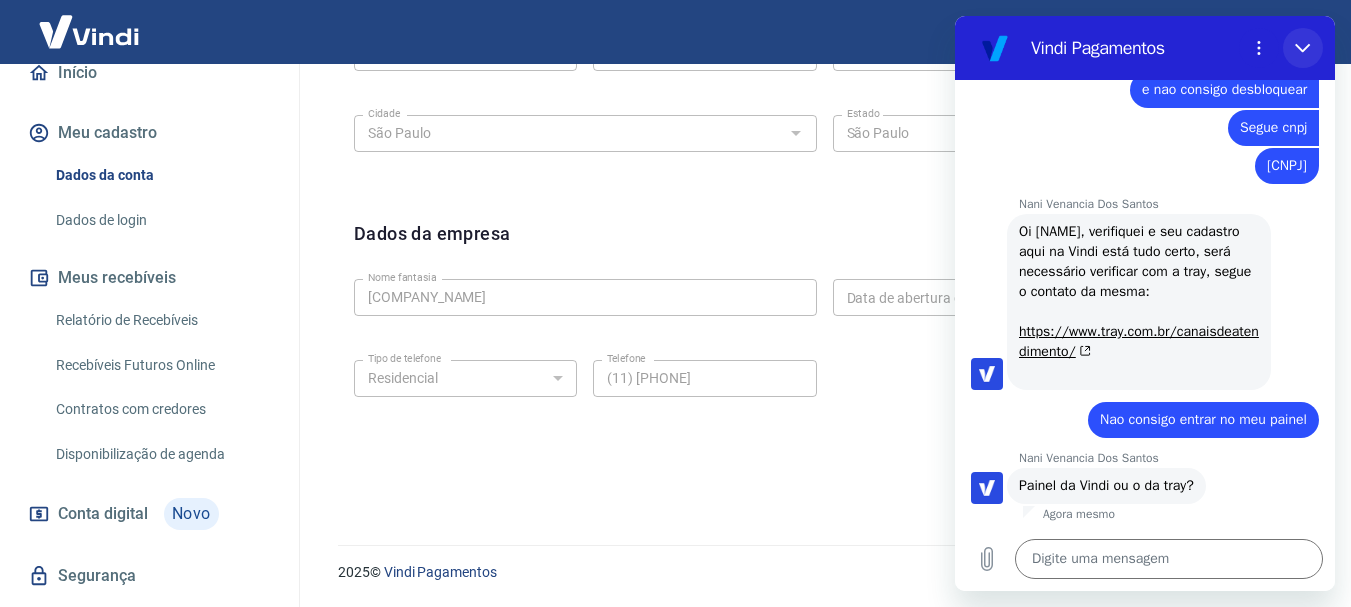 drag, startPoint x: 1313, startPoint y: 42, endPoint x: 2252, endPoint y: 71, distance: 939.4477 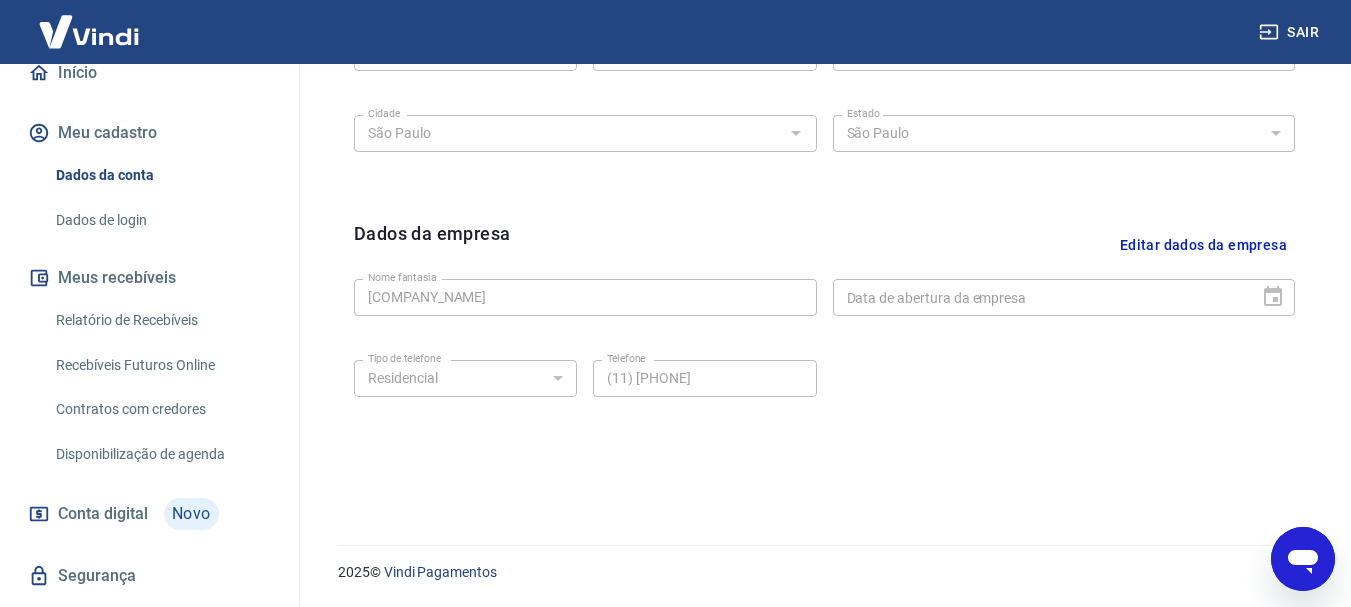 click 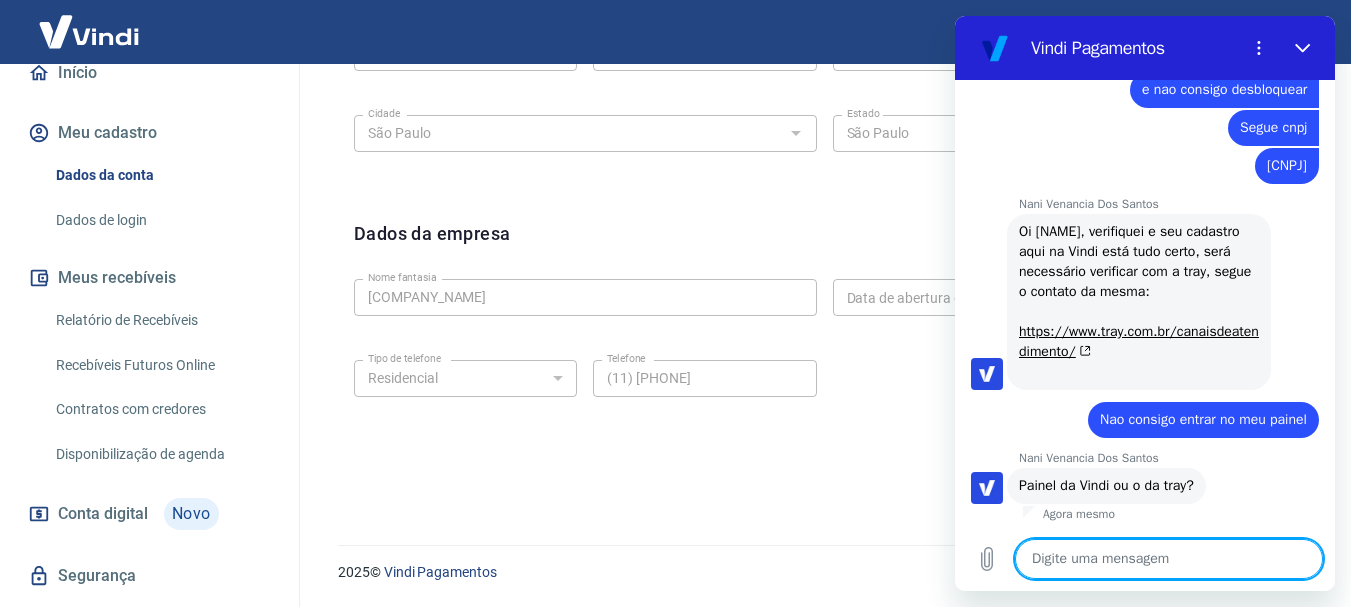 click at bounding box center (1169, 559) 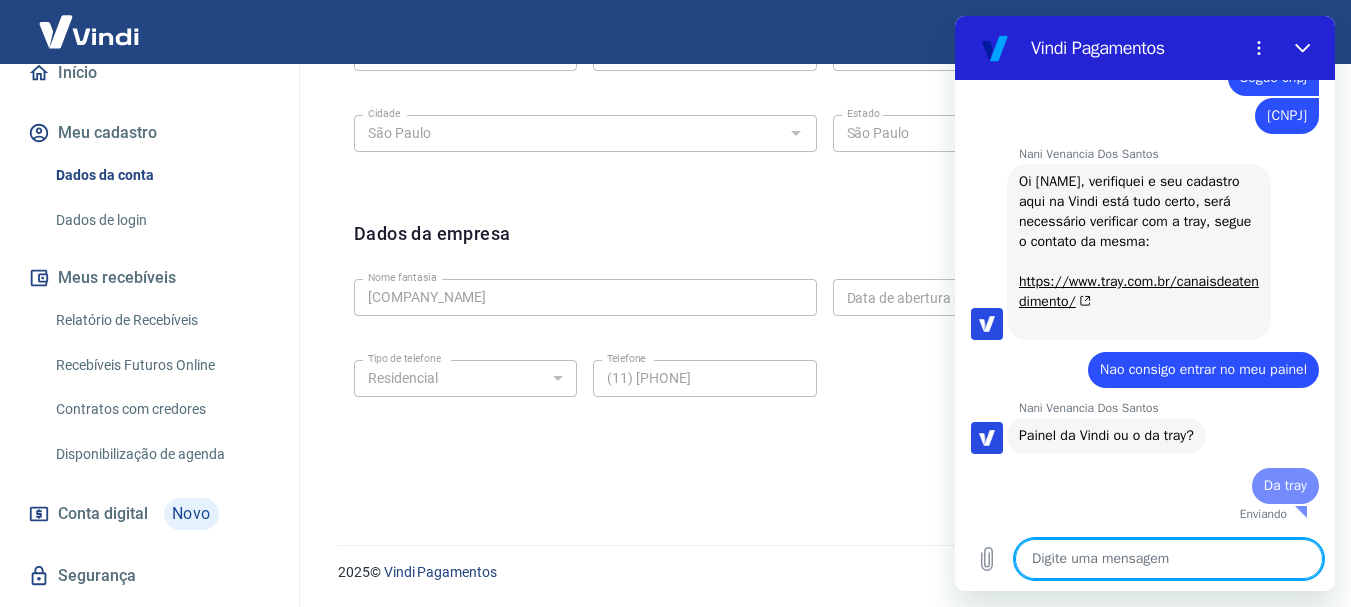 scroll, scrollTop: 2828, scrollLeft: 0, axis: vertical 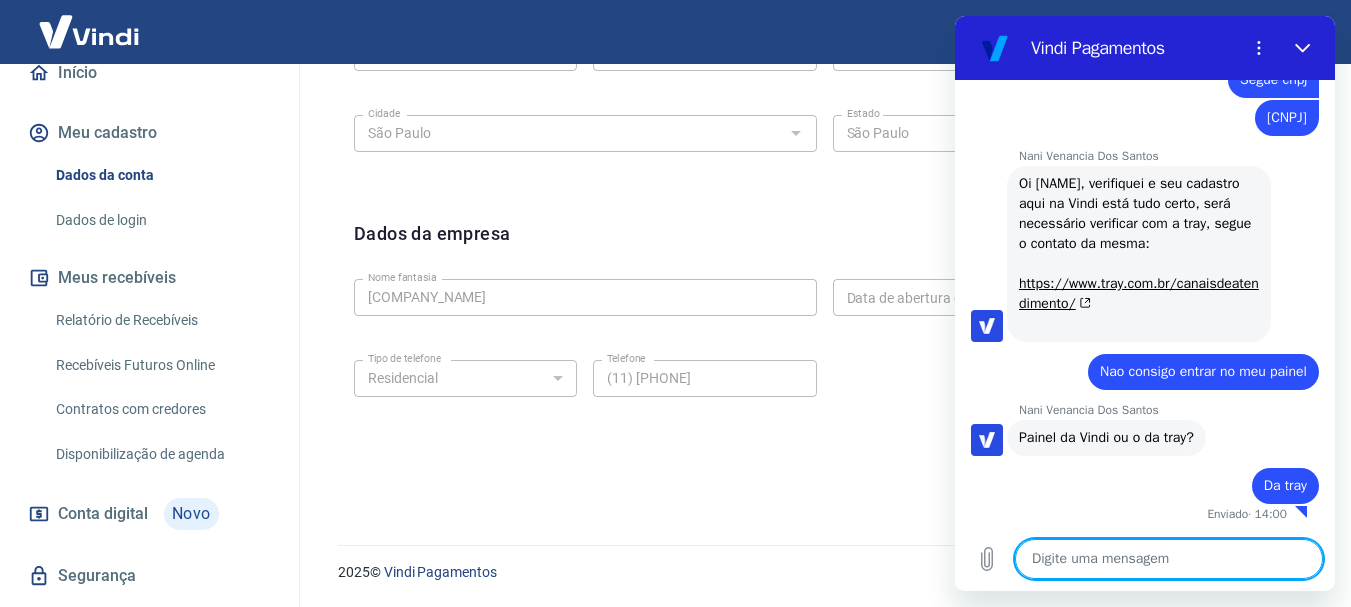 drag, startPoint x: 411, startPoint y: 452, endPoint x: 496, endPoint y: 336, distance: 143.8089 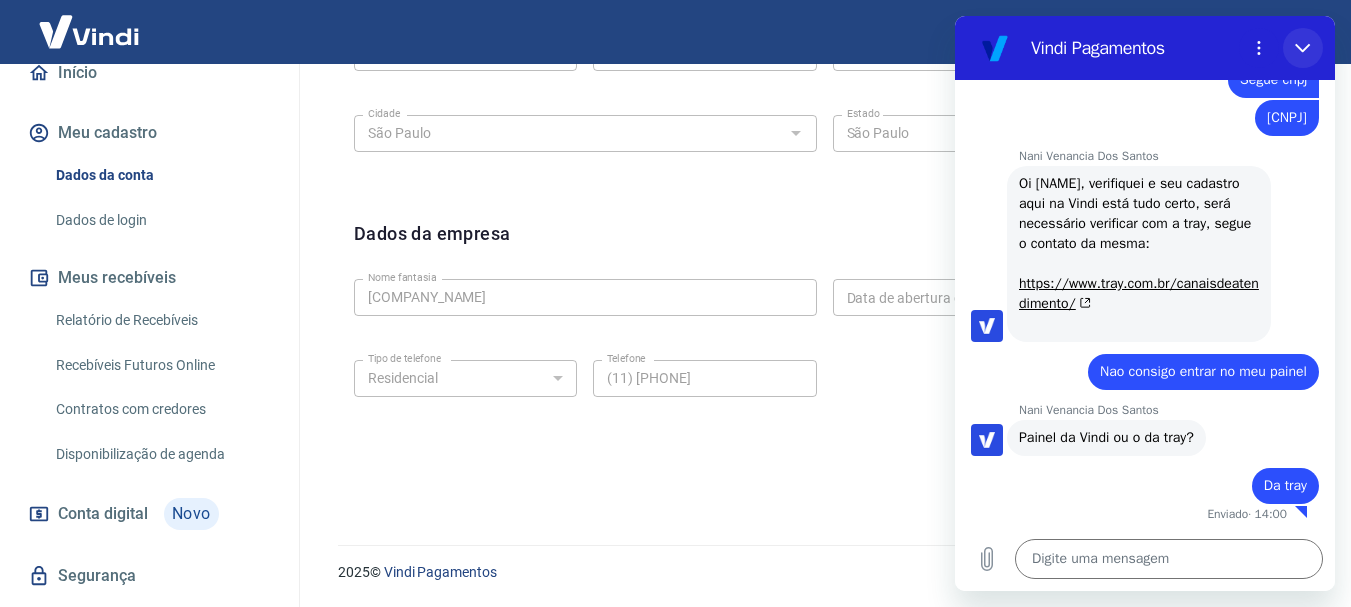 click 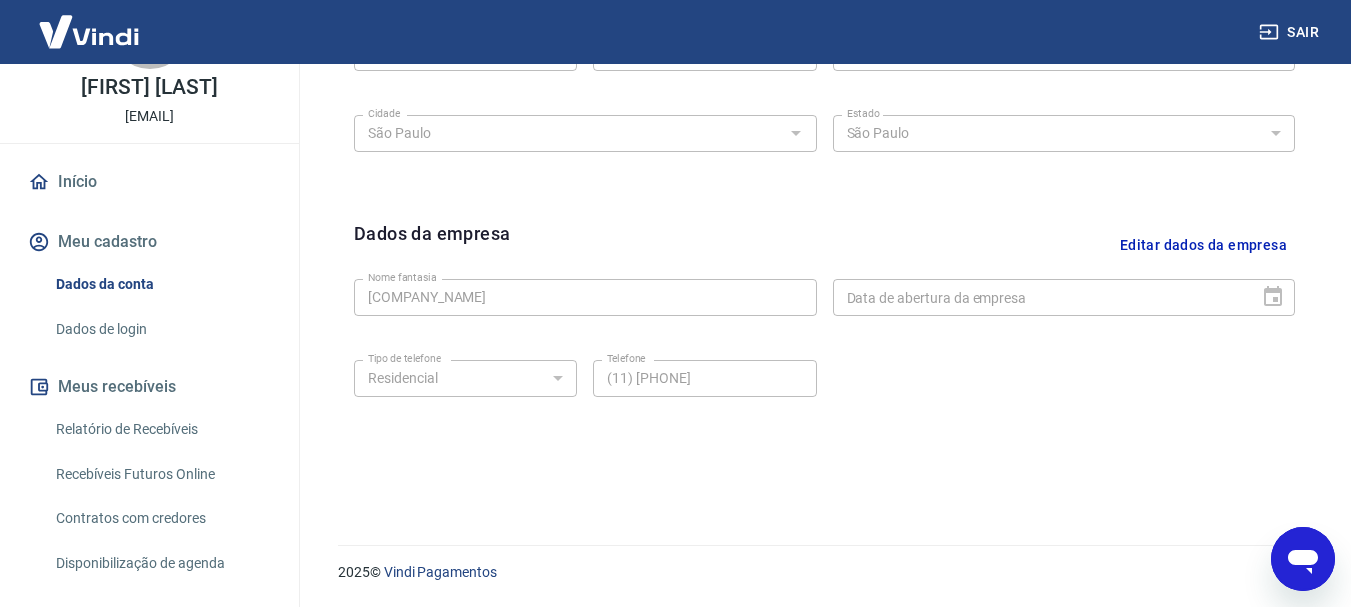 scroll, scrollTop: 0, scrollLeft: 0, axis: both 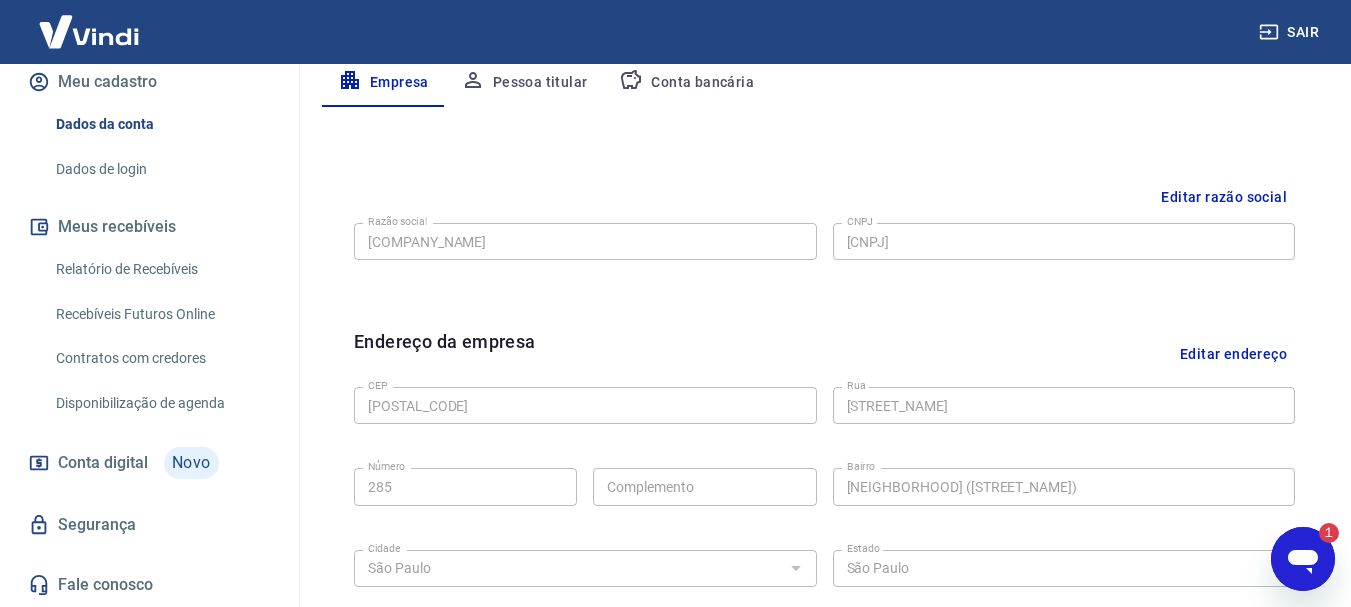 click 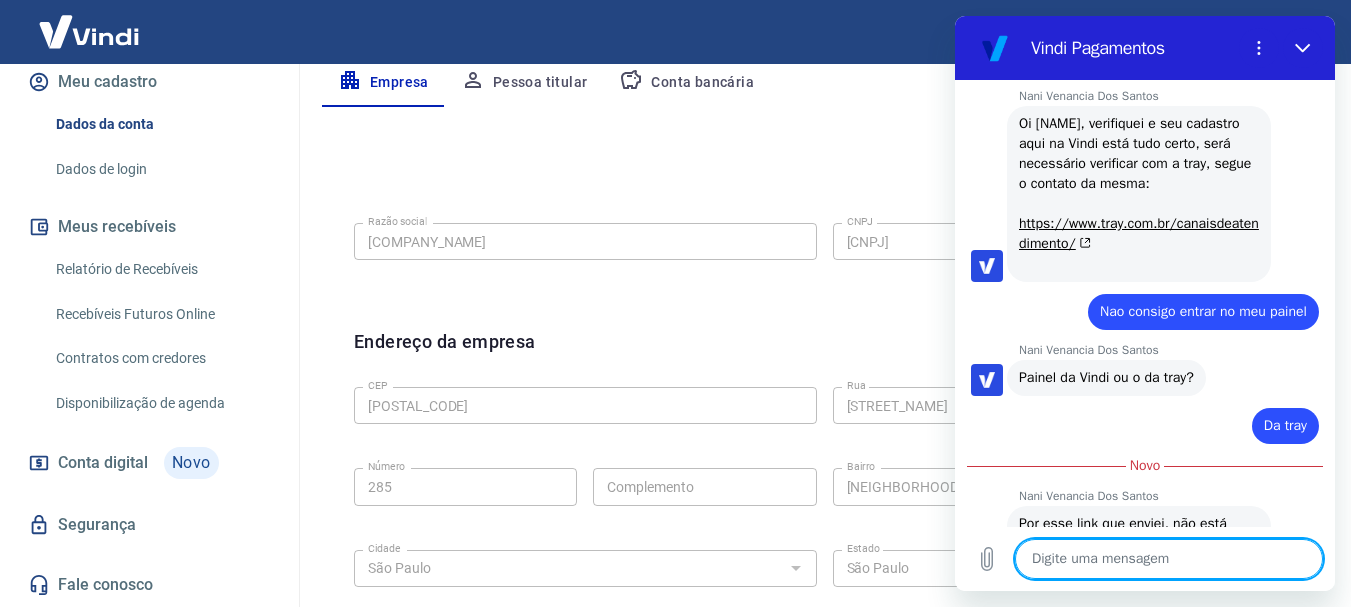 scroll, scrollTop: 2946, scrollLeft: 0, axis: vertical 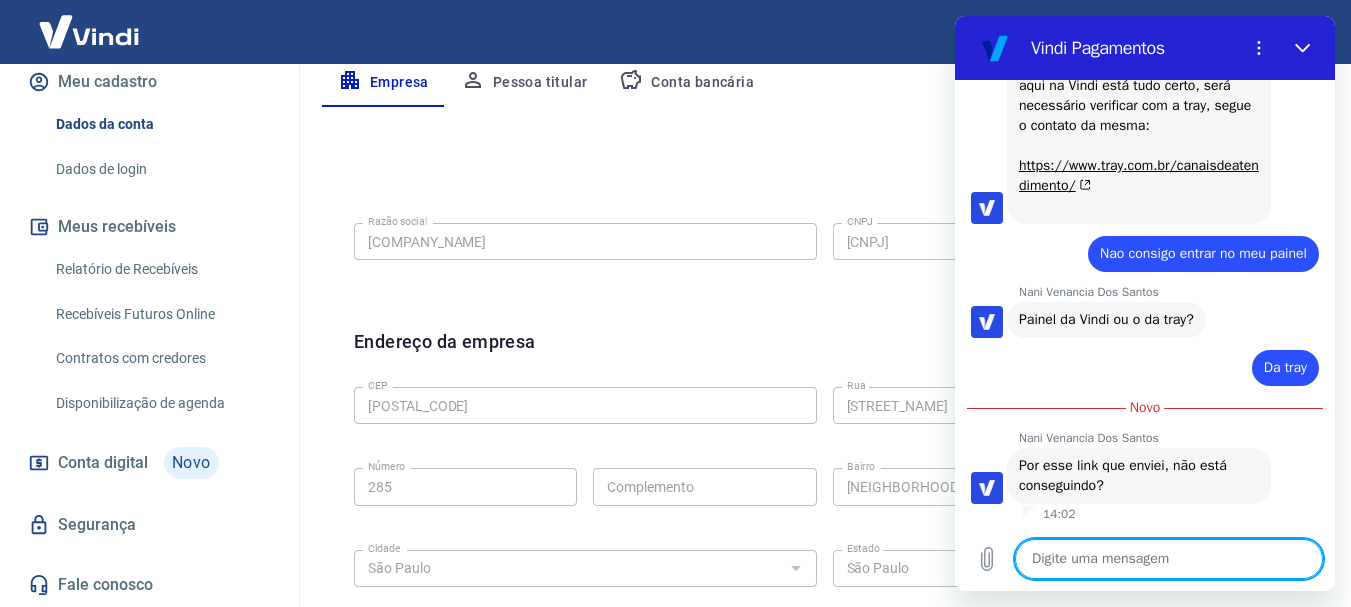 click at bounding box center [1169, 559] 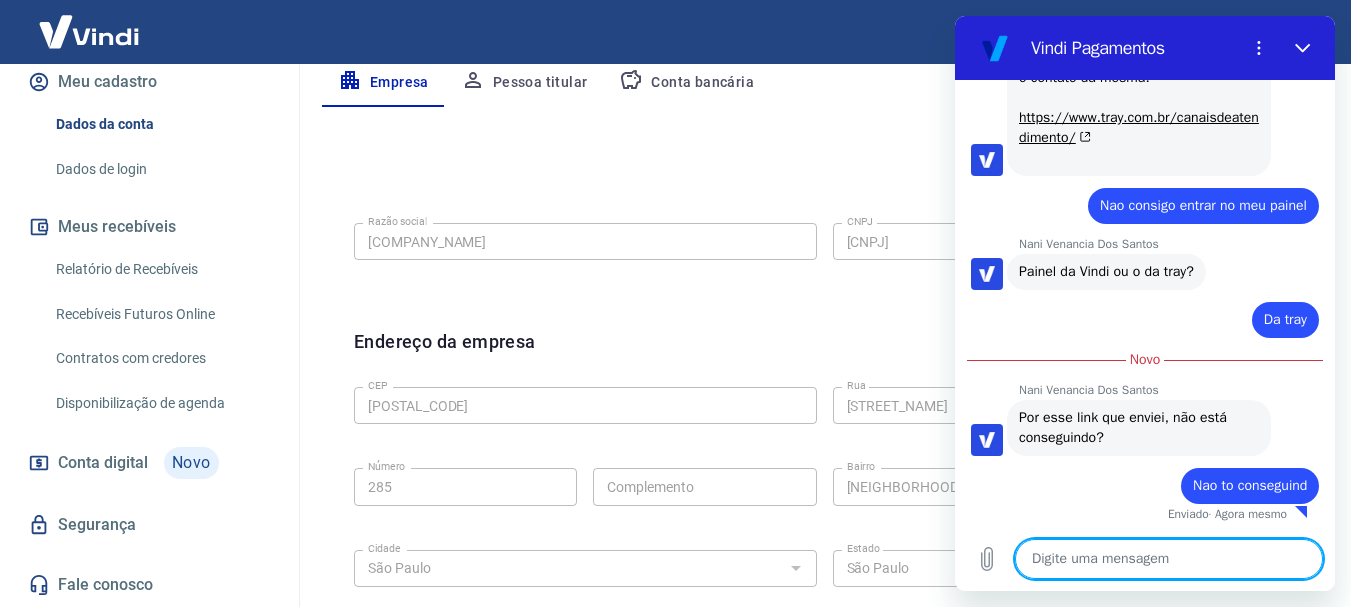 scroll, scrollTop: 2994, scrollLeft: 0, axis: vertical 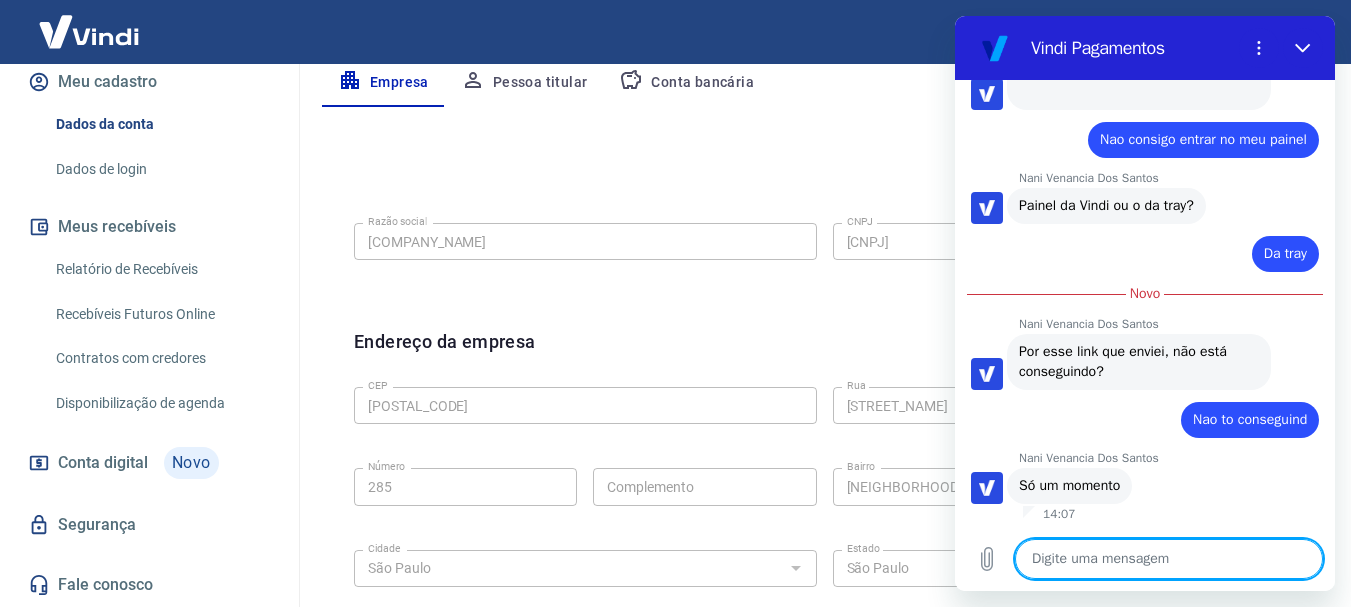 click at bounding box center (1169, 559) 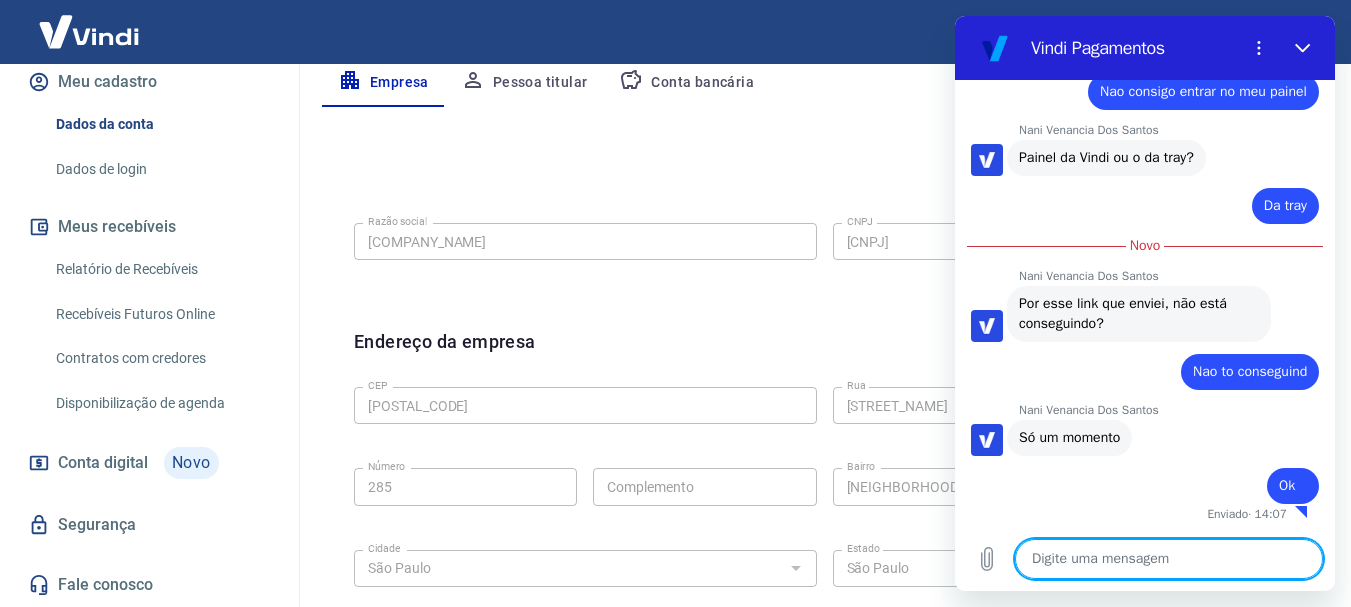 scroll, scrollTop: 3108, scrollLeft: 0, axis: vertical 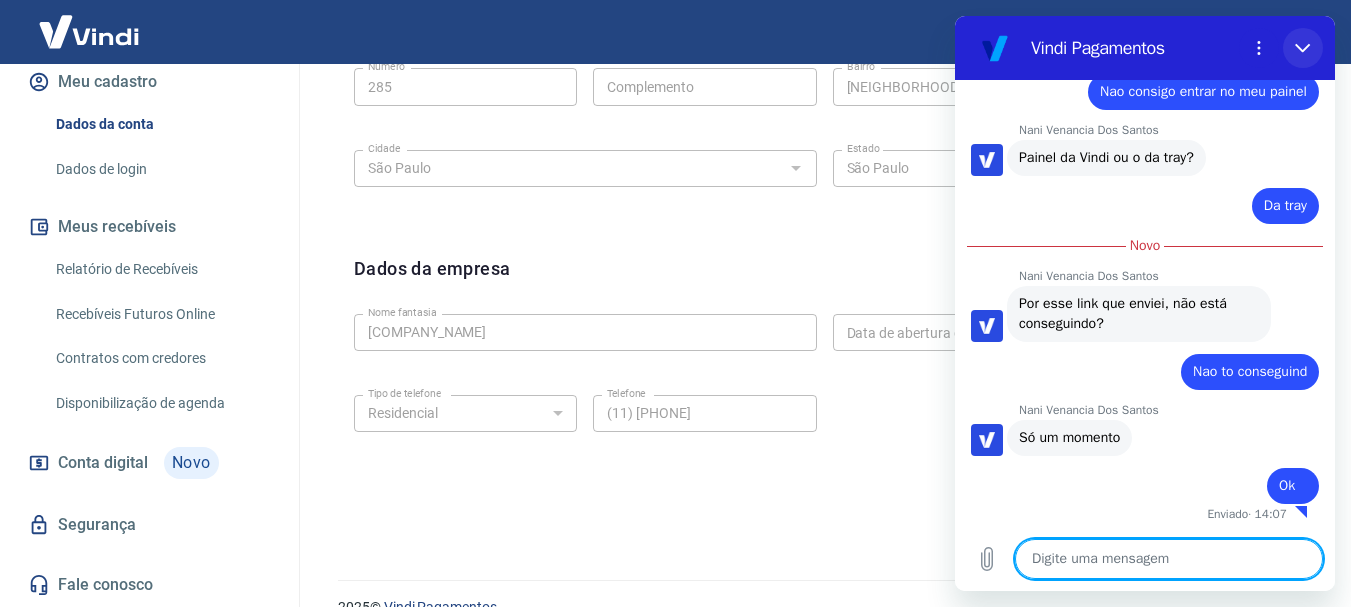 click 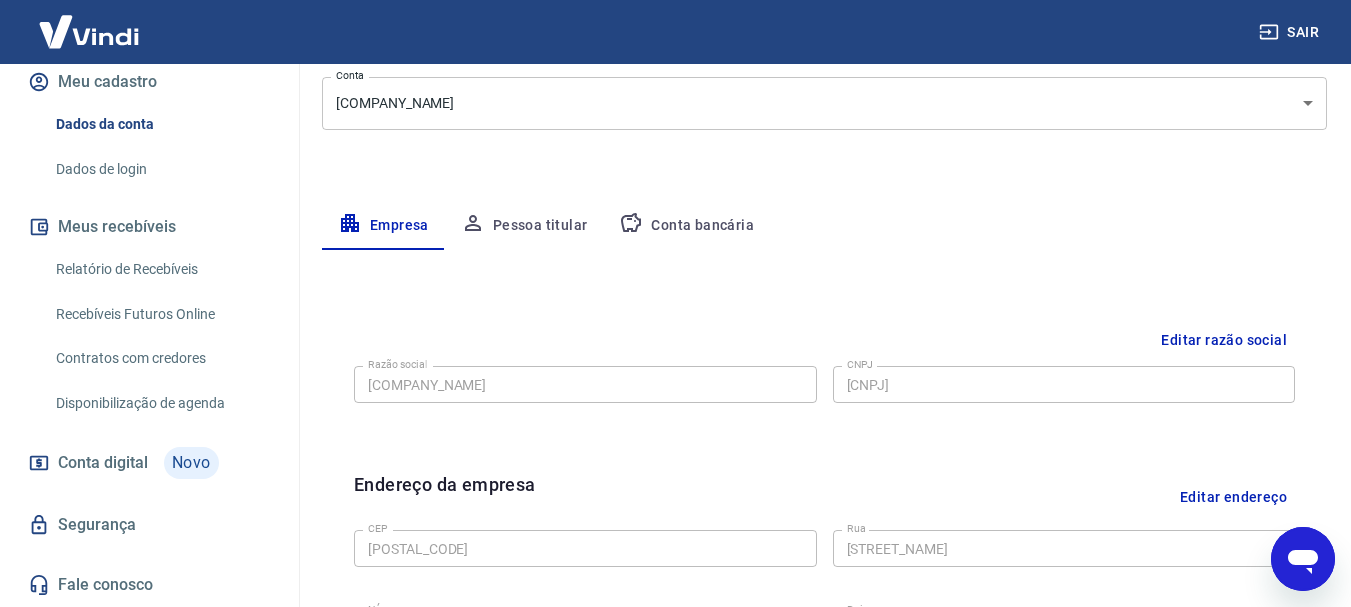 scroll, scrollTop: 235, scrollLeft: 0, axis: vertical 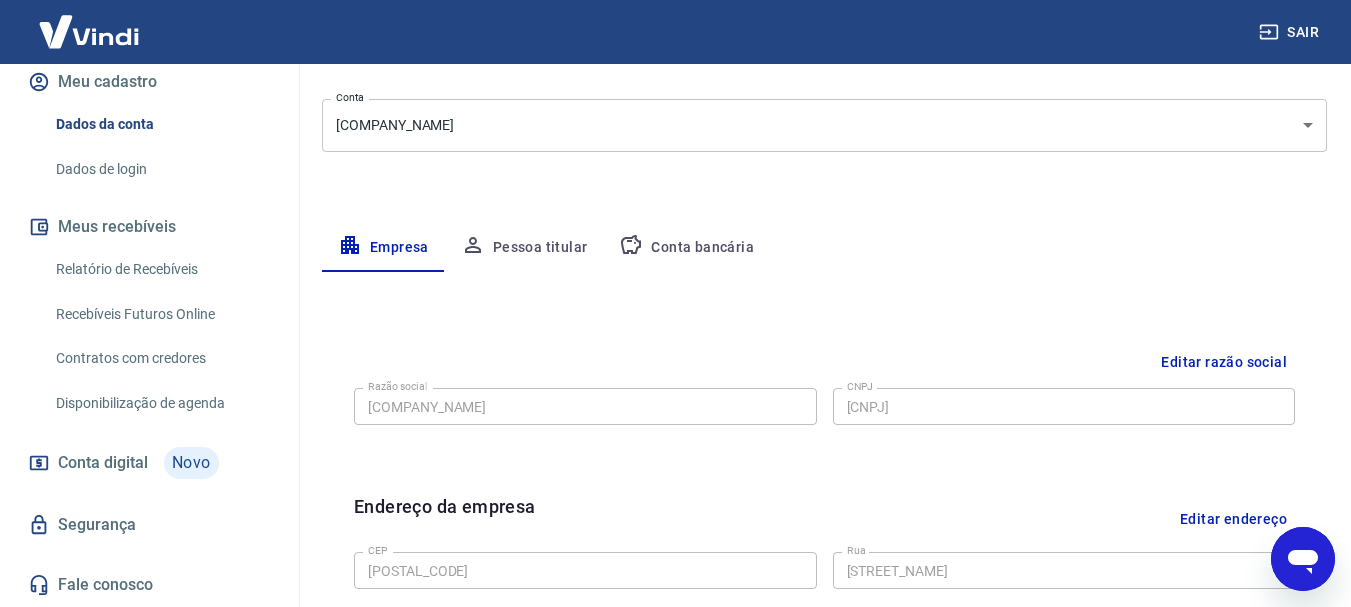 click at bounding box center [1303, 559] 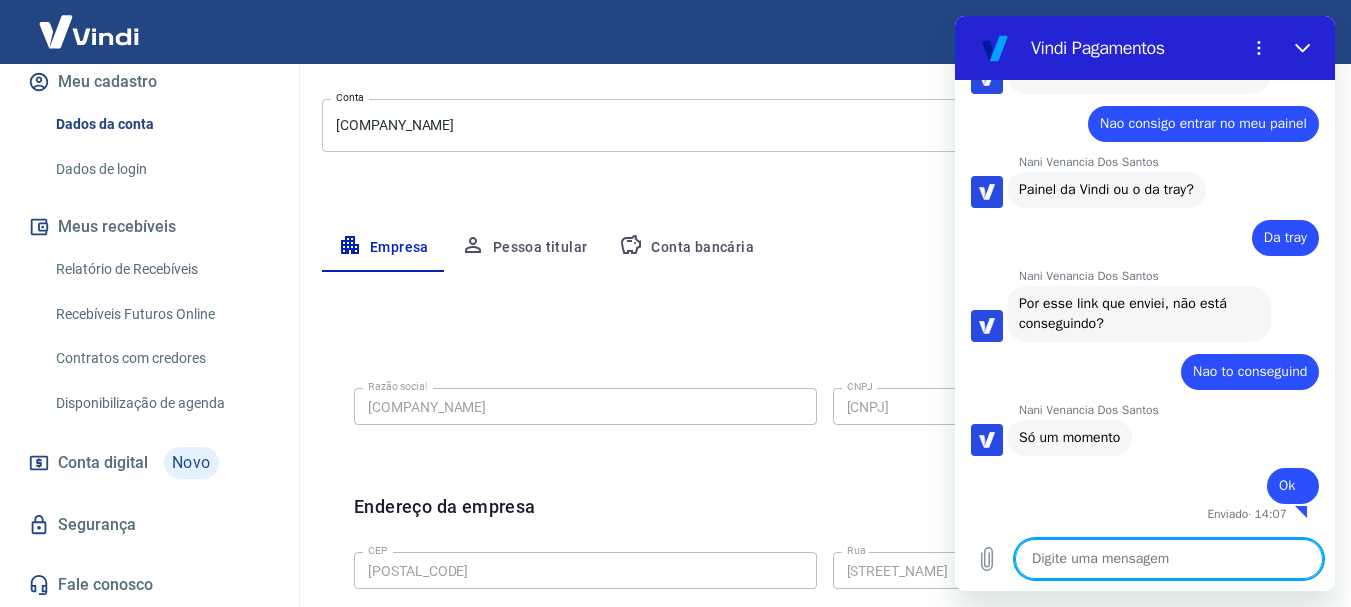 scroll, scrollTop: 3076, scrollLeft: 0, axis: vertical 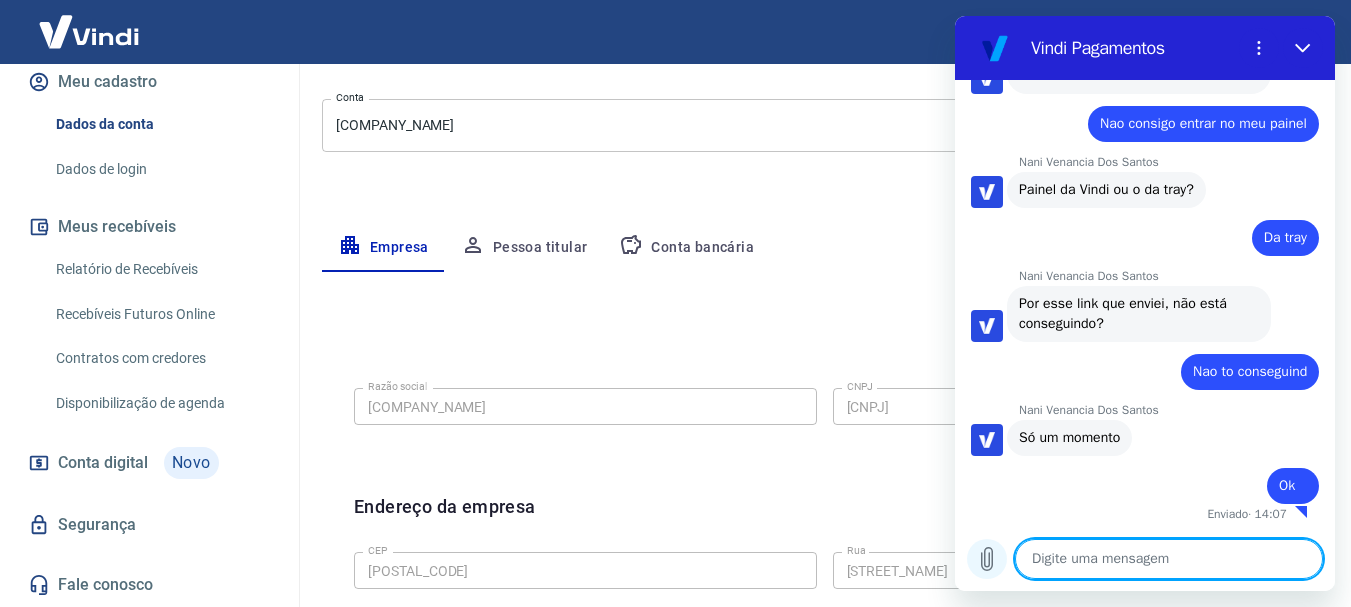 click 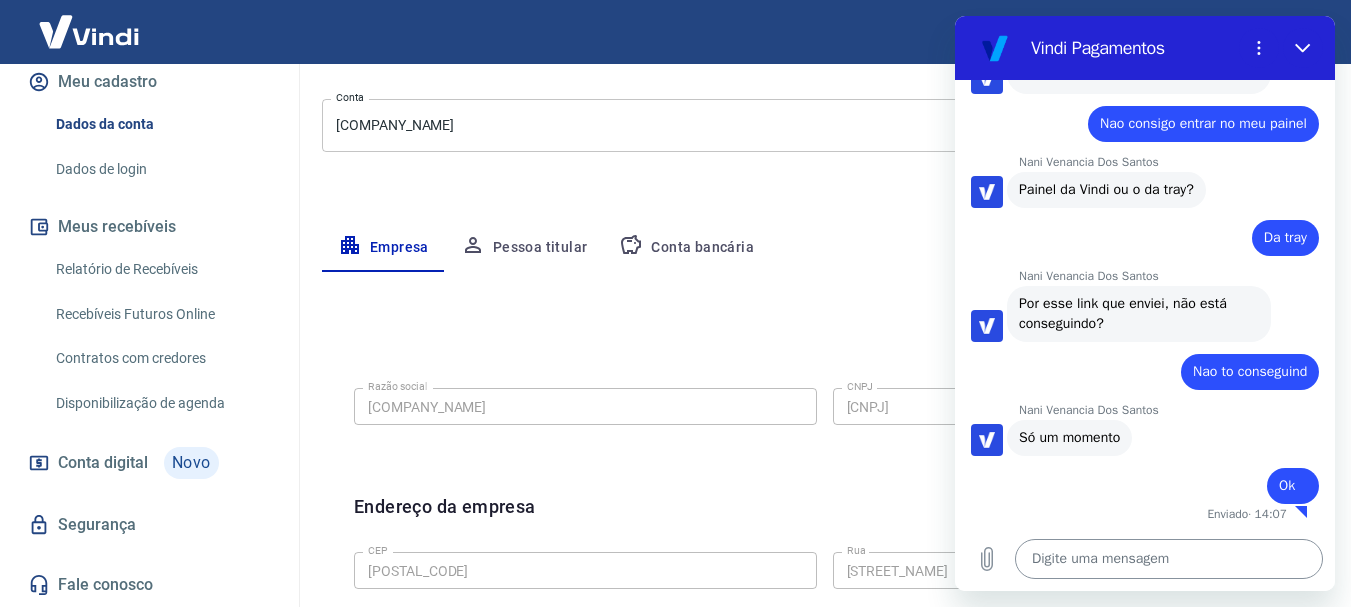 click at bounding box center [1169, 559] 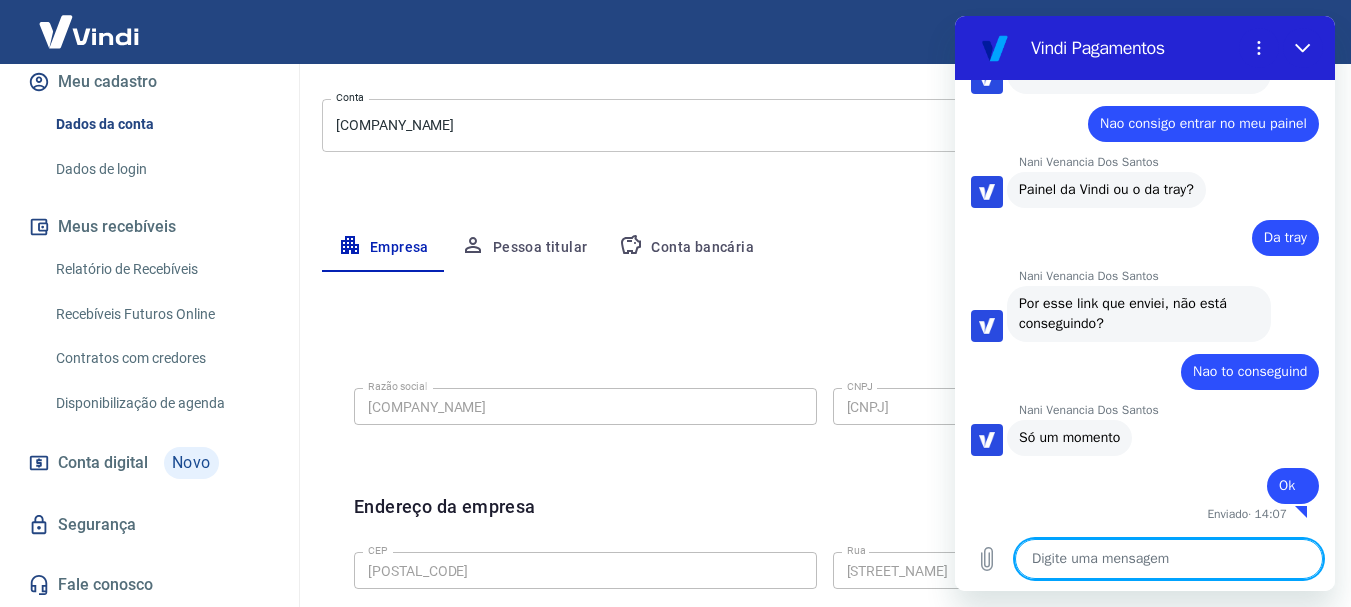 click at bounding box center (1169, 559) 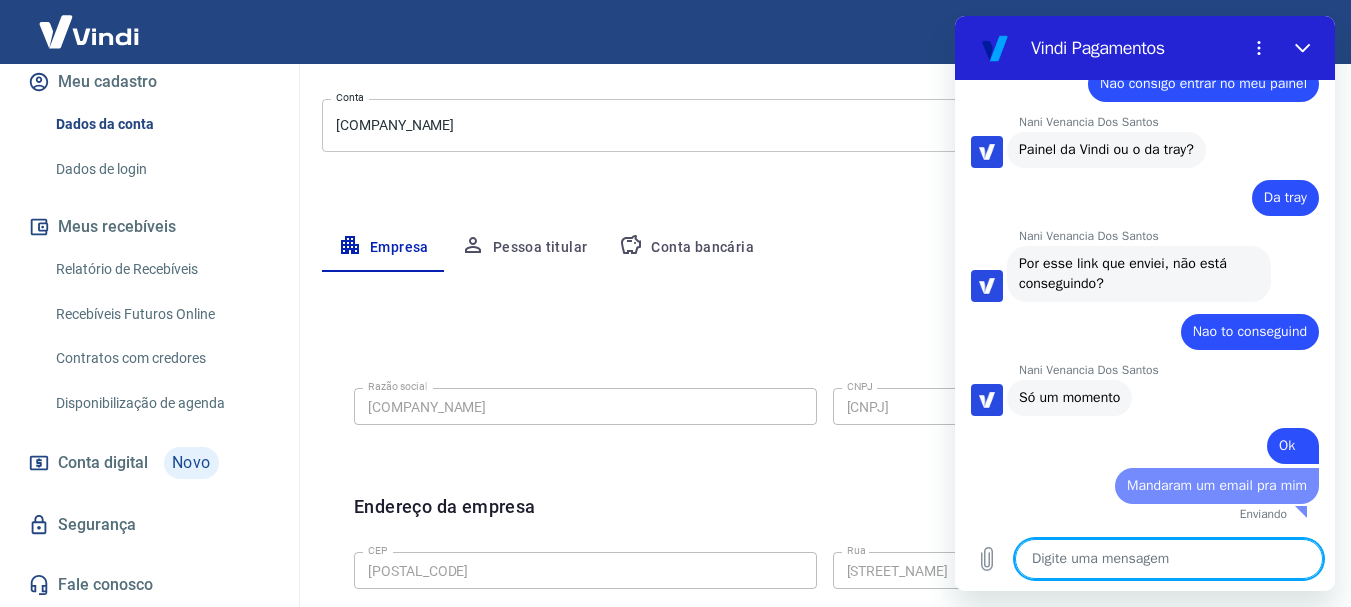 paste on "Suas vendas foram bloqueadas devido a perda da verificação de conta" 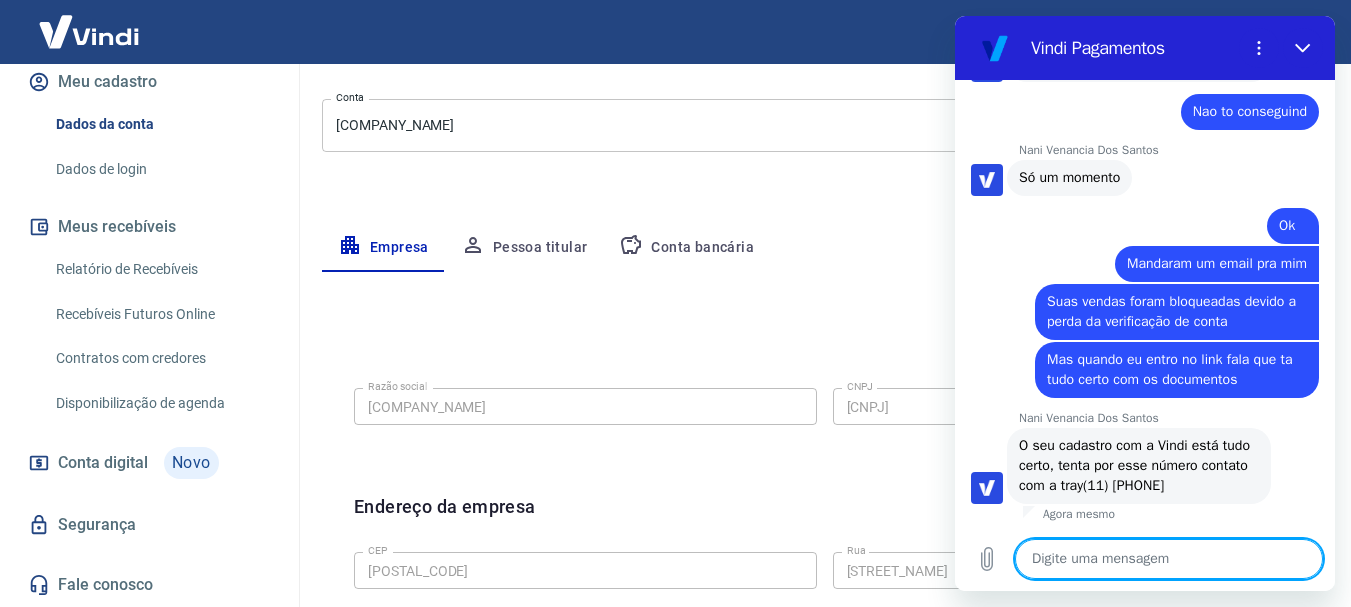 scroll, scrollTop: 3336, scrollLeft: 0, axis: vertical 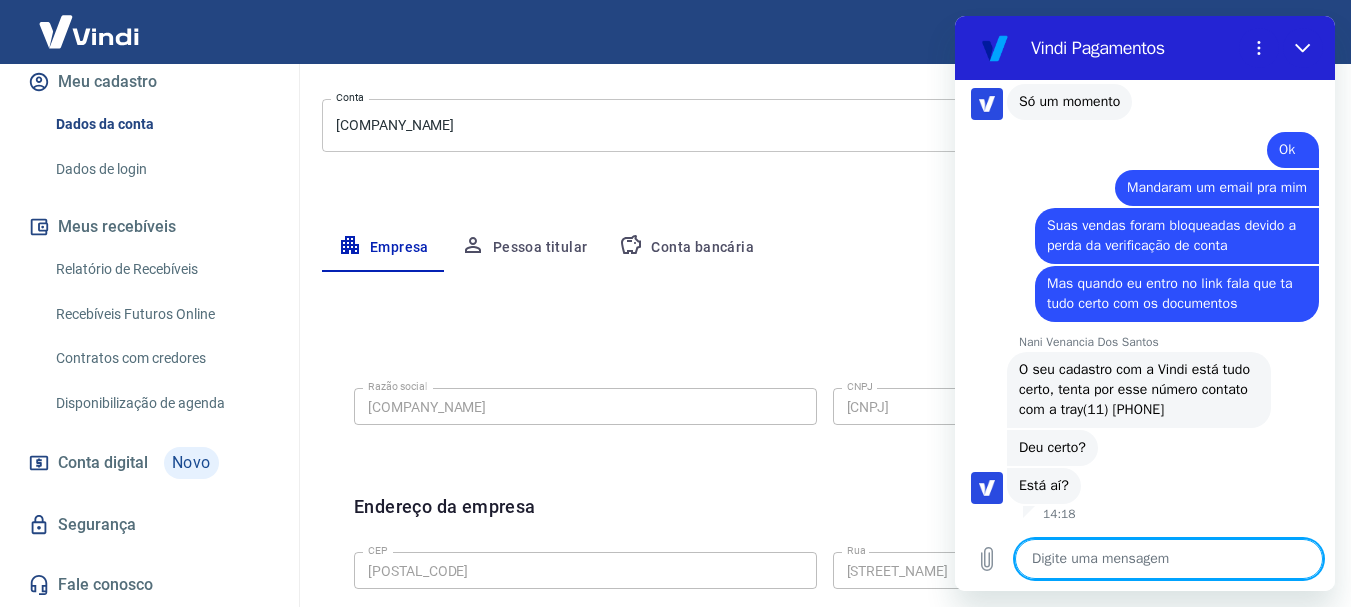 click at bounding box center [1169, 559] 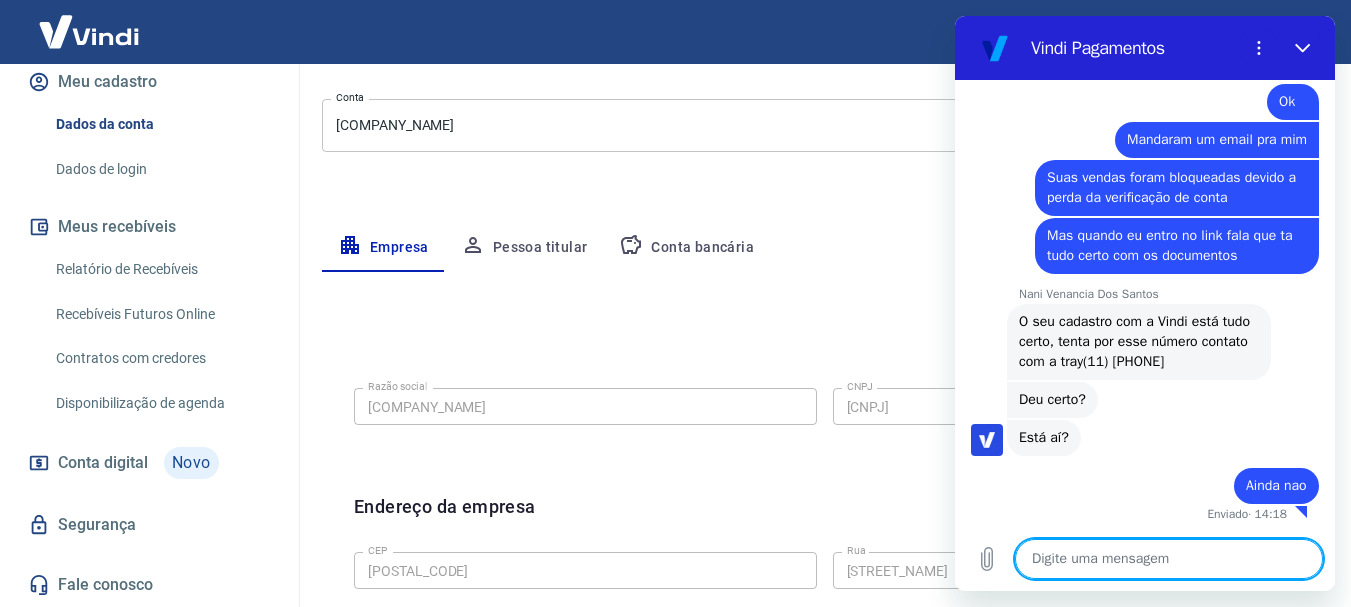 scroll, scrollTop: 3460, scrollLeft: 0, axis: vertical 